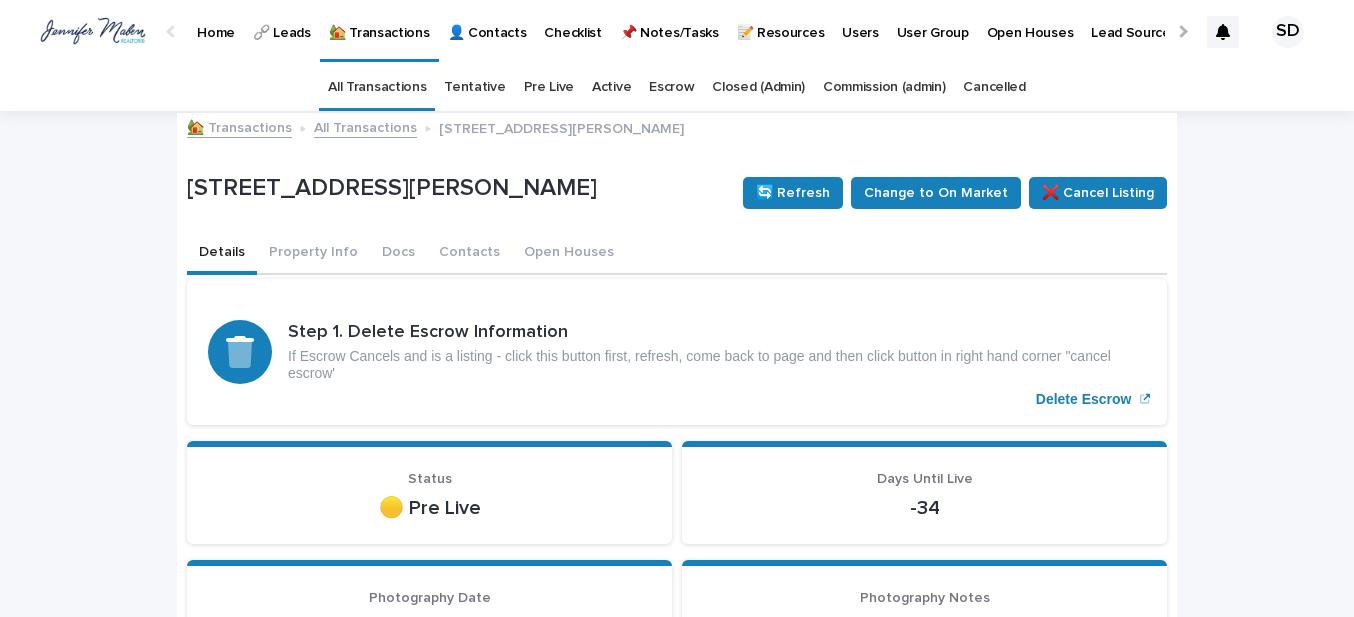 scroll, scrollTop: 0, scrollLeft: 0, axis: both 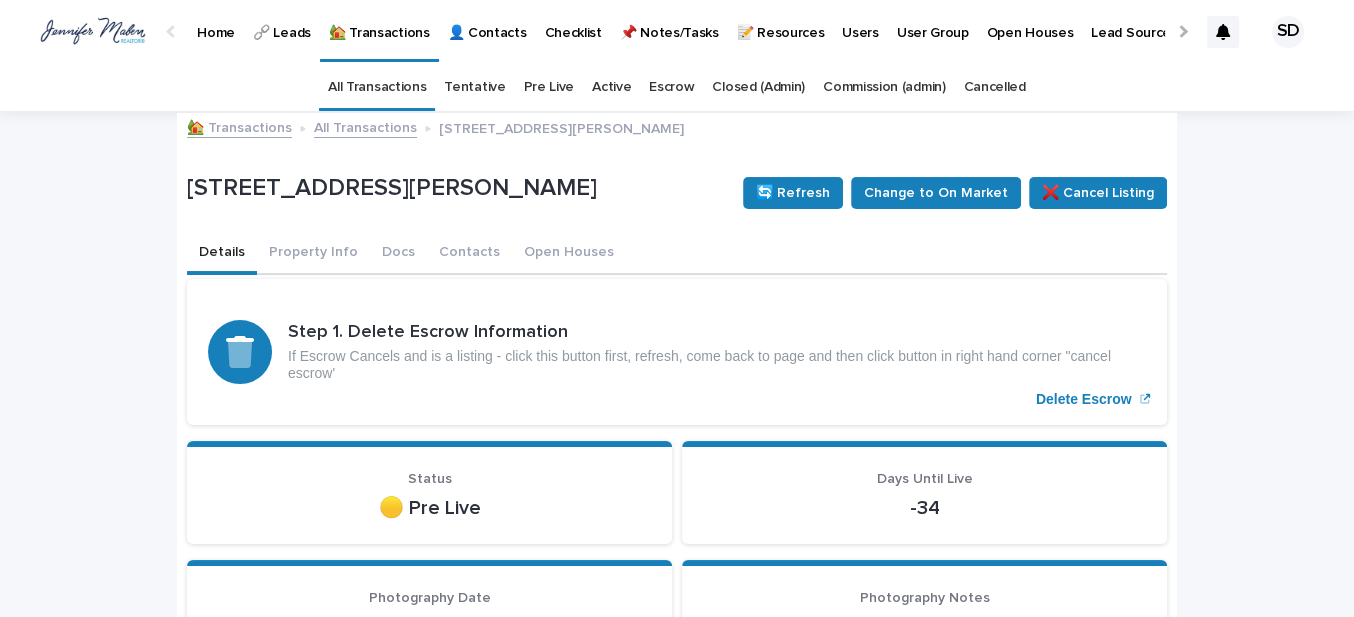 click on "🏡 Transactions" at bounding box center [239, 126] 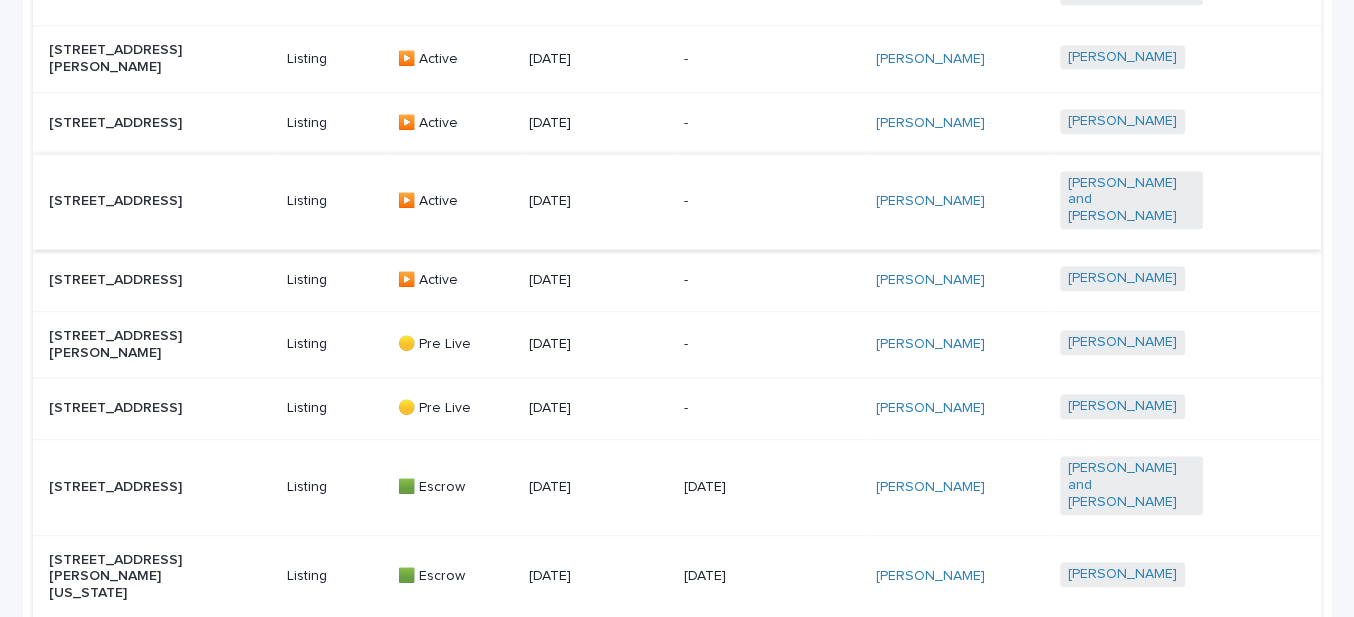 scroll, scrollTop: 1454, scrollLeft: 0, axis: vertical 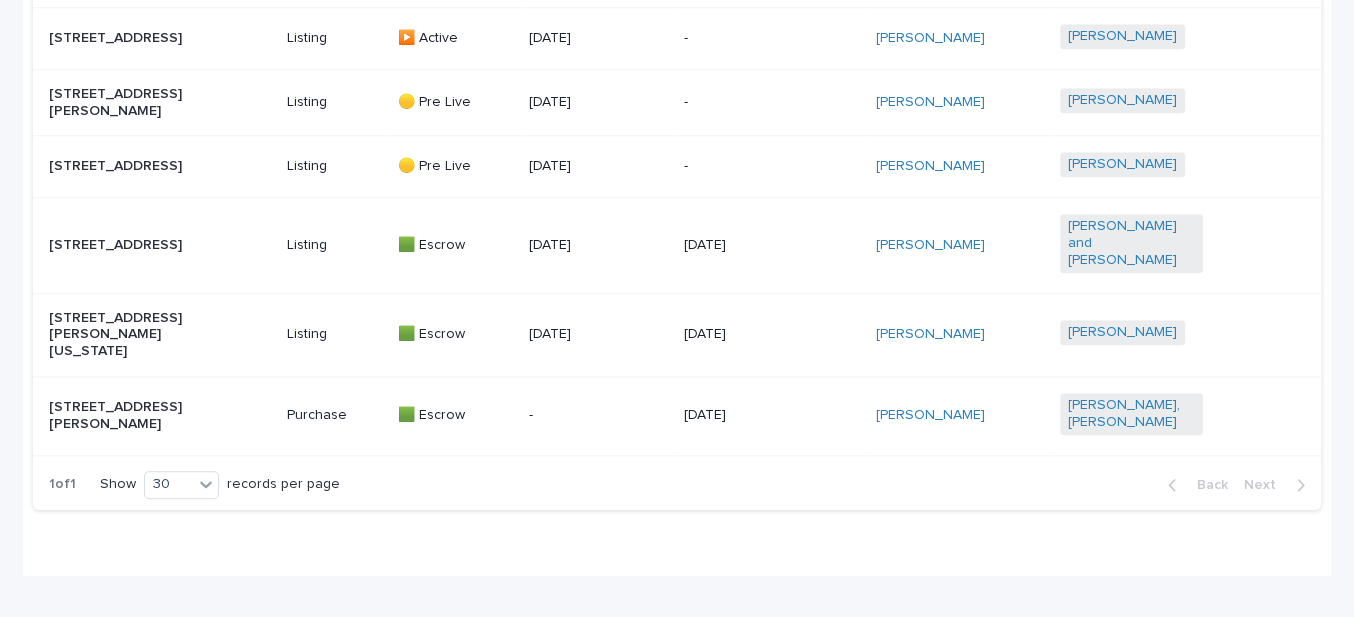 click on "[STREET_ADDRESS][PERSON_NAME]" at bounding box center (120, 103) 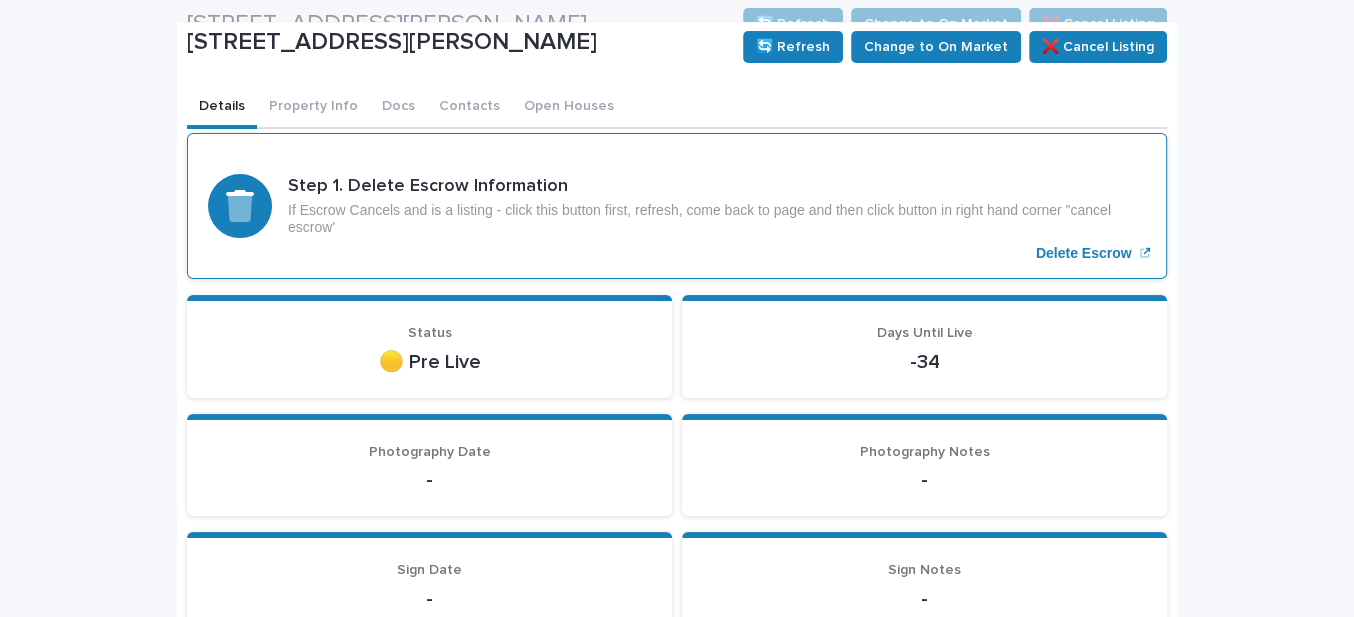 scroll, scrollTop: 63, scrollLeft: 0, axis: vertical 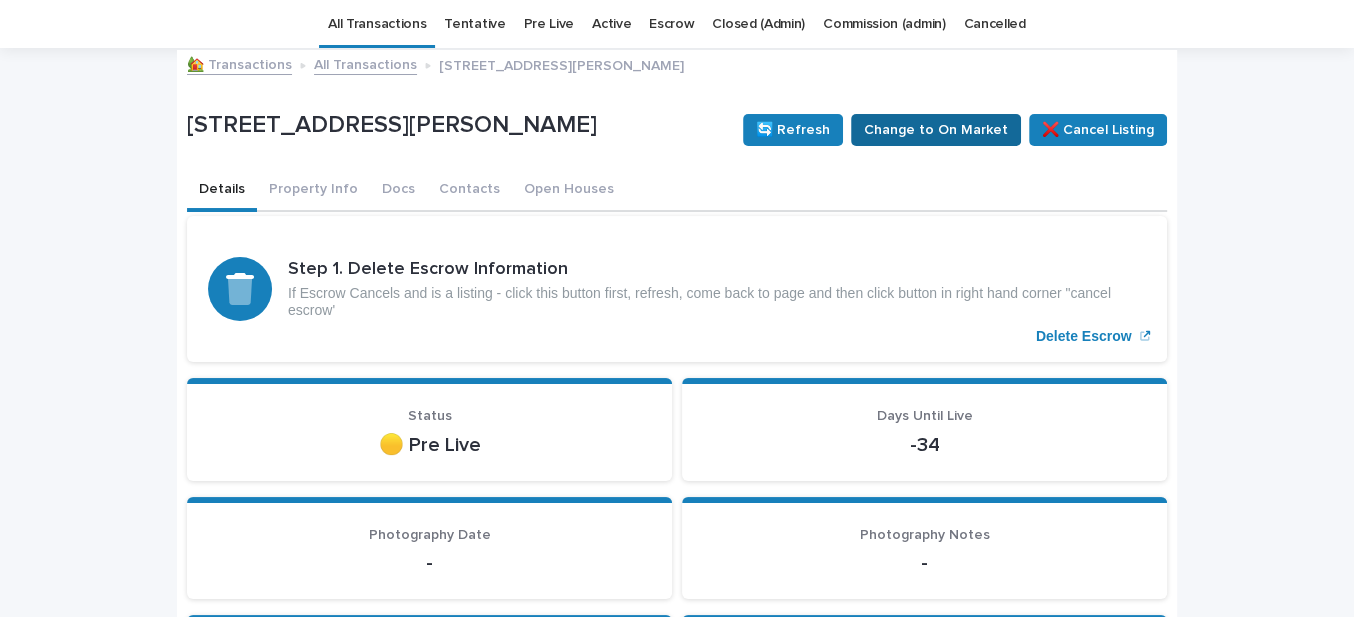 click on "Change to On Market" at bounding box center [936, 130] 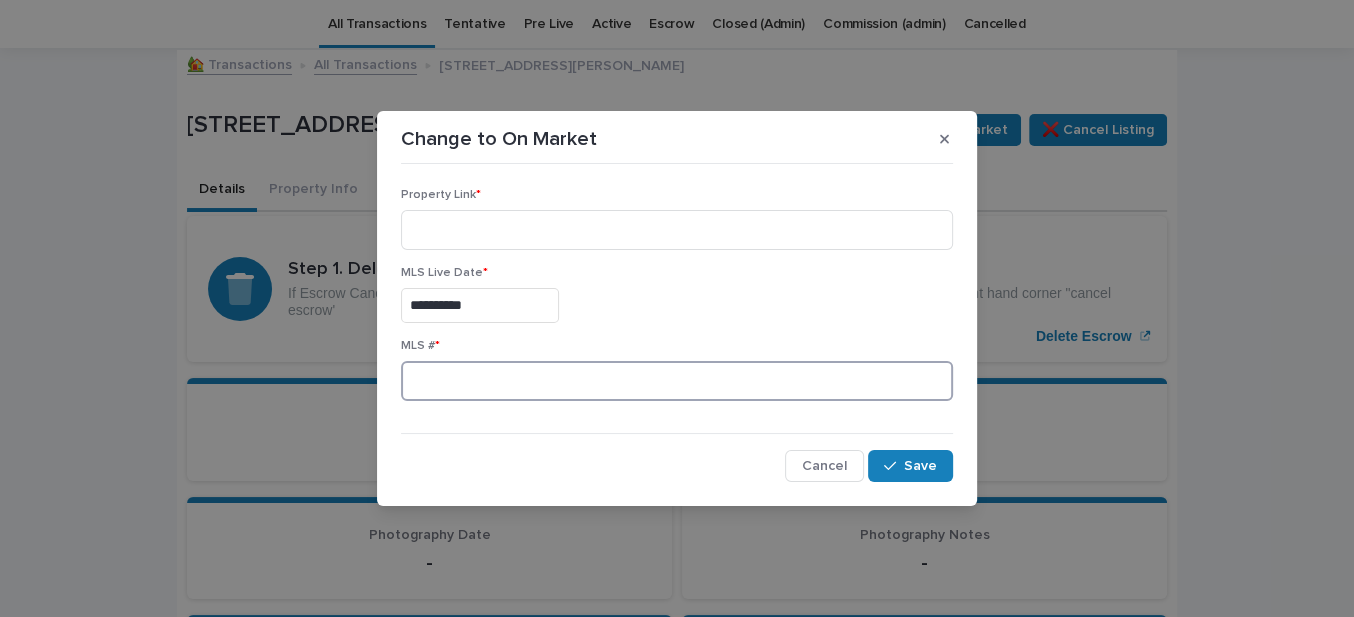 click at bounding box center [677, 381] 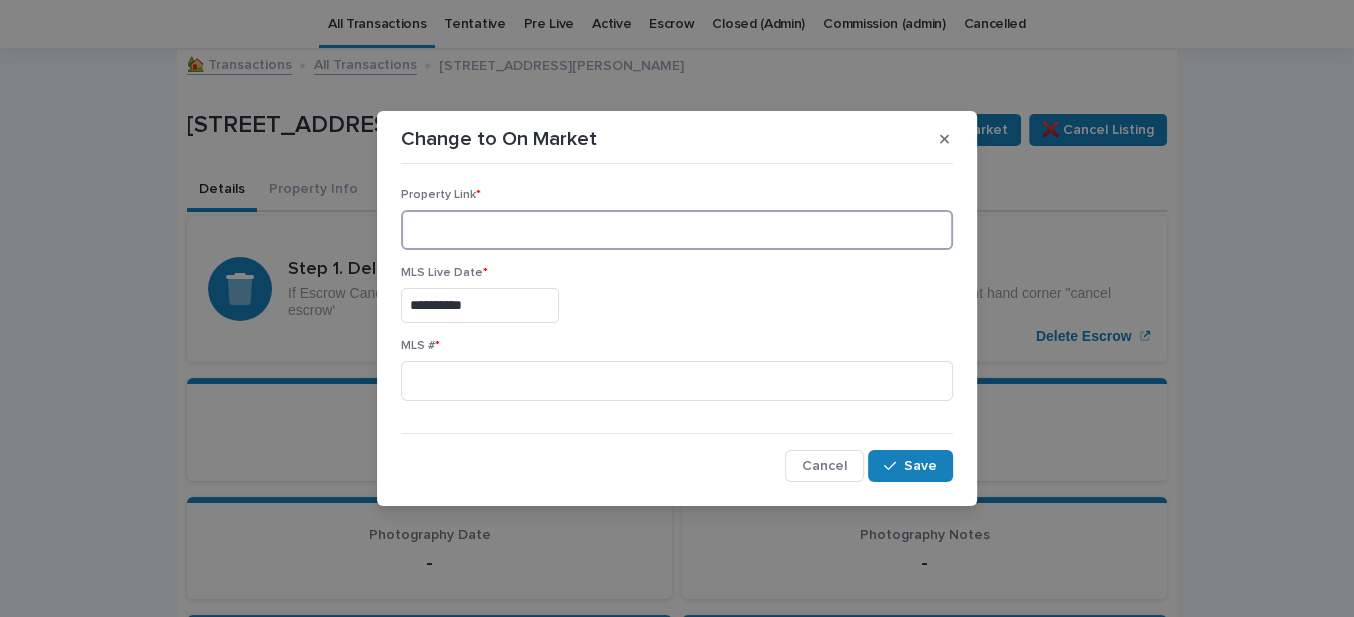 click at bounding box center (677, 230) 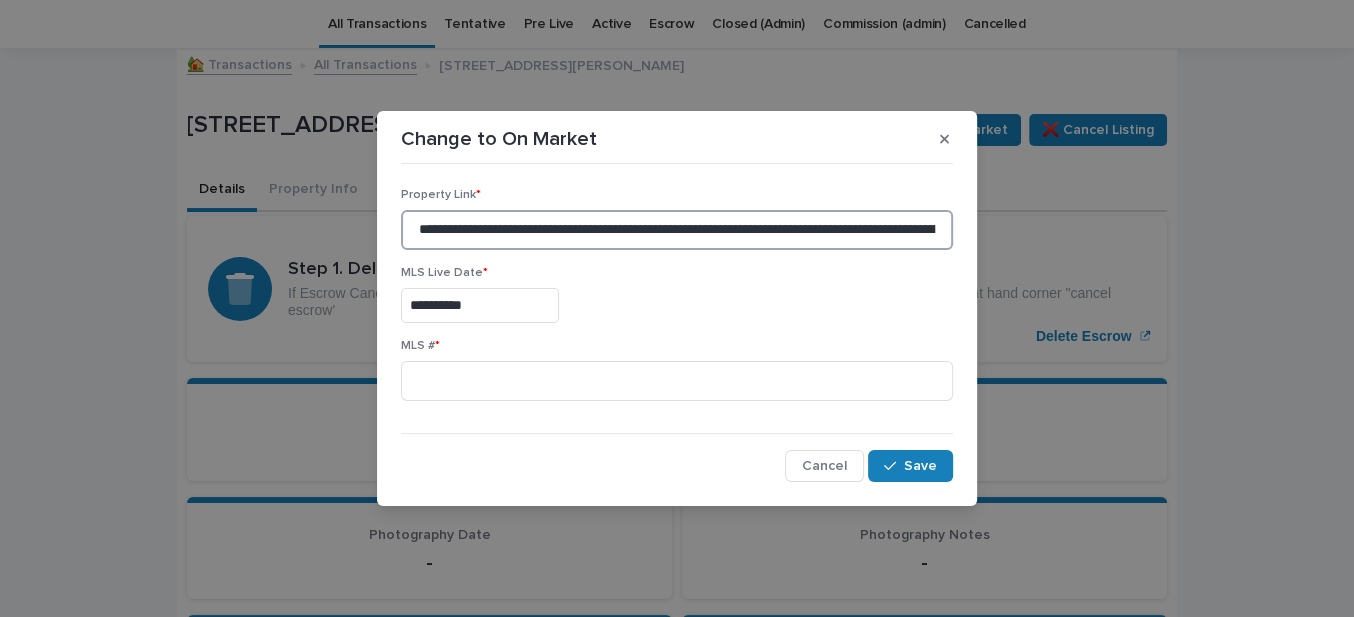scroll, scrollTop: 0, scrollLeft: 305, axis: horizontal 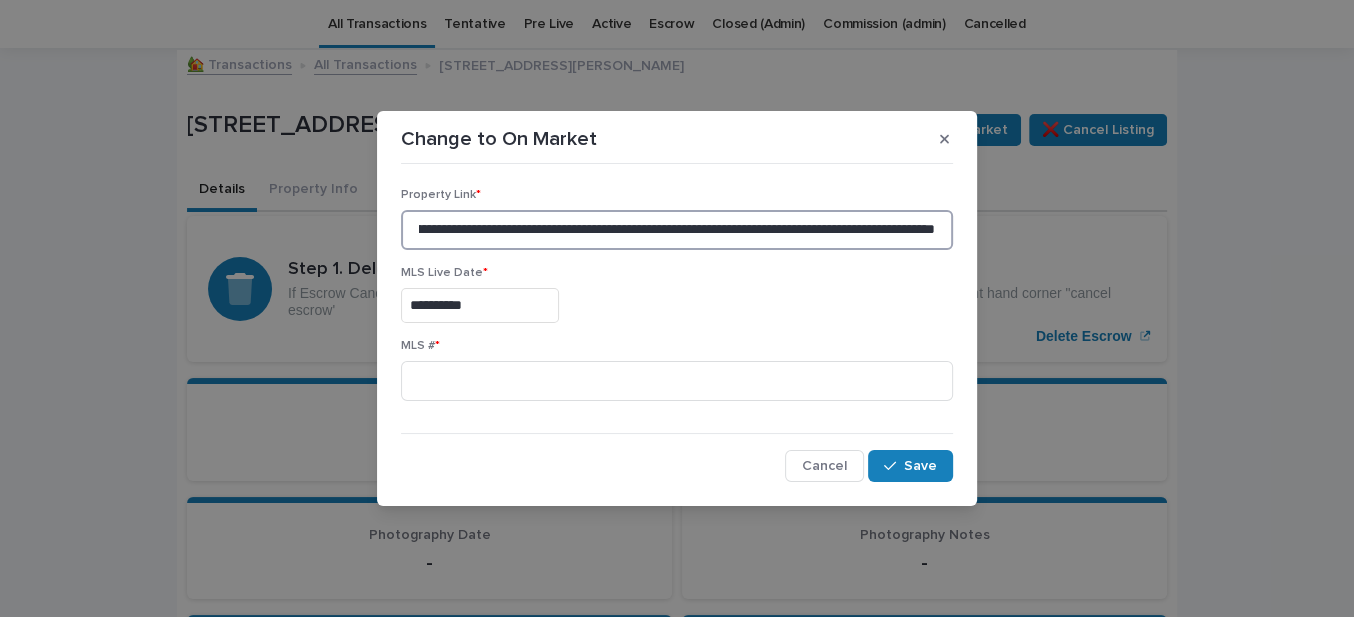type on "**********" 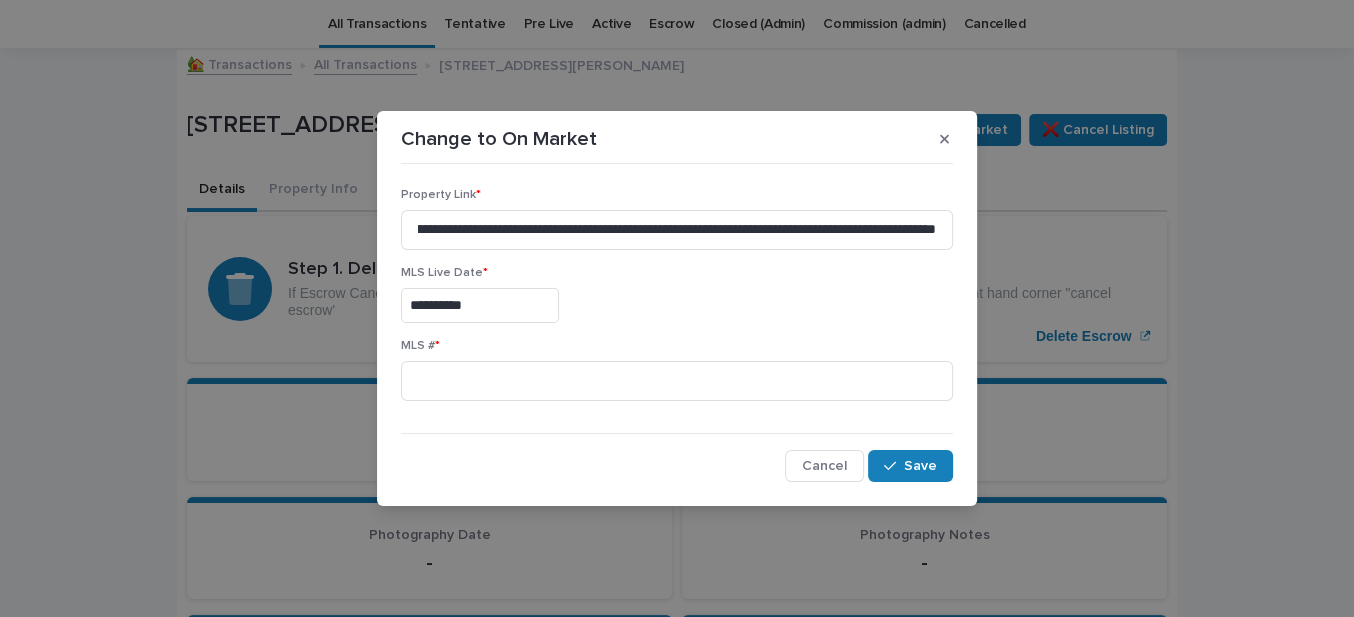scroll, scrollTop: 0, scrollLeft: 0, axis: both 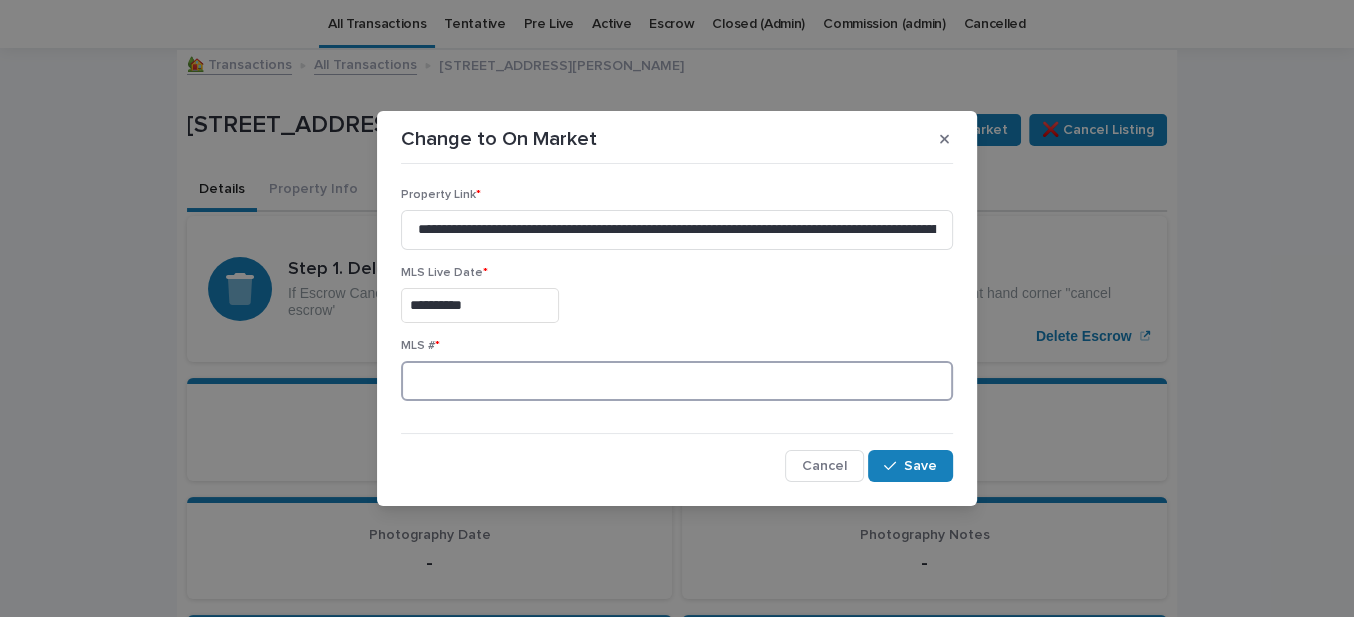 click at bounding box center (677, 381) 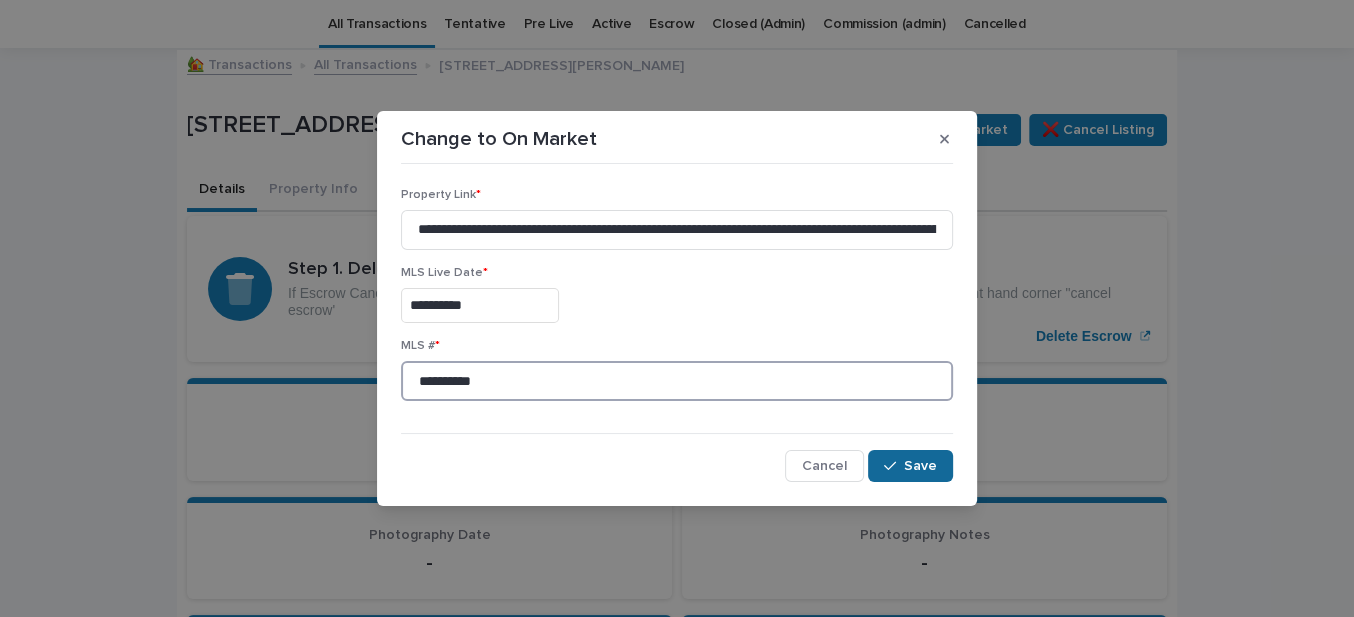 type on "*********" 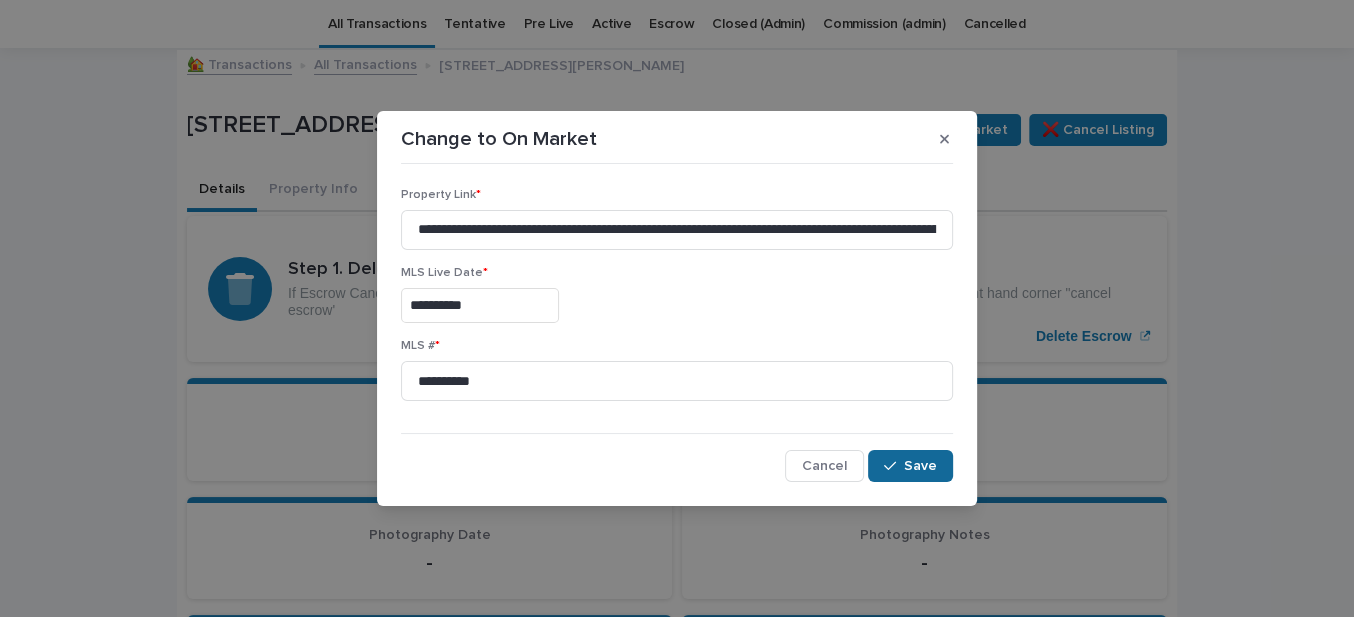 click on "Save" at bounding box center (920, 466) 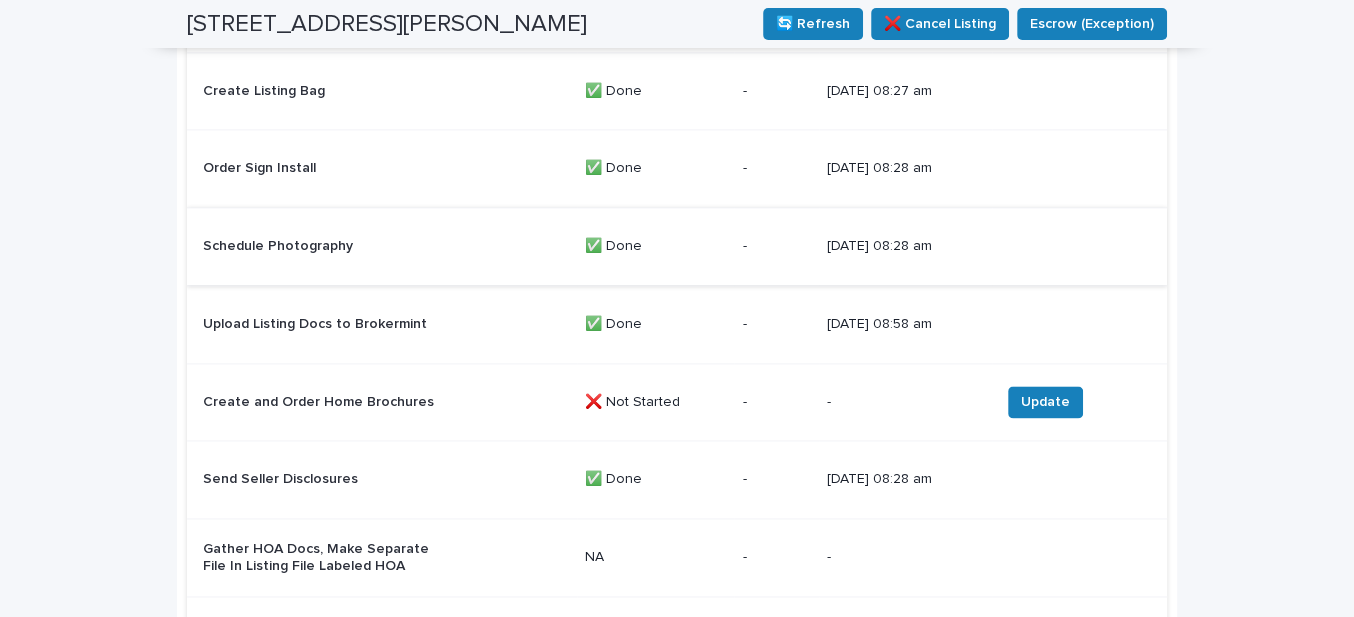 scroll, scrollTop: 2154, scrollLeft: 0, axis: vertical 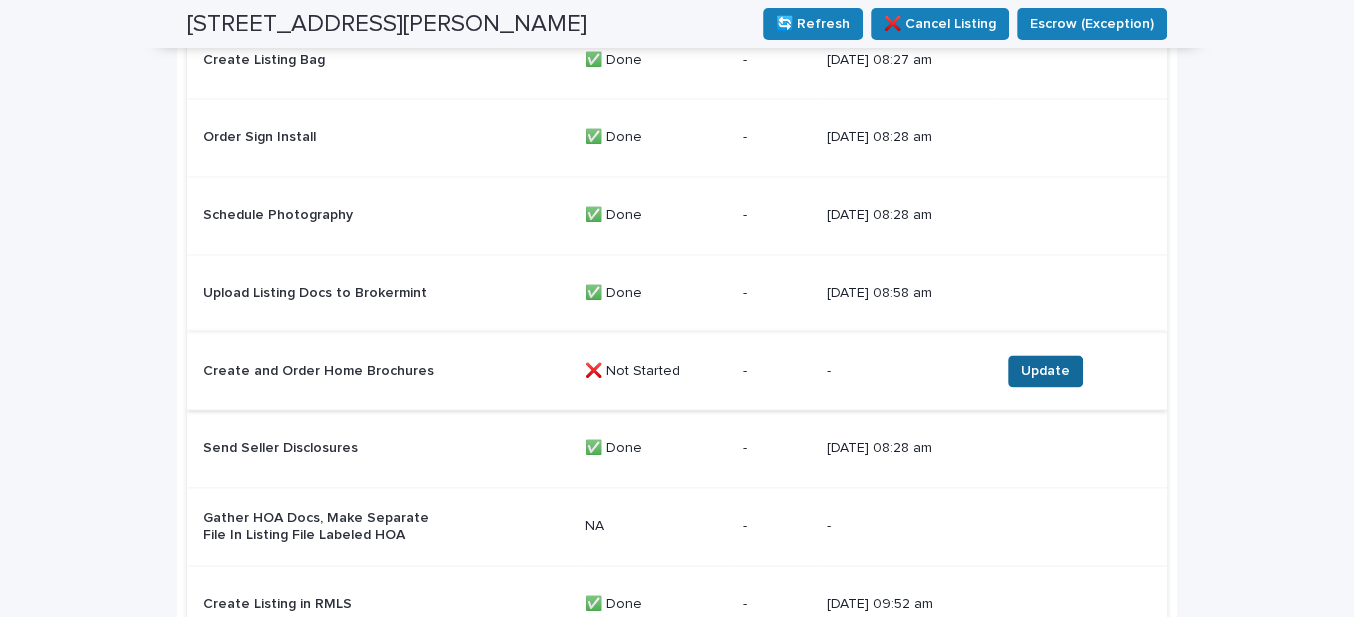 click on "Update" at bounding box center [1045, 371] 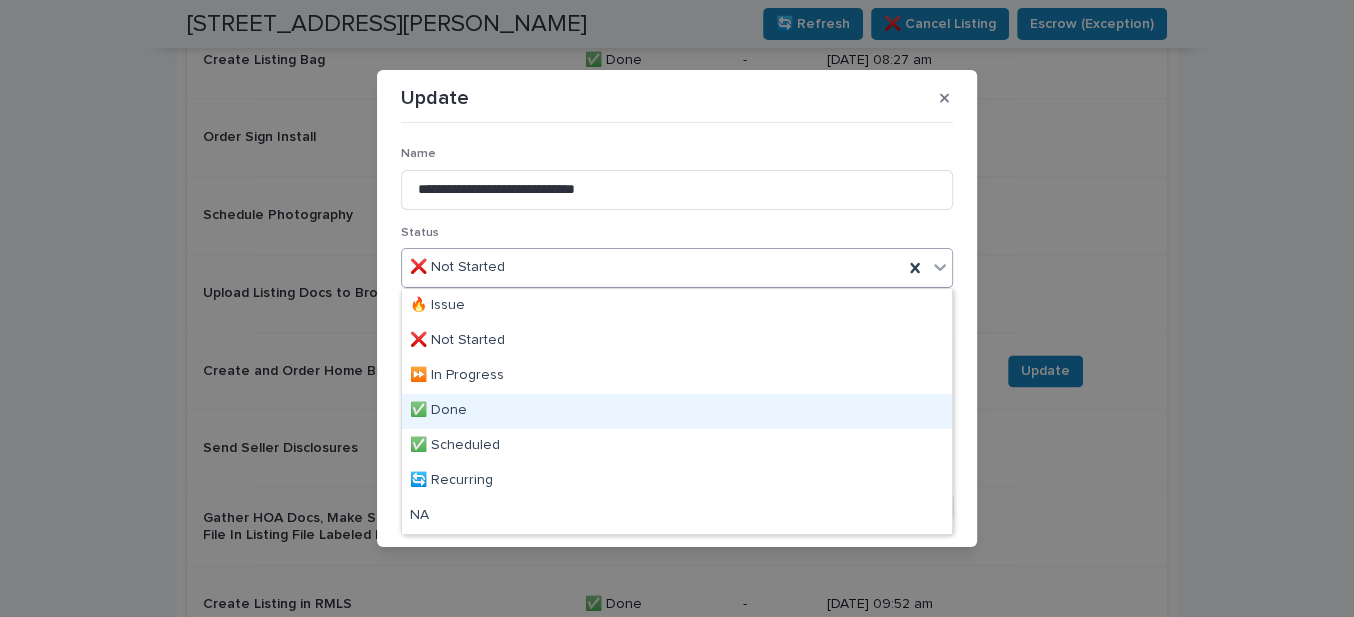 click on "✅ Done" at bounding box center (677, 411) 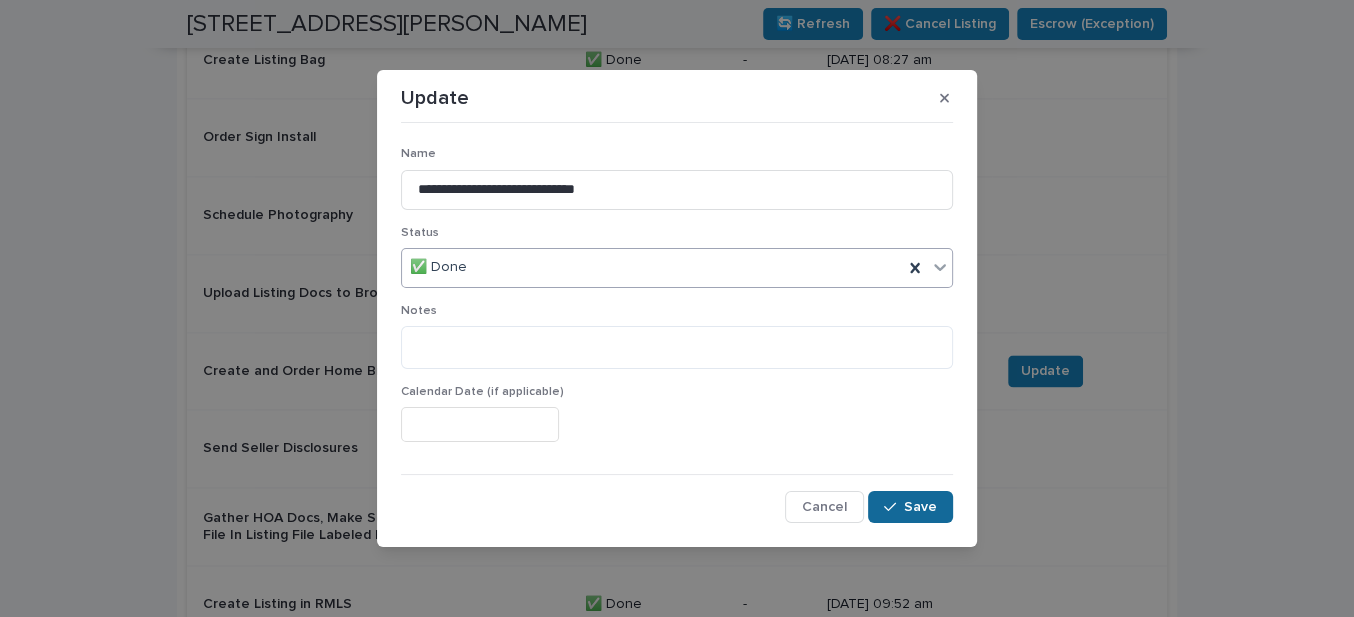click on "Save" at bounding box center [920, 507] 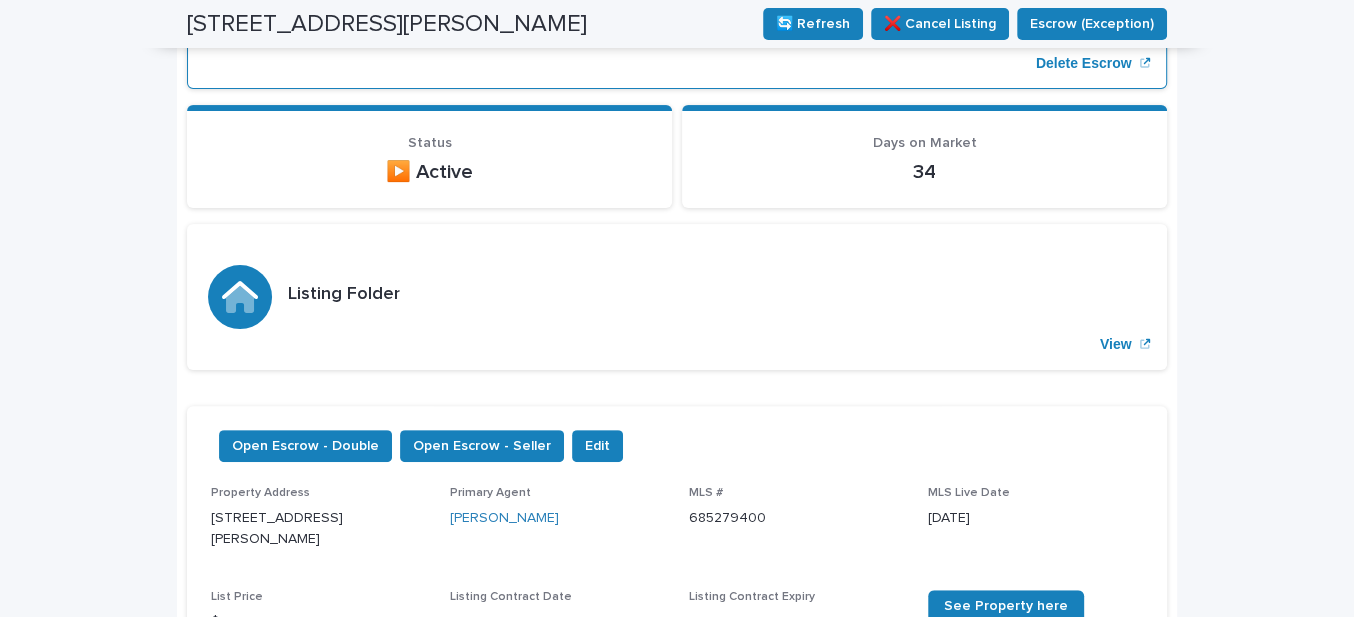 scroll, scrollTop: 0, scrollLeft: 0, axis: both 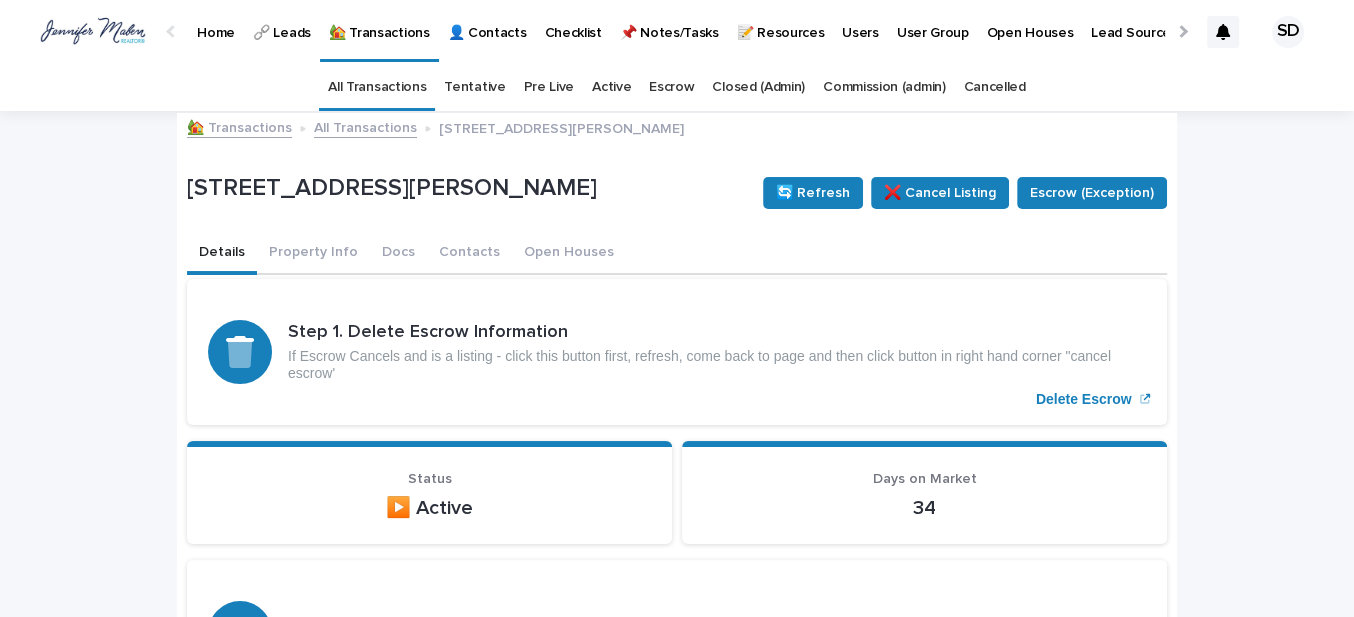 click on "🔗 Leads" at bounding box center [282, 21] 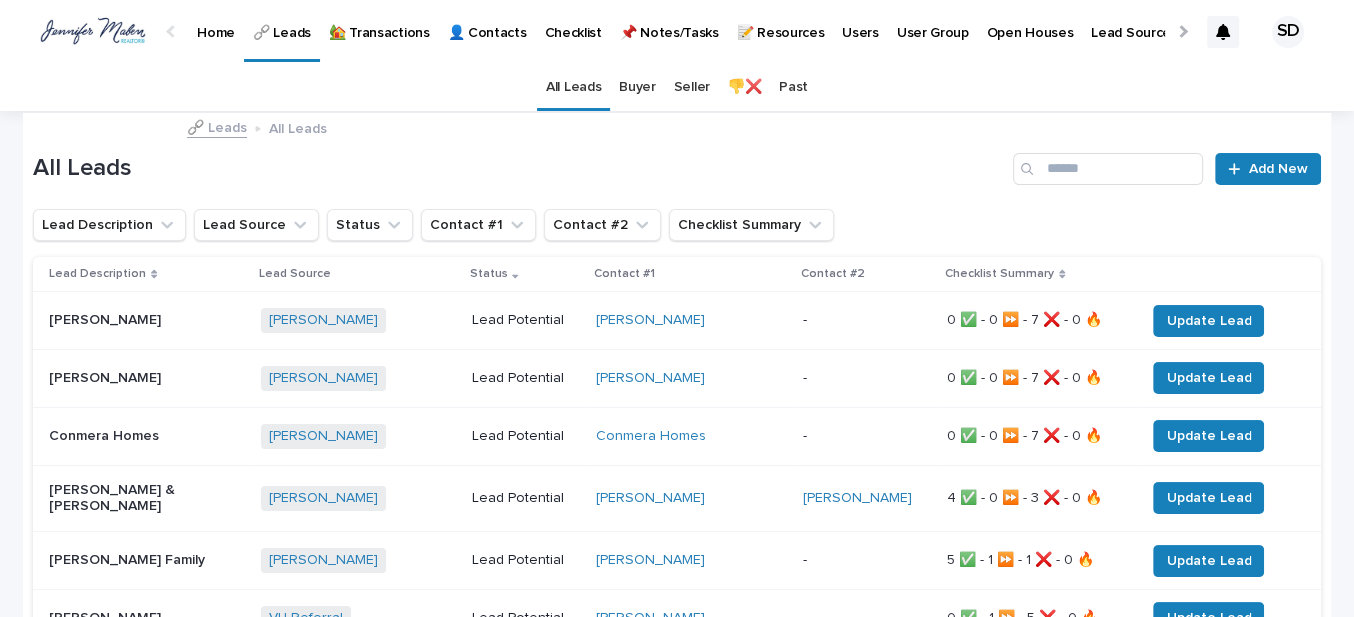 scroll, scrollTop: 90, scrollLeft: 0, axis: vertical 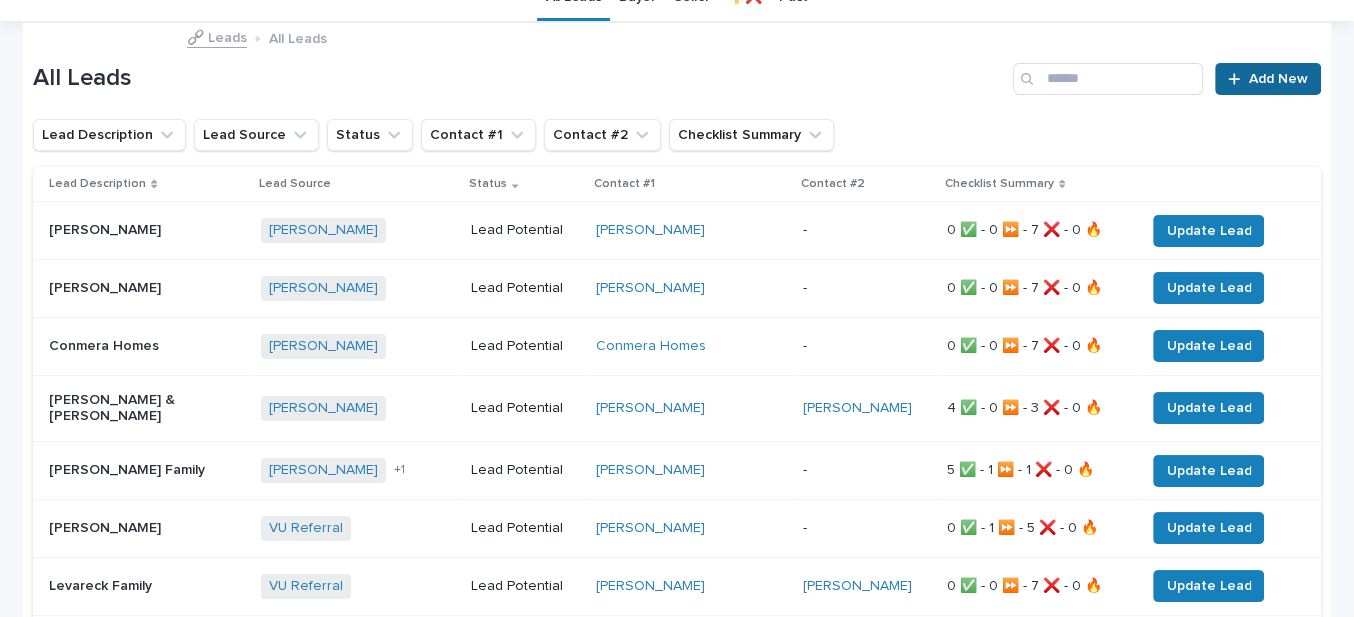click on "Add New" at bounding box center (1278, 79) 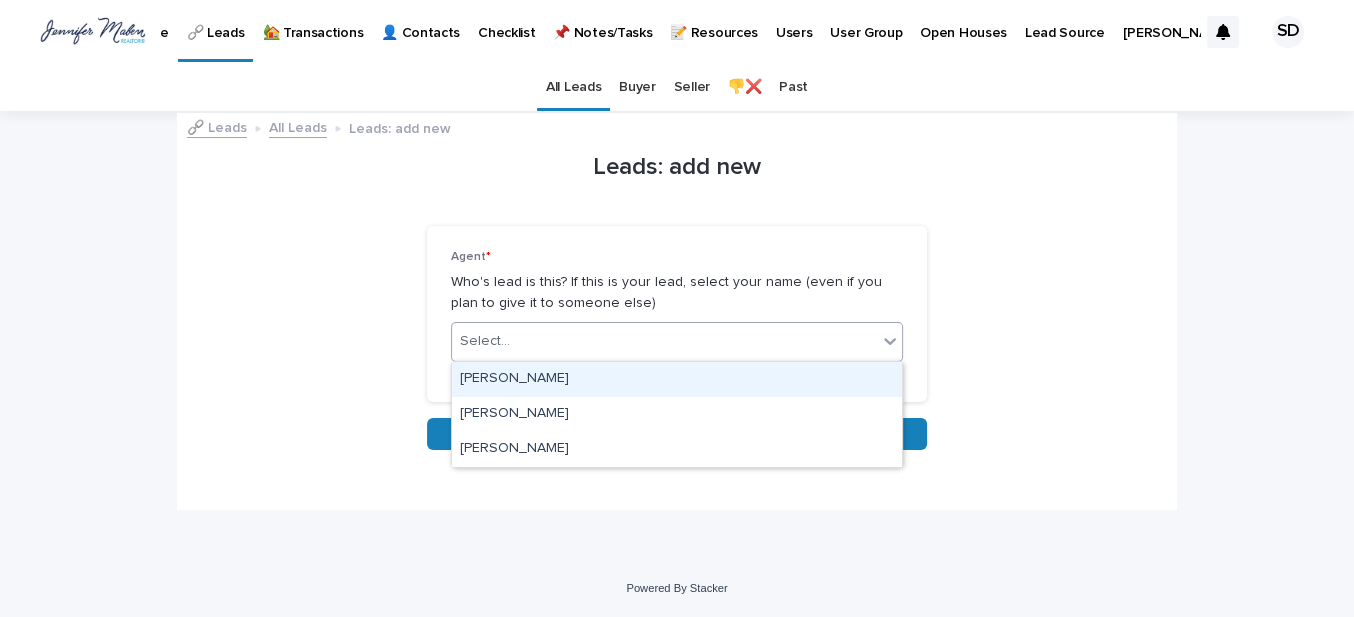 click on "Select..." at bounding box center [485, 341] 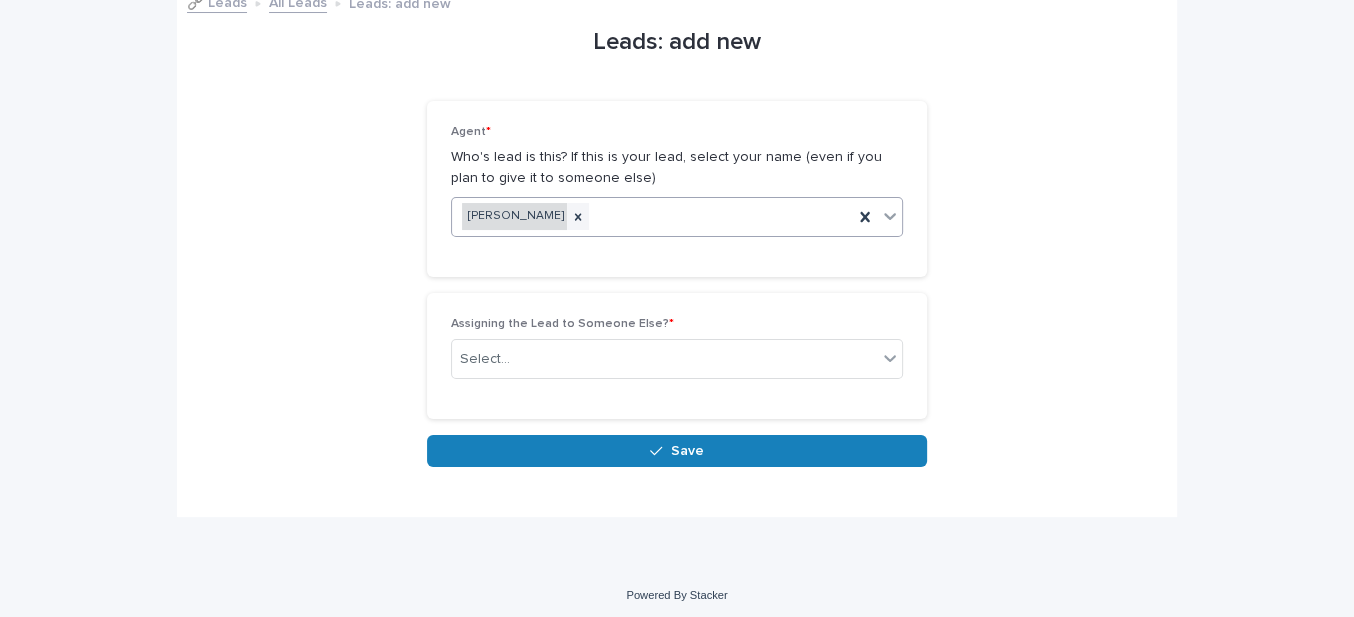 scroll, scrollTop: 129, scrollLeft: 0, axis: vertical 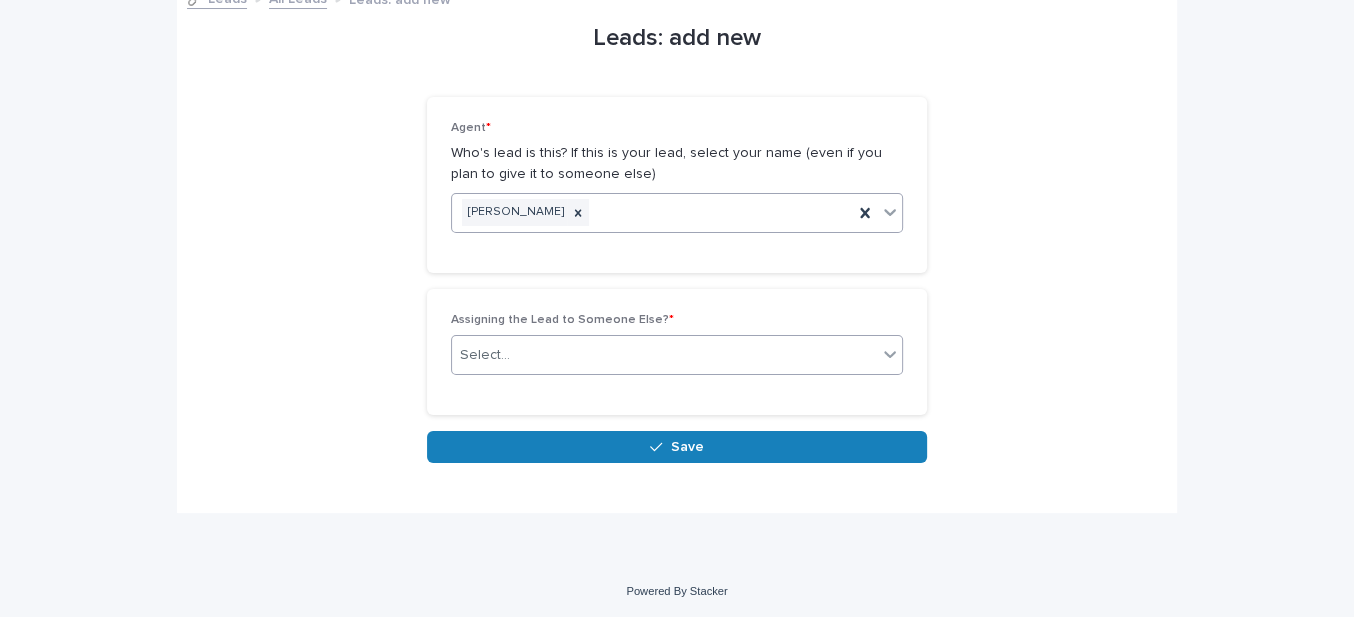 click on "Select..." at bounding box center (485, 355) 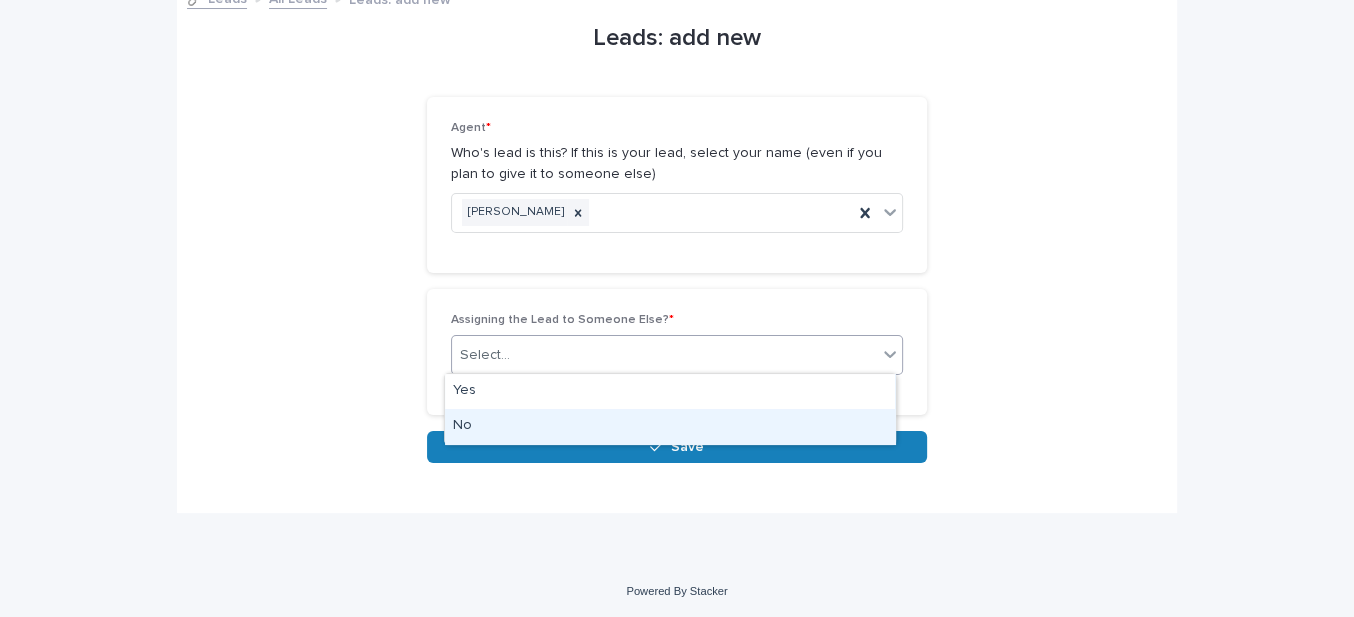 click on "No" at bounding box center (670, 426) 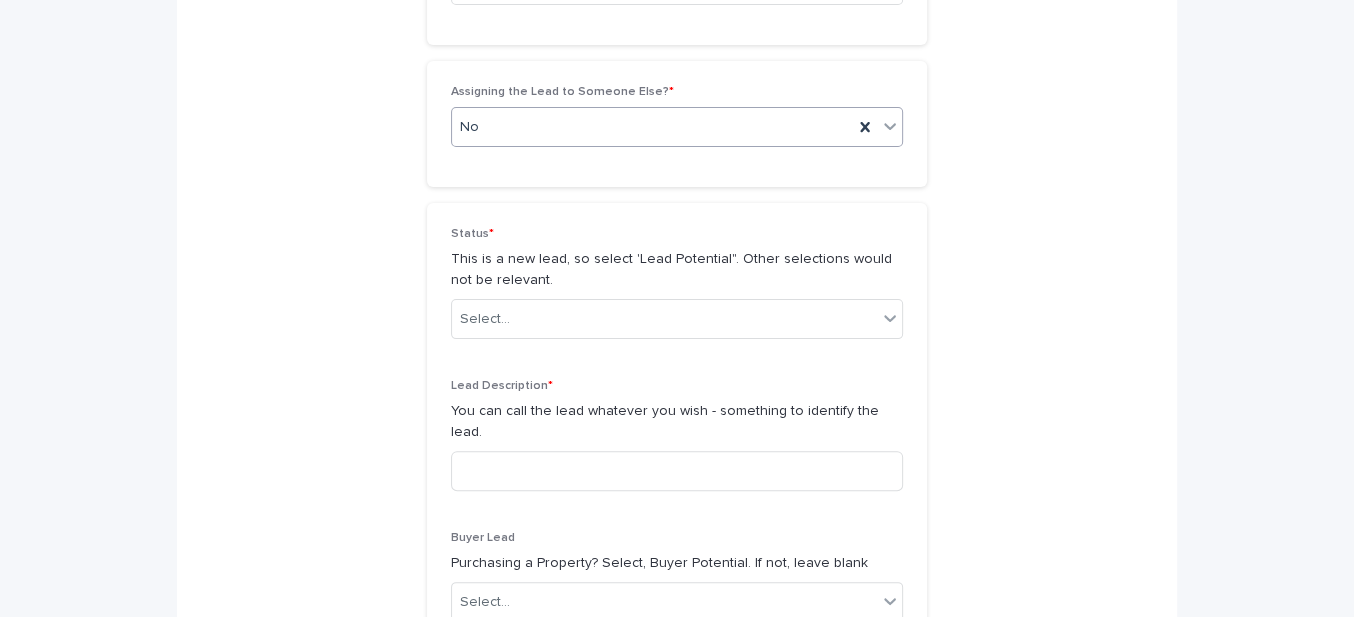 scroll, scrollTop: 402, scrollLeft: 0, axis: vertical 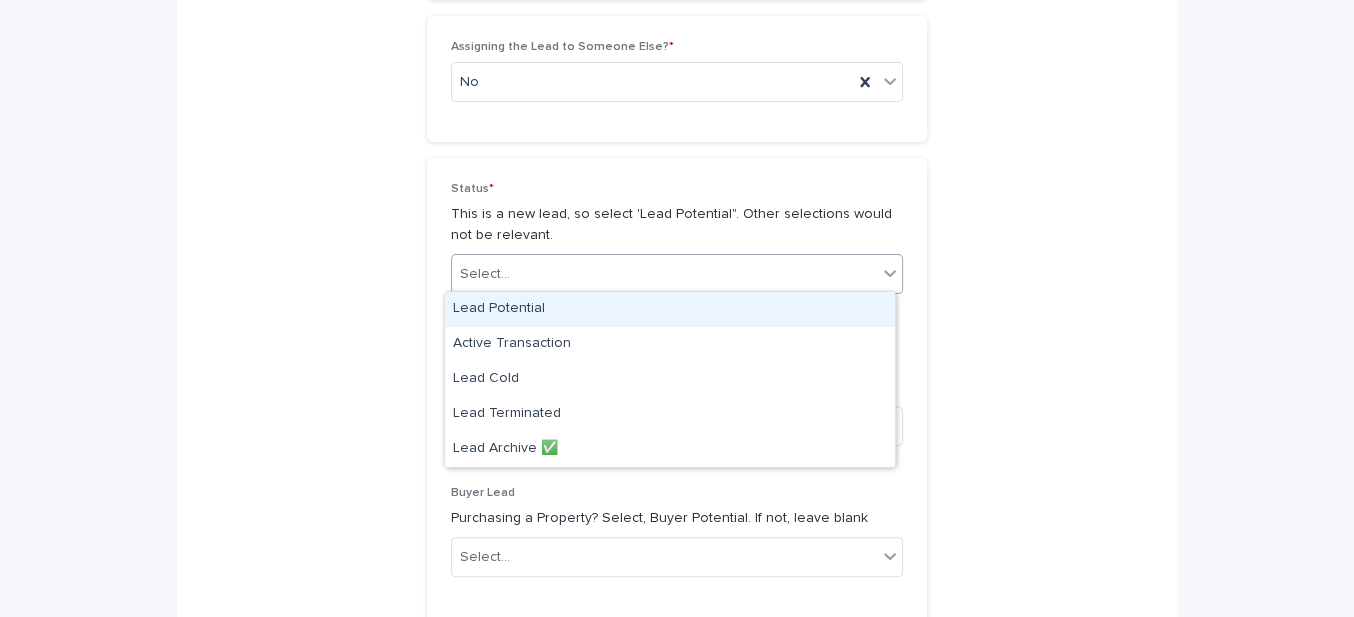 click on "Select..." at bounding box center (485, 274) 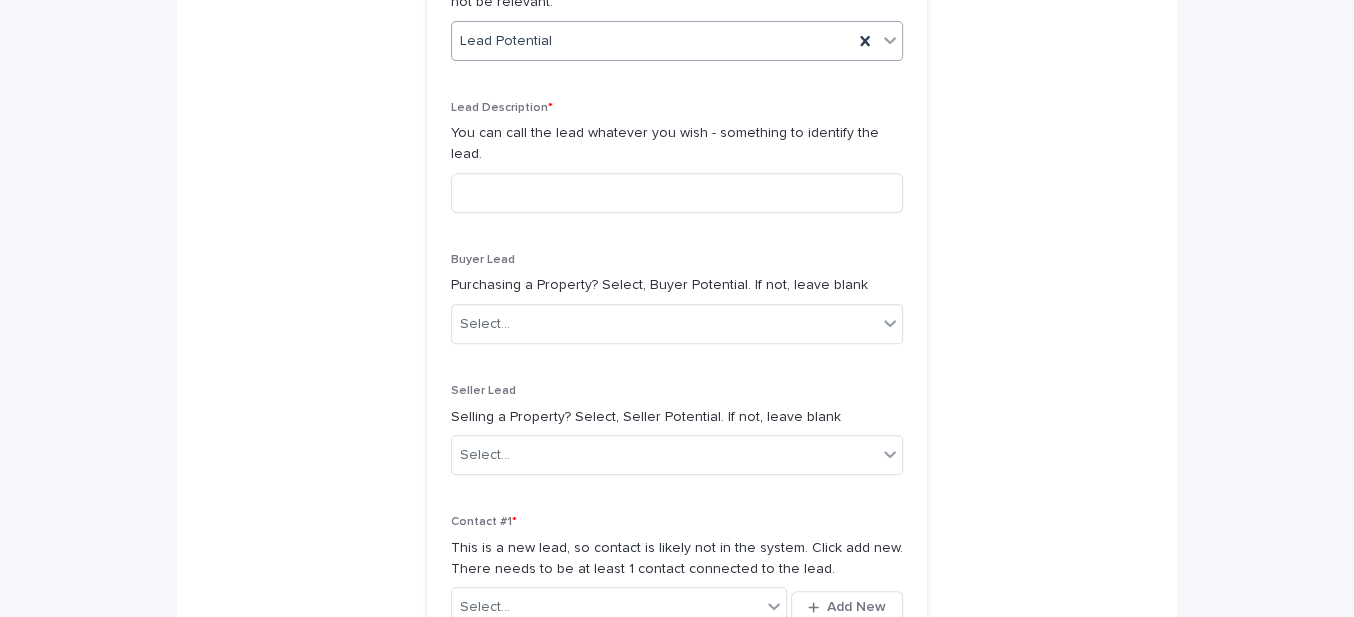 scroll, scrollTop: 675, scrollLeft: 0, axis: vertical 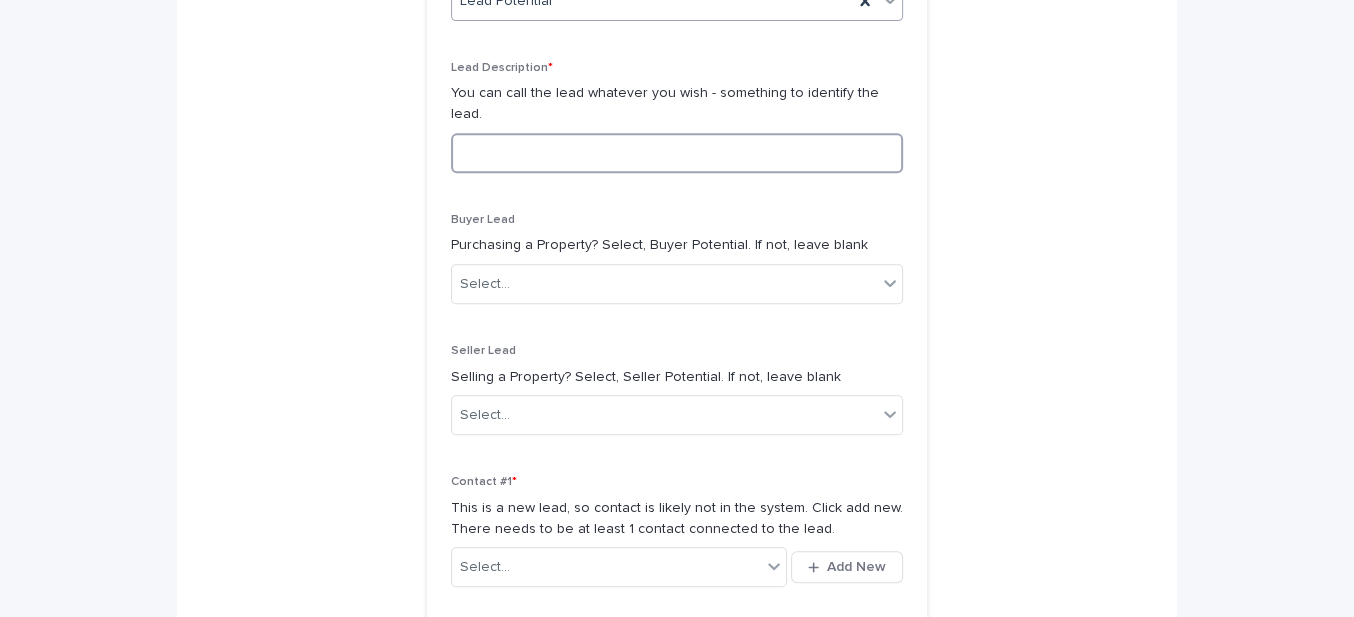click at bounding box center (677, 153) 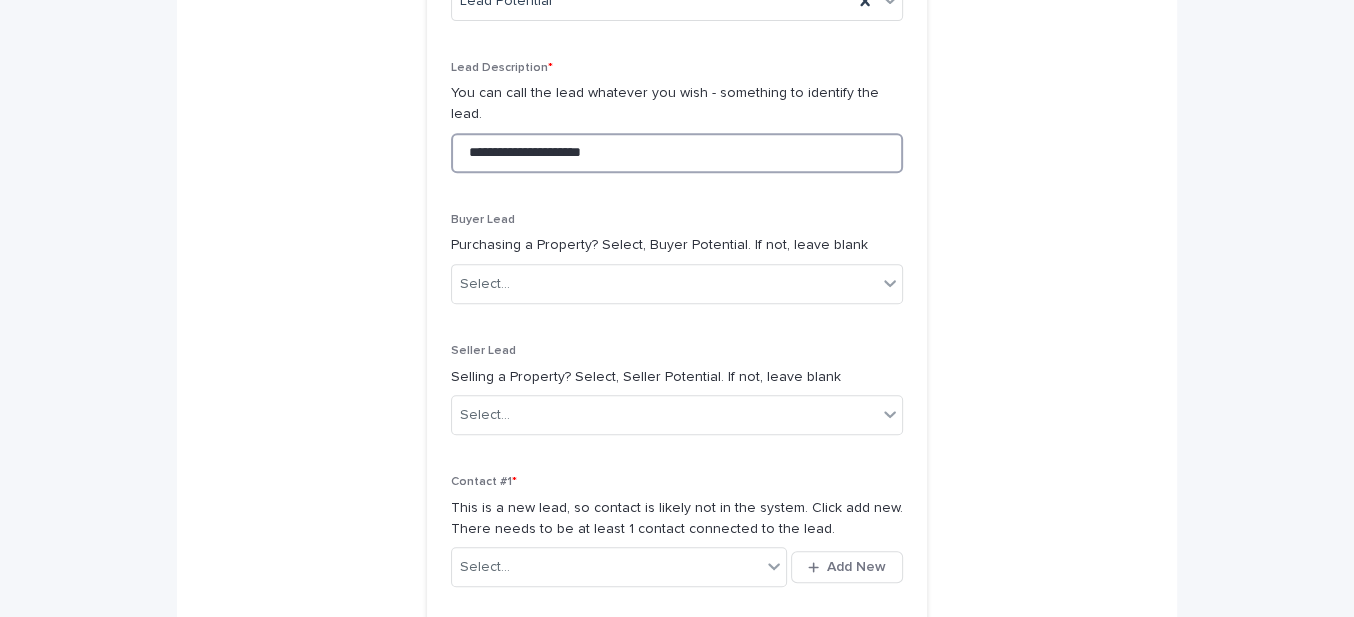 click on "**********" at bounding box center (677, 153) 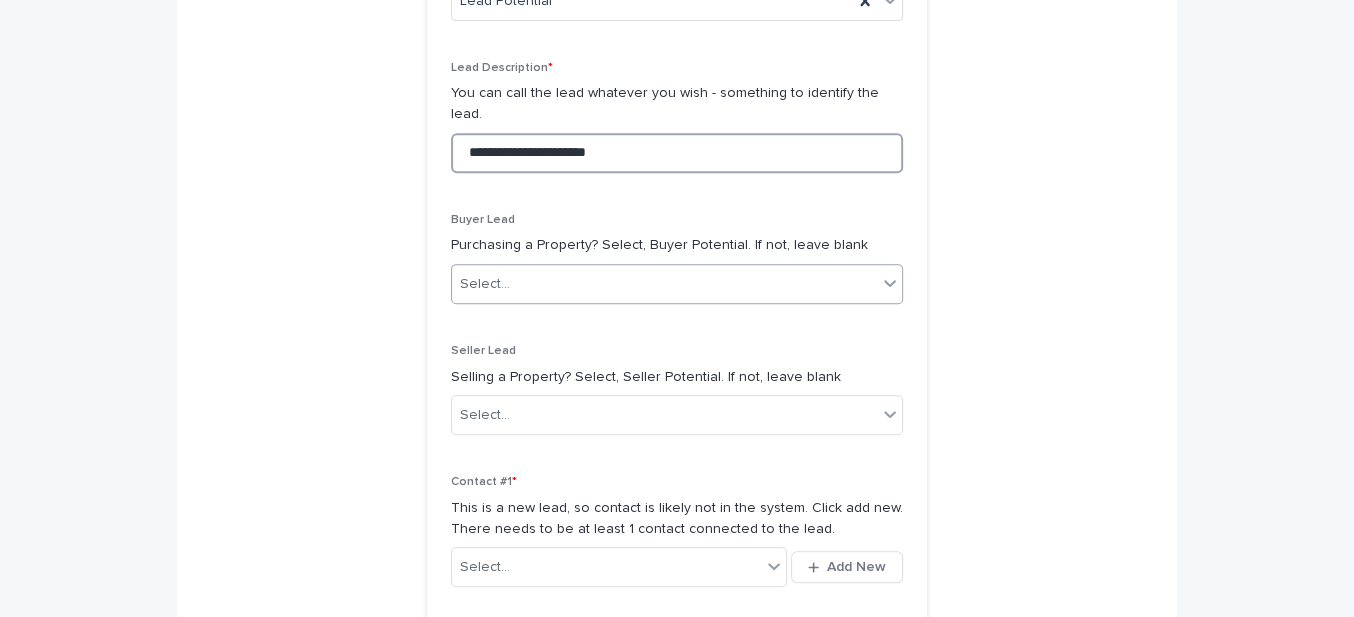 type on "**********" 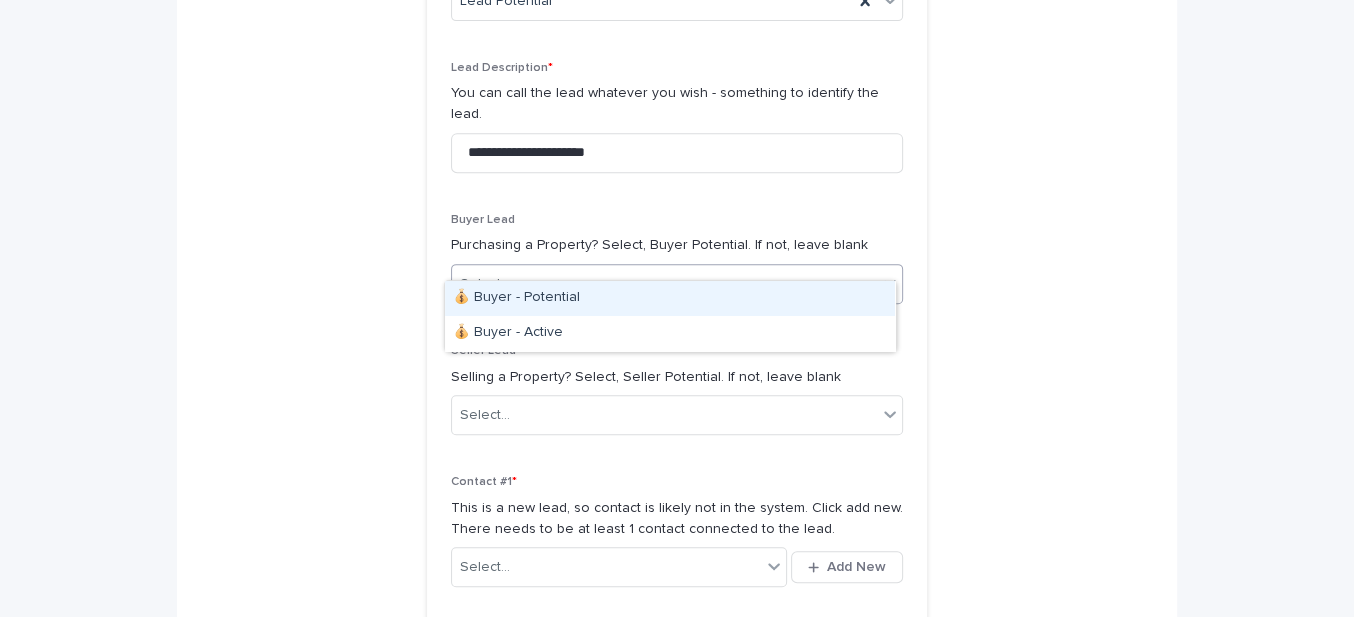 click on "Select..." at bounding box center (485, 284) 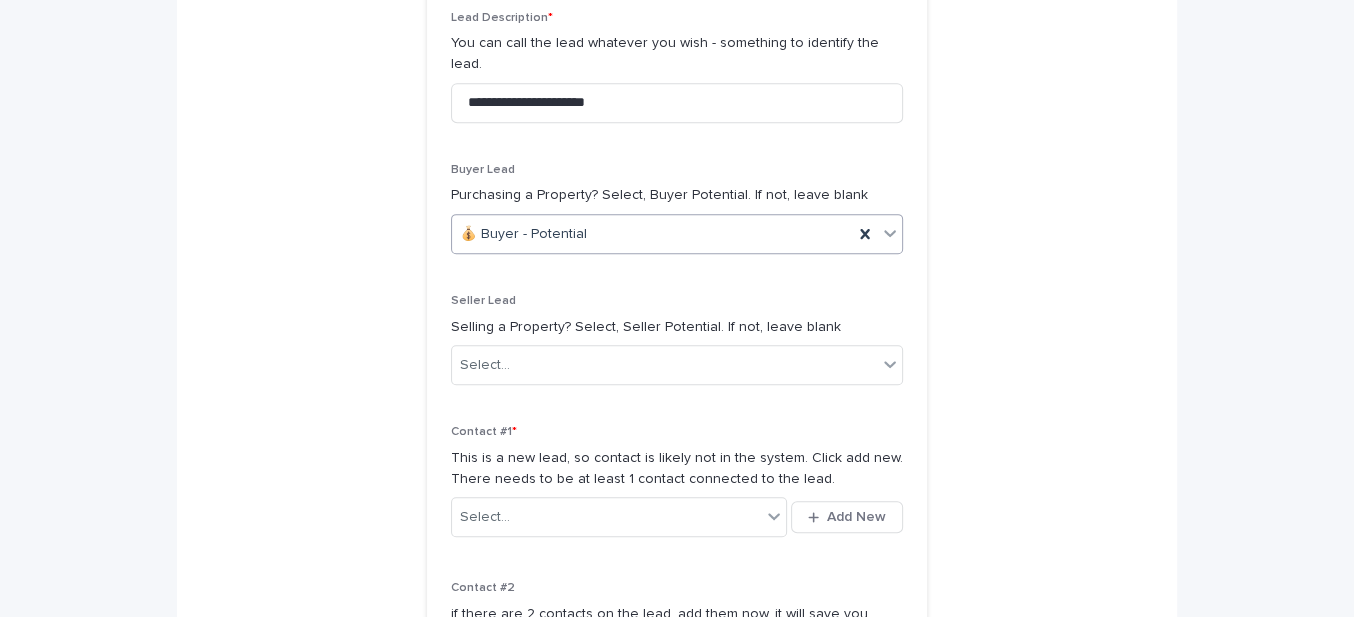 scroll, scrollTop: 947, scrollLeft: 0, axis: vertical 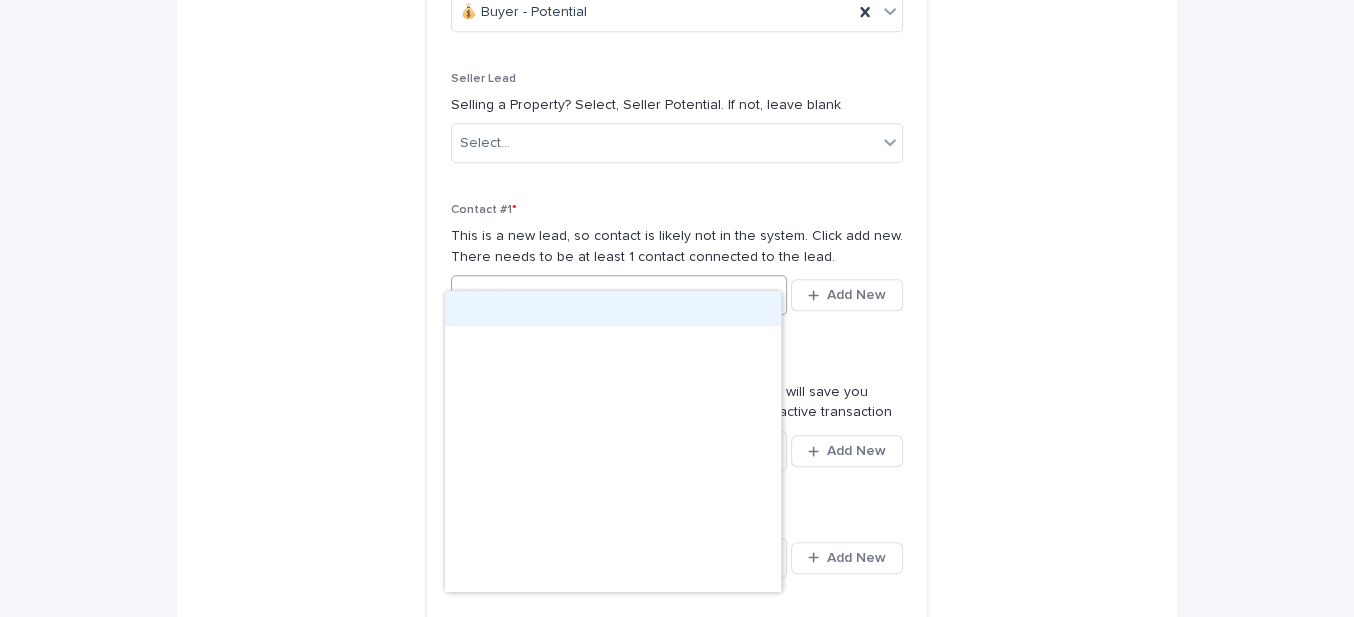 click on "Select..." at bounding box center (485, 295) 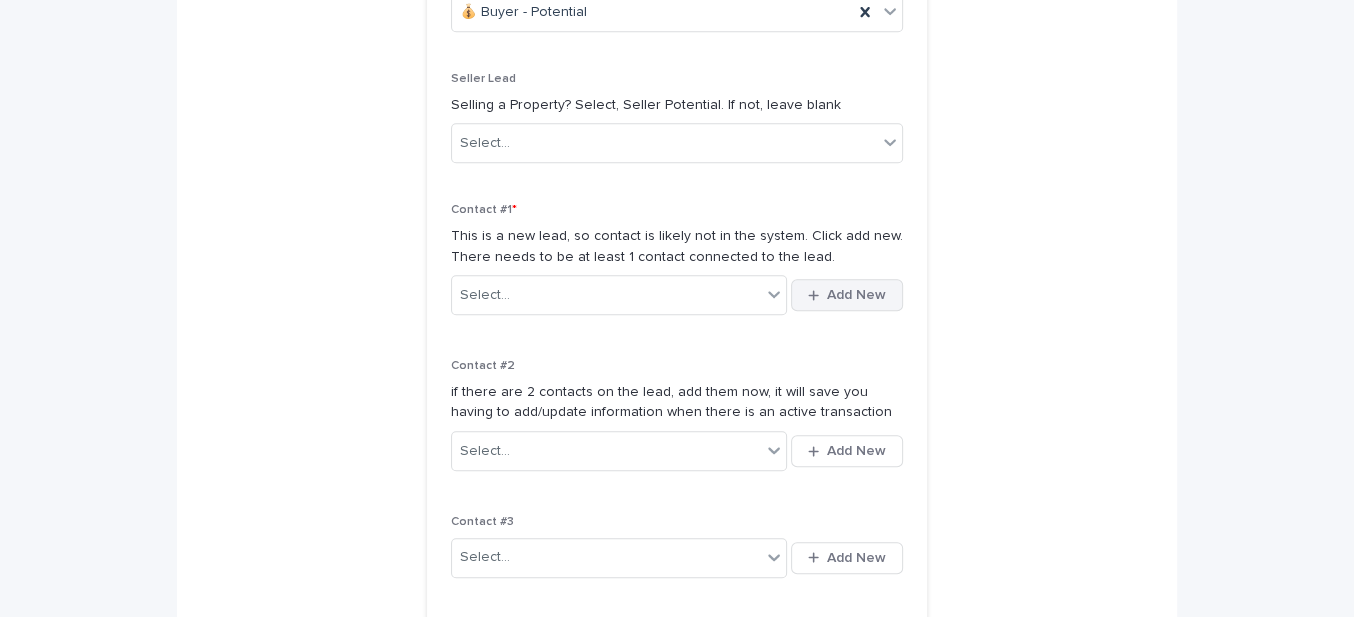click on "Add New" at bounding box center [856, 295] 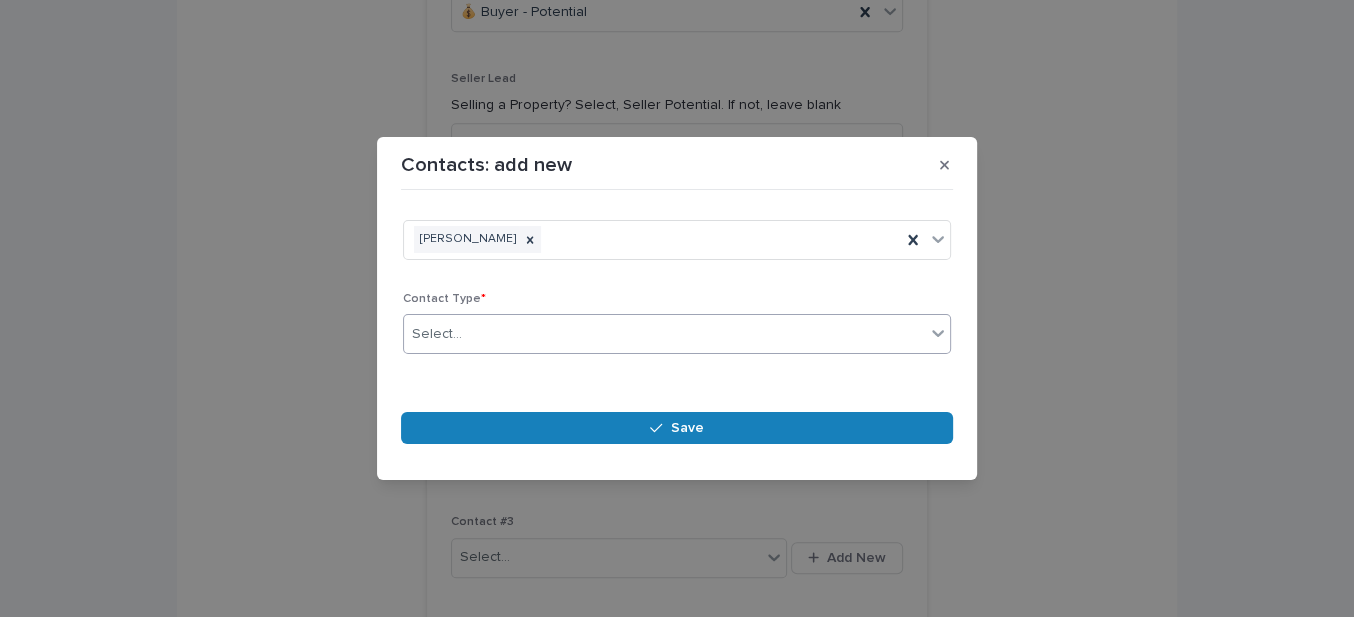 click on "Select..." at bounding box center [437, 334] 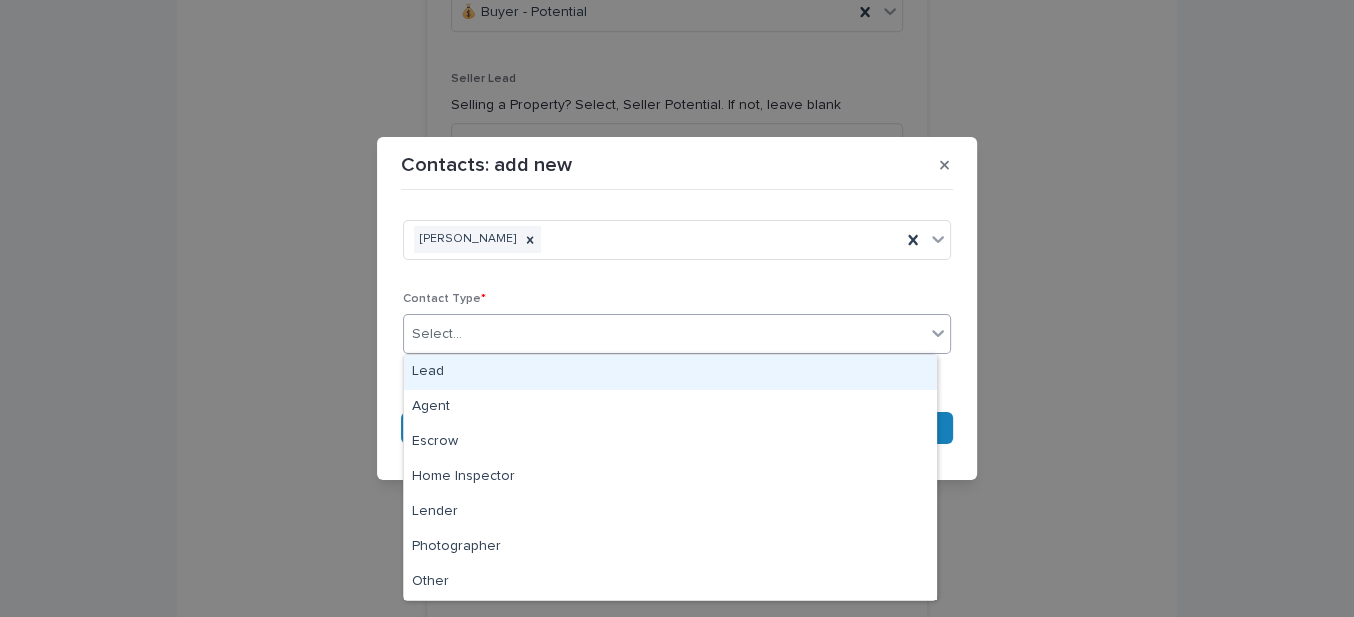 click on "Lead" at bounding box center [670, 372] 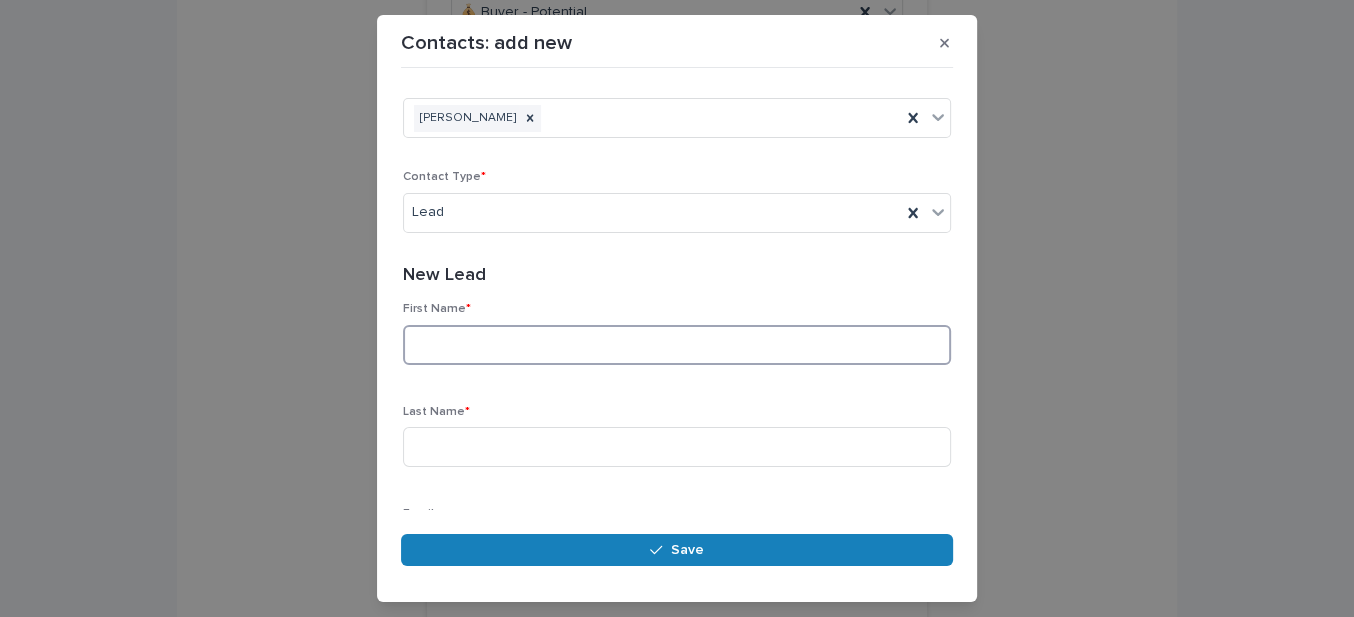 click at bounding box center (677, 345) 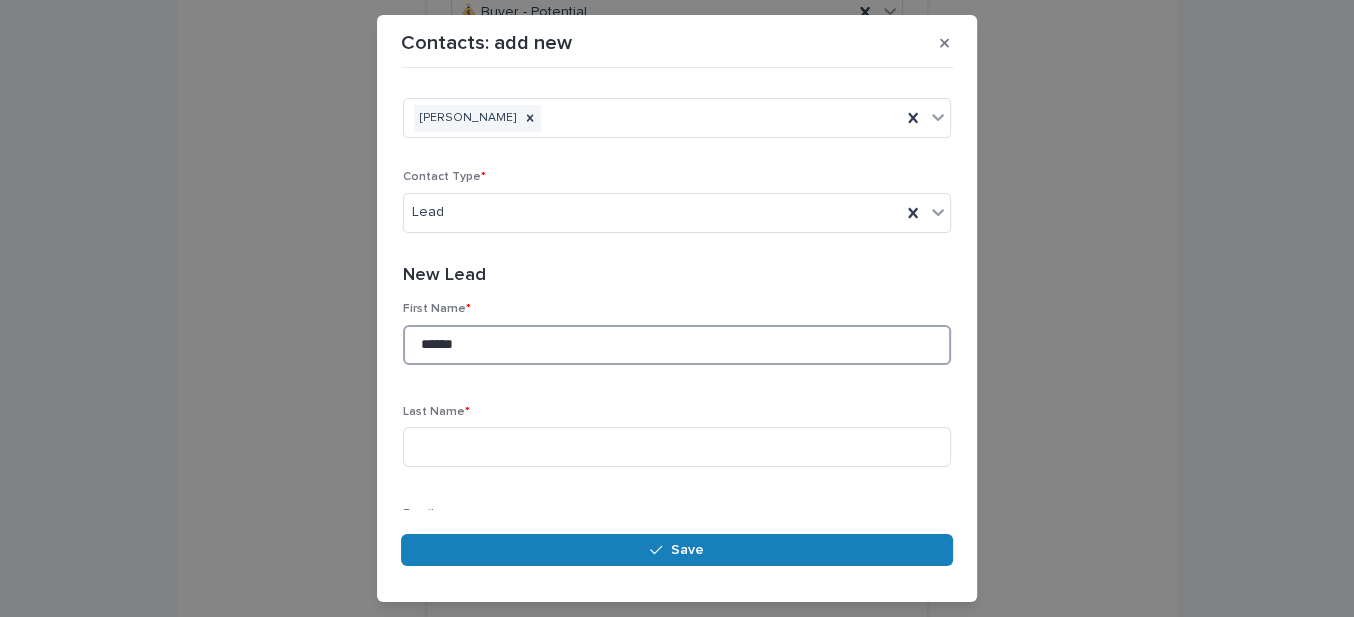 type on "*****" 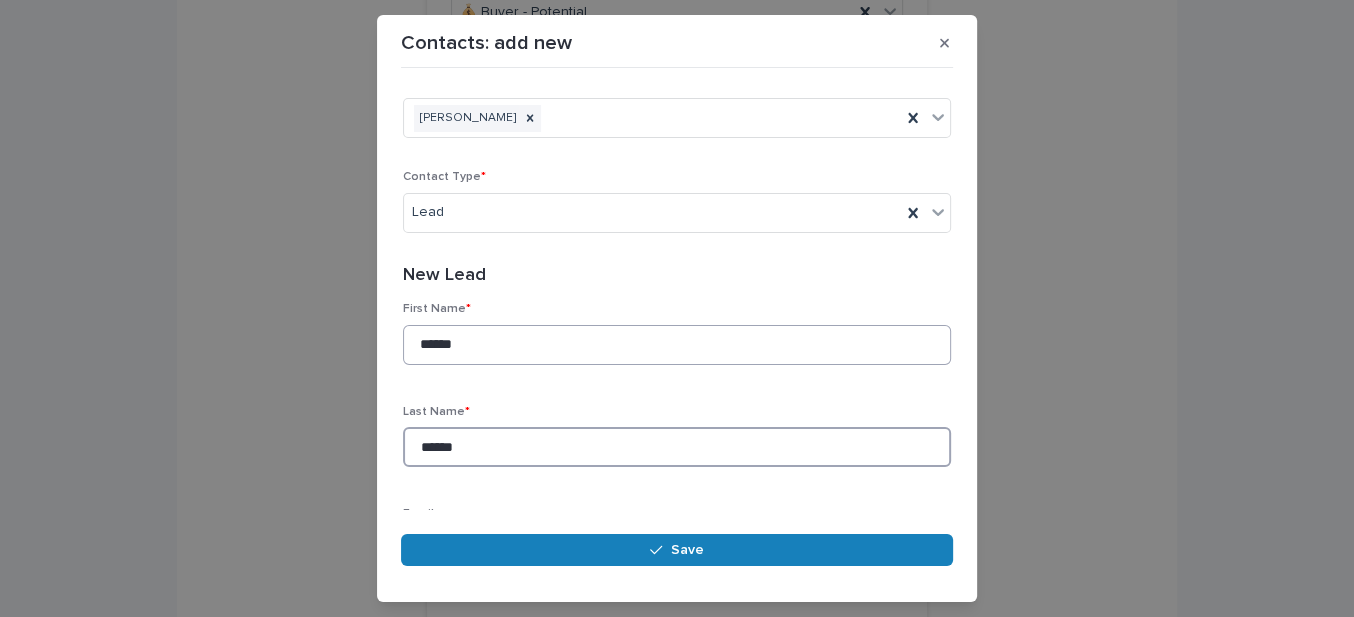 type on "******" 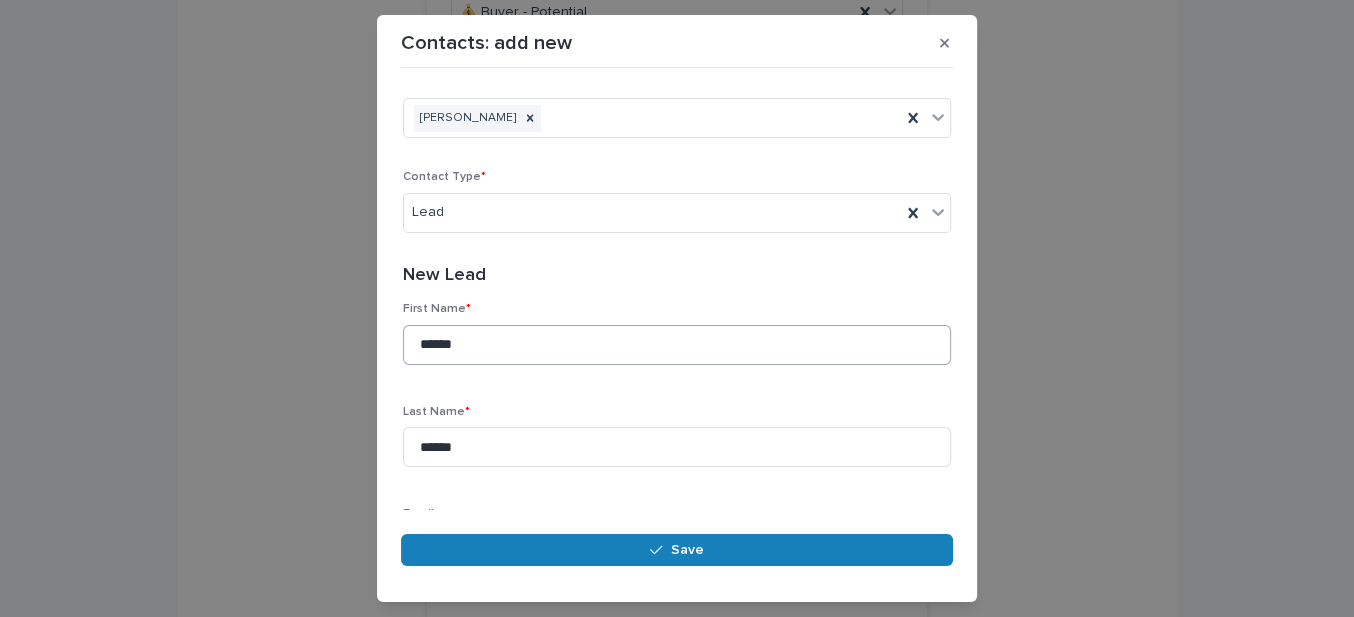 scroll, scrollTop: 255, scrollLeft: 0, axis: vertical 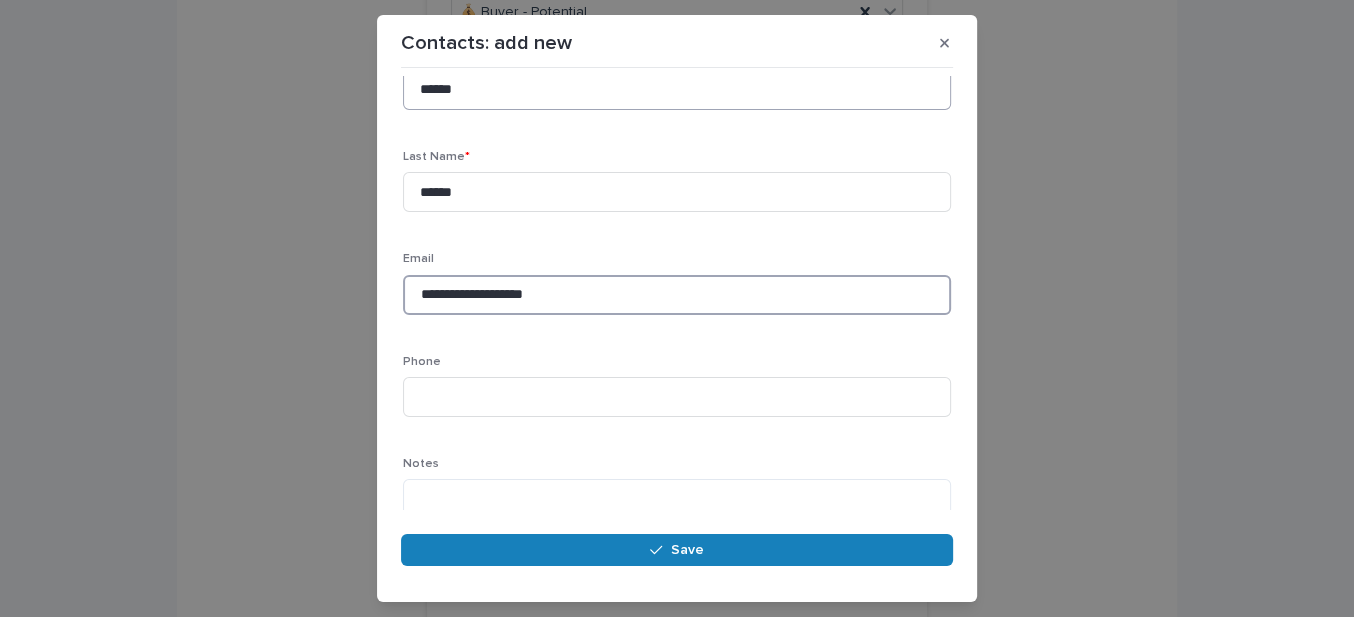 type on "**********" 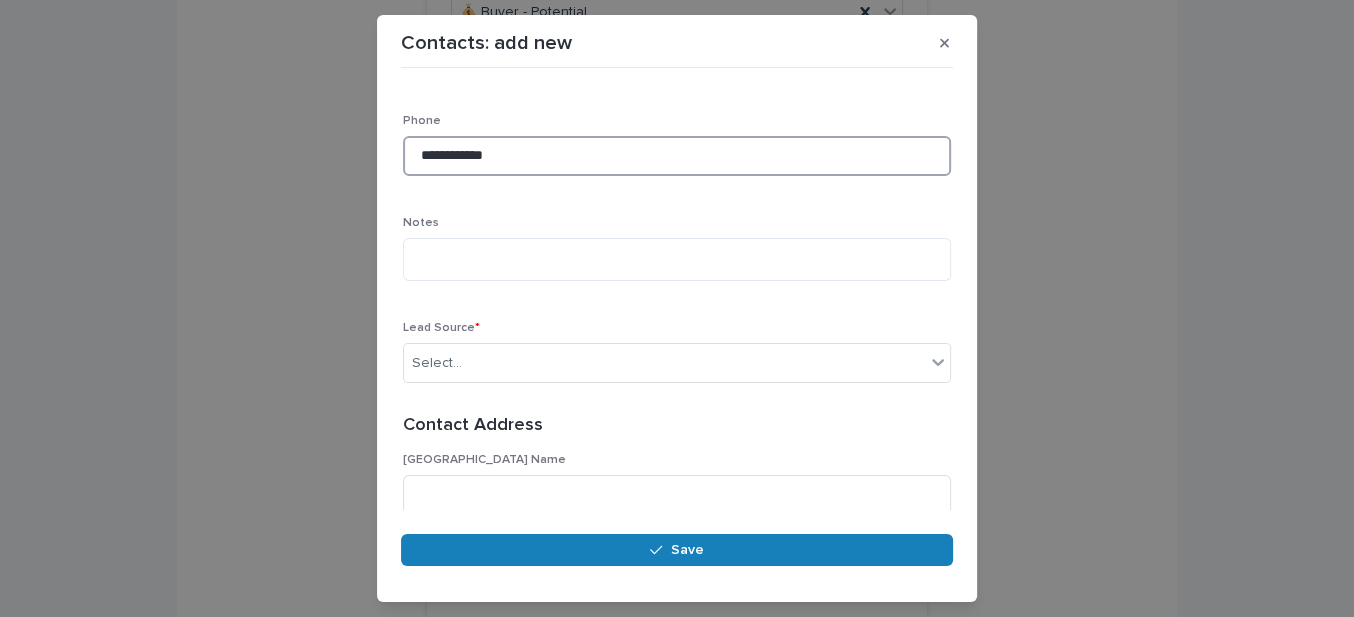 scroll, scrollTop: 527, scrollLeft: 0, axis: vertical 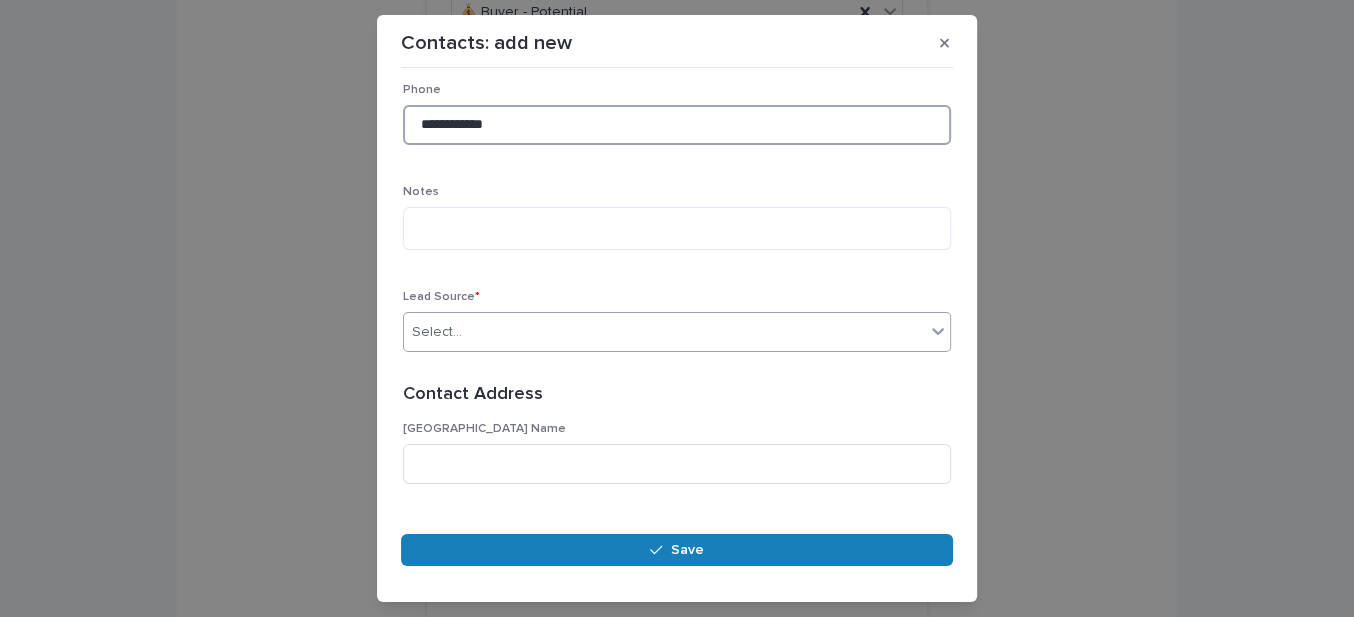 type on "**********" 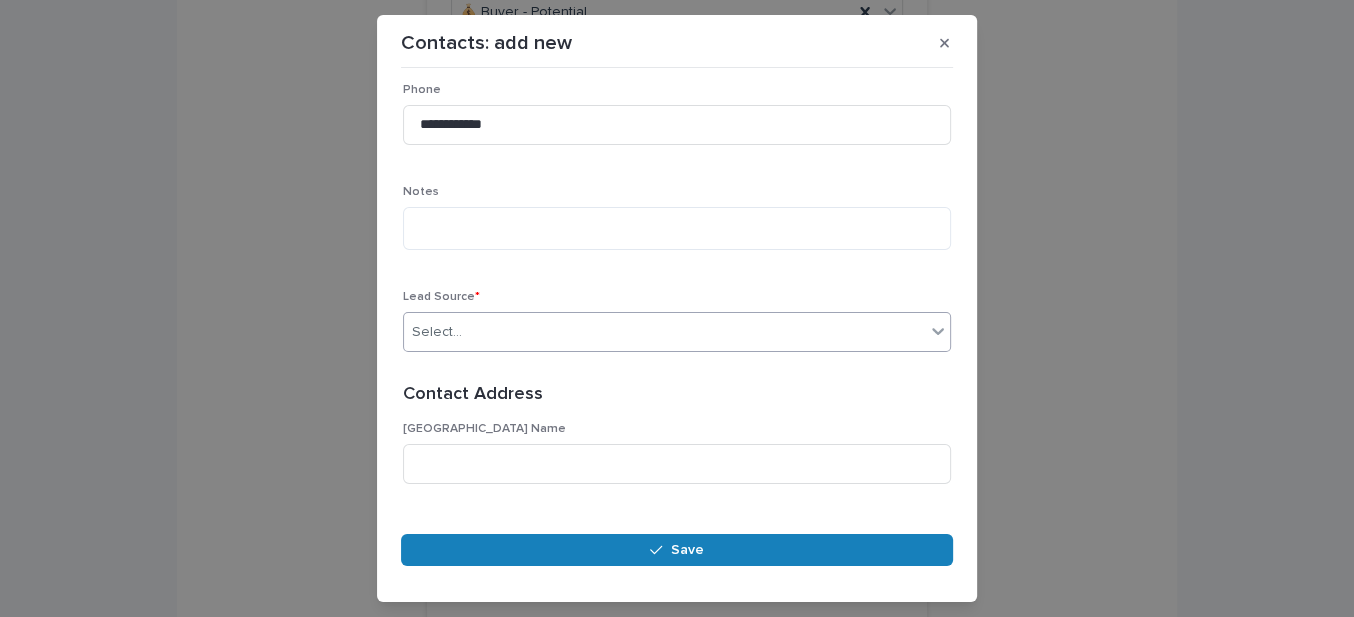 click on "Select..." at bounding box center [437, 332] 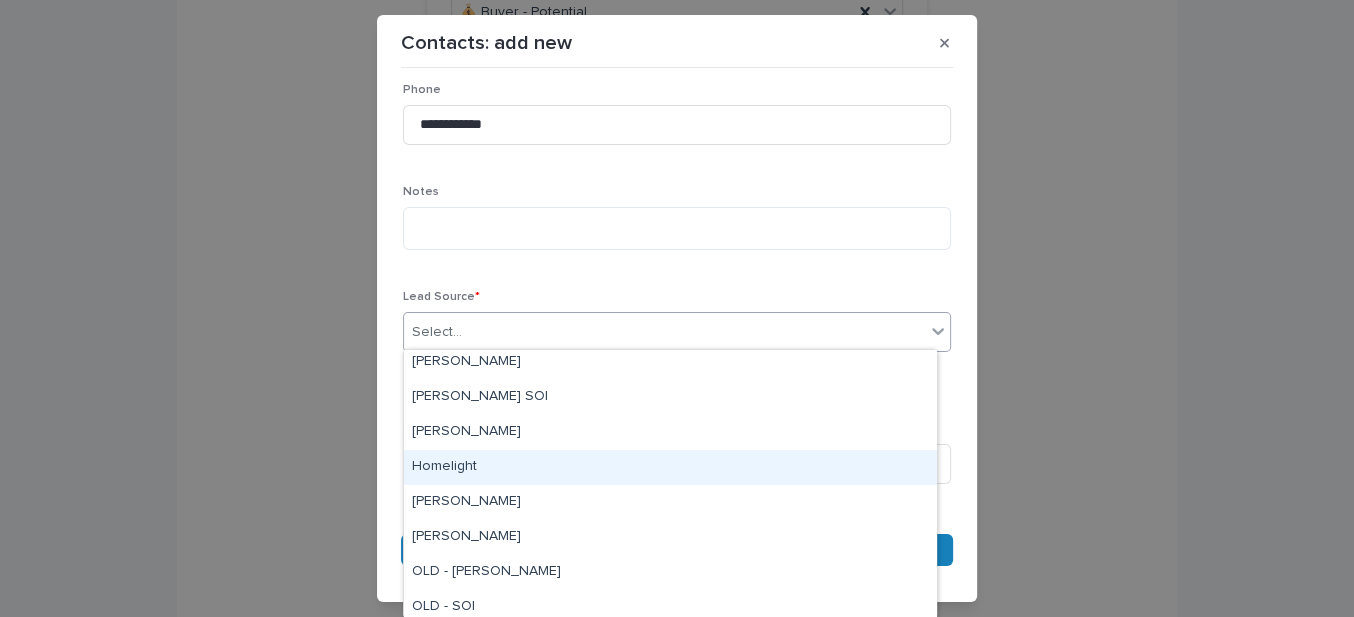 scroll, scrollTop: 90, scrollLeft: 0, axis: vertical 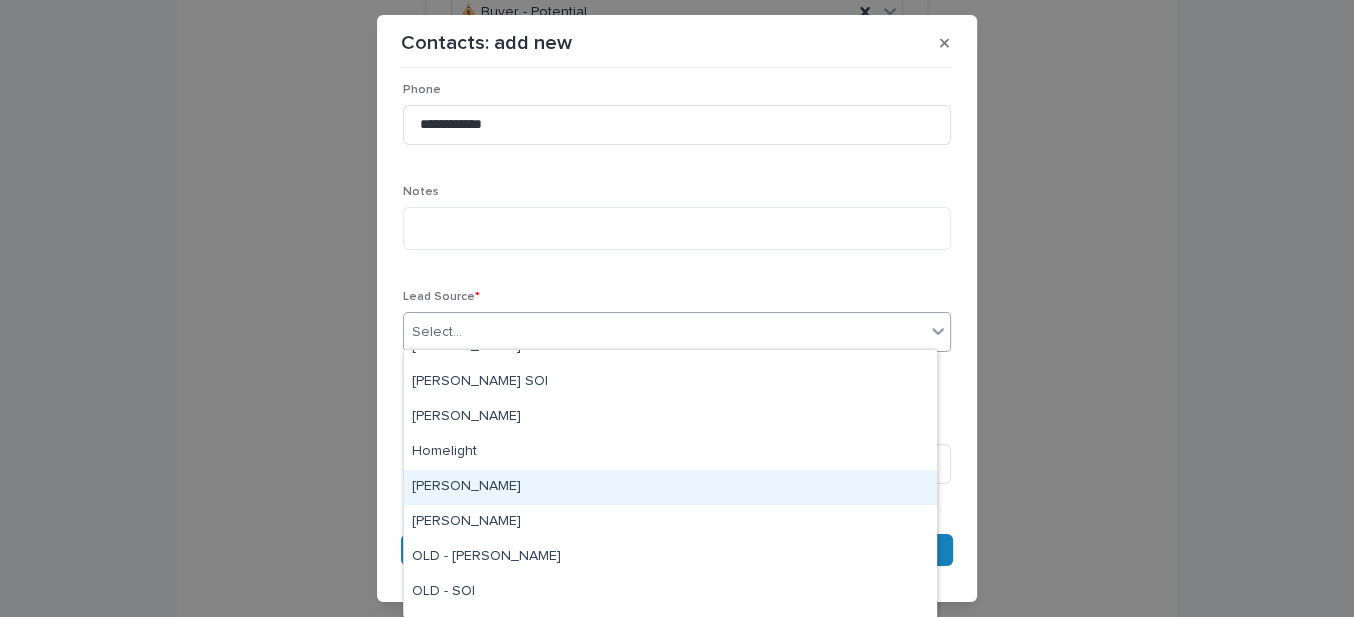 click on "[PERSON_NAME]" at bounding box center (670, 487) 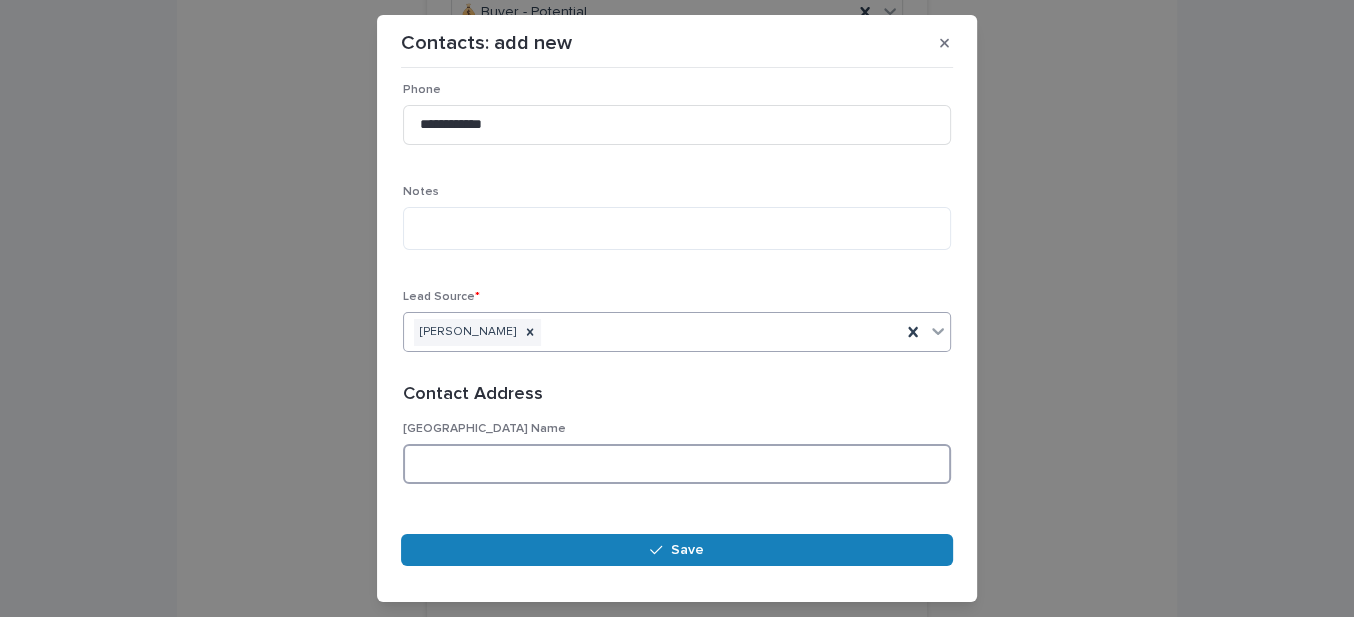 click at bounding box center [677, 464] 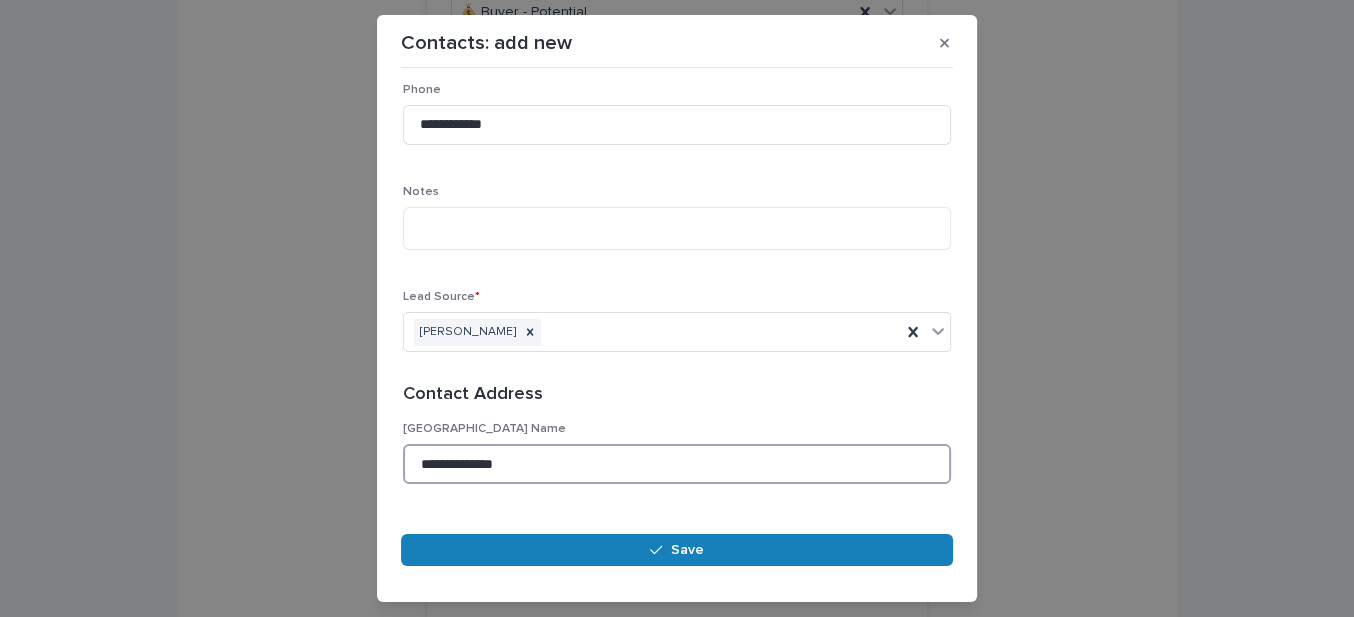 type on "**********" 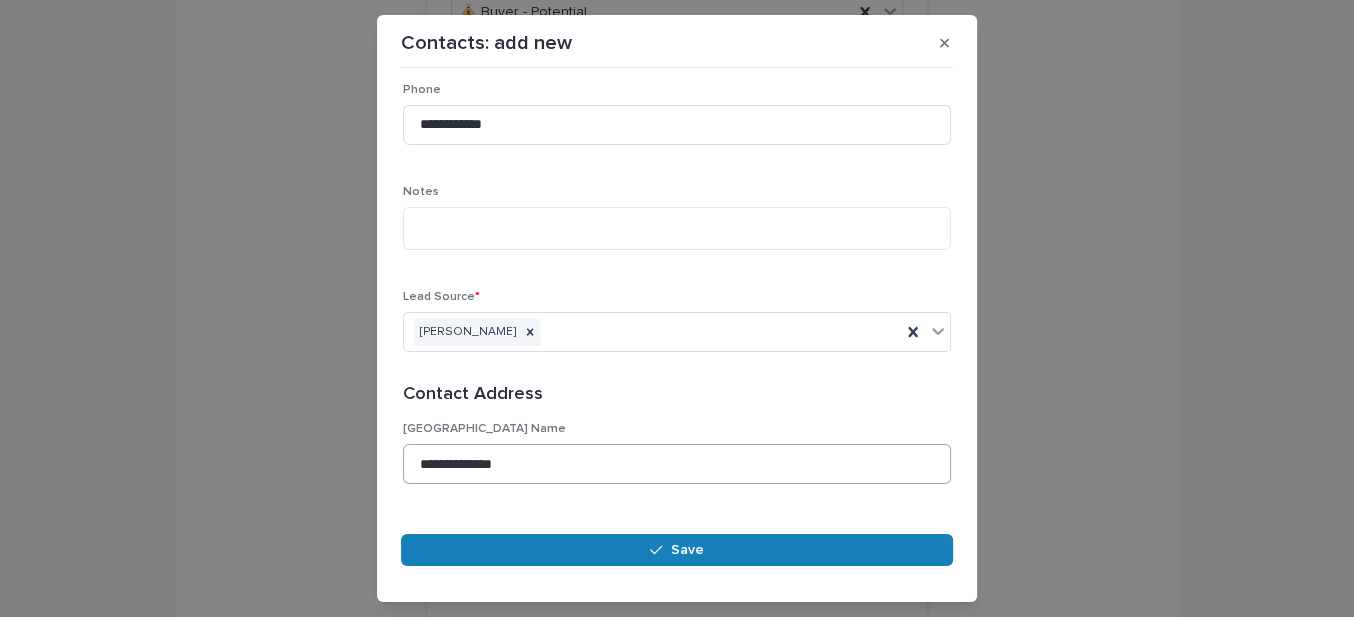 scroll, scrollTop: 798, scrollLeft: 0, axis: vertical 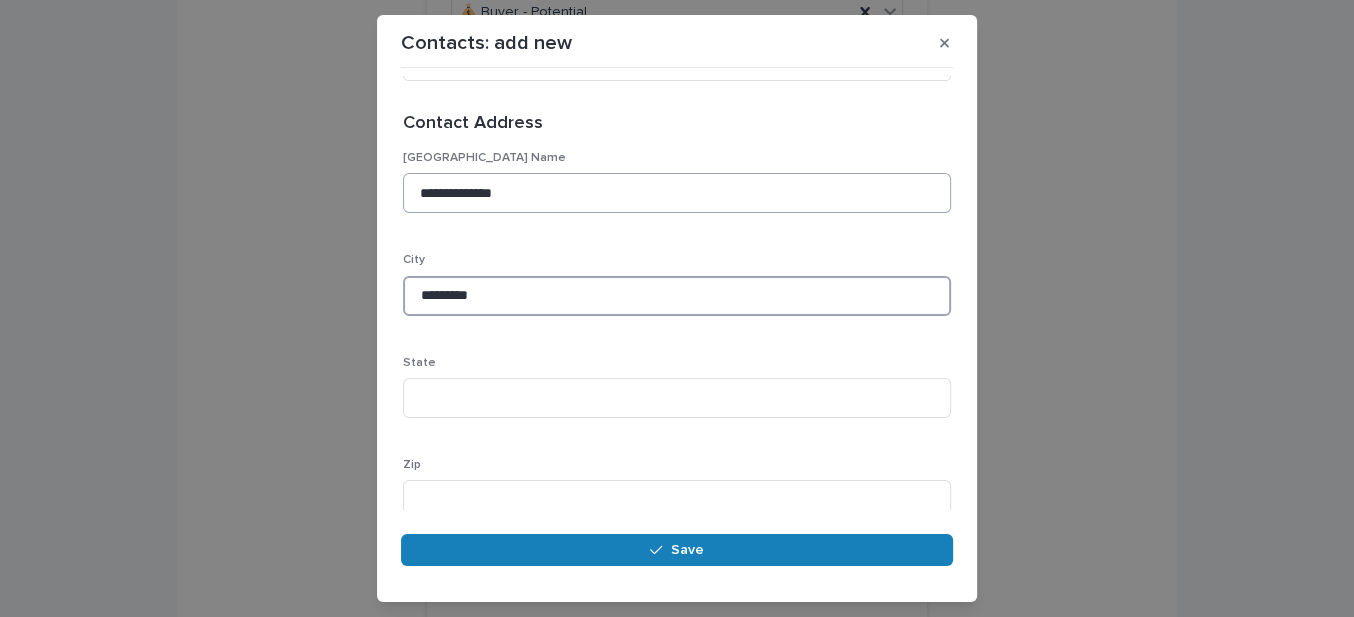 type on "*********" 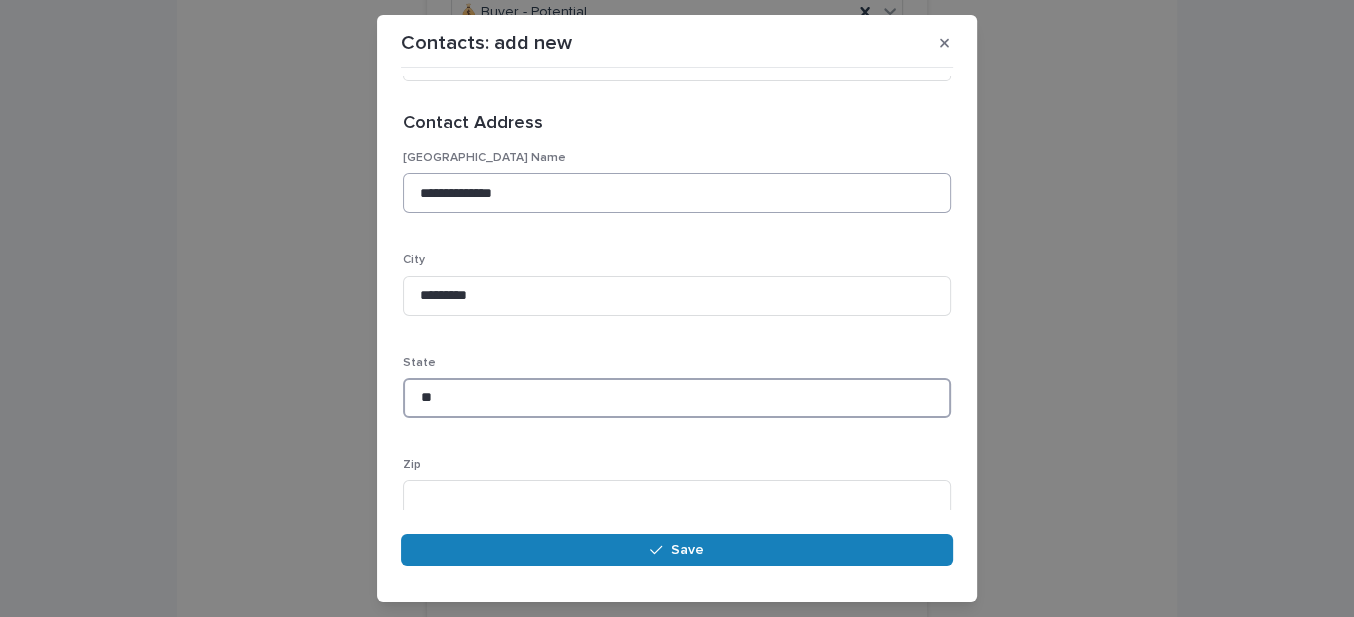 type on "*" 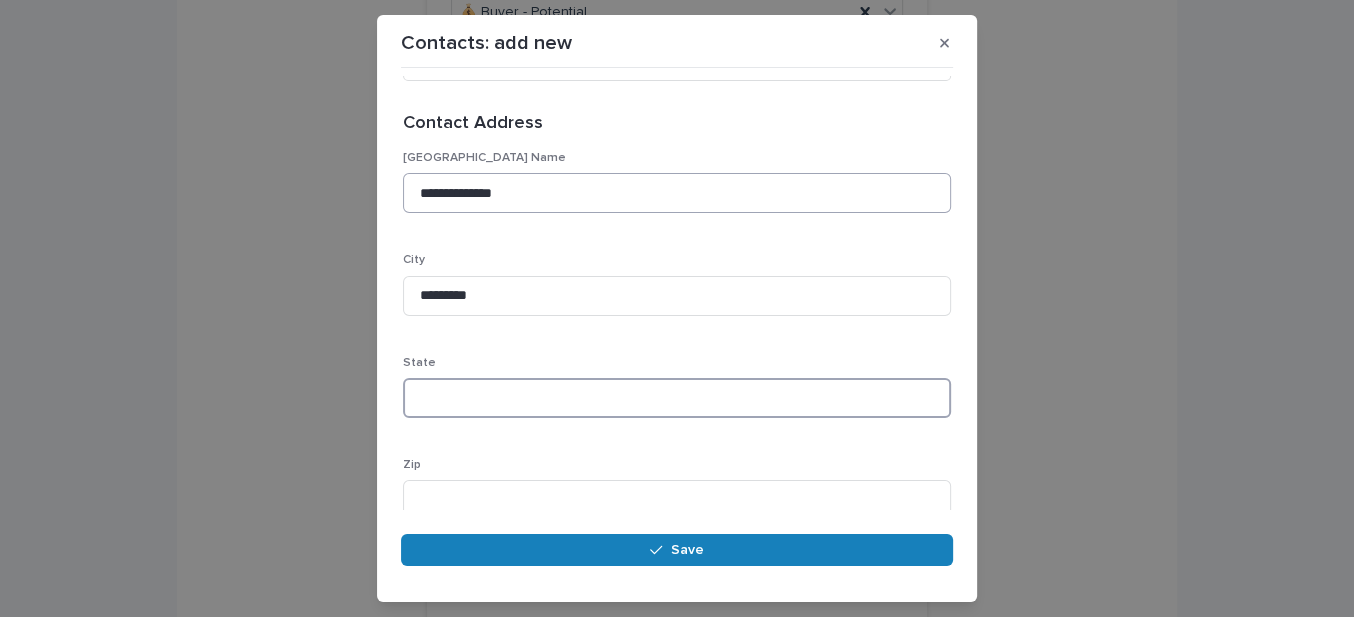type on "*" 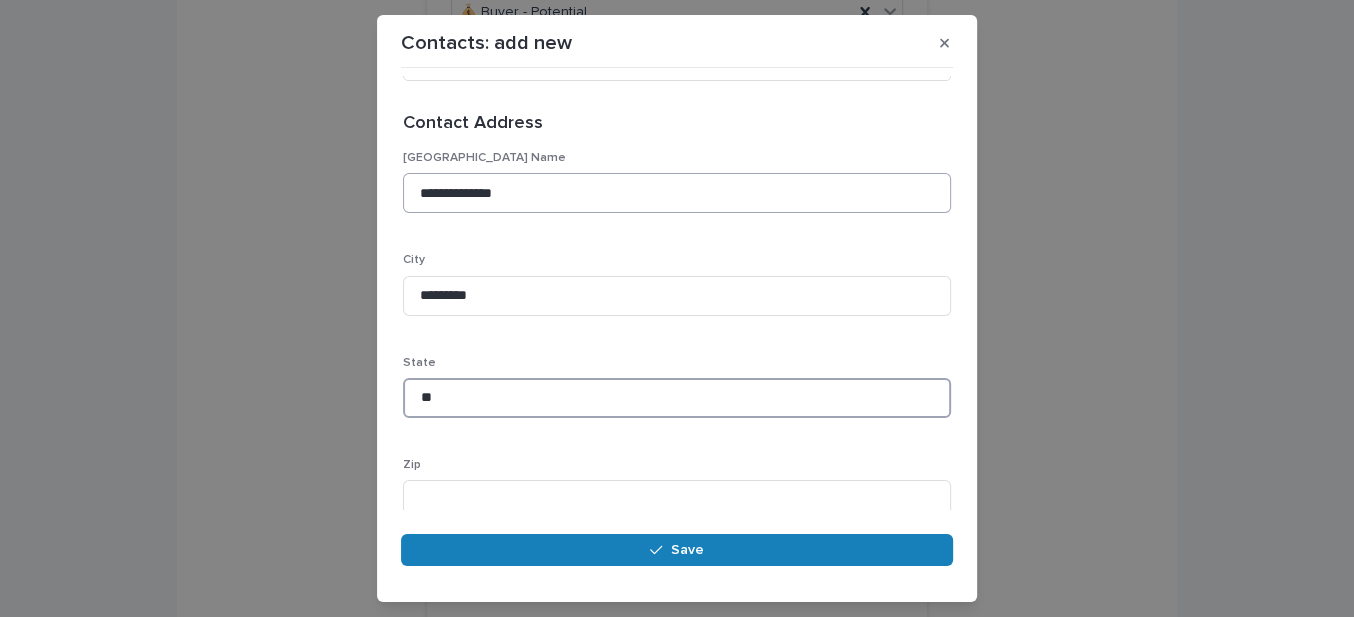 type on "**" 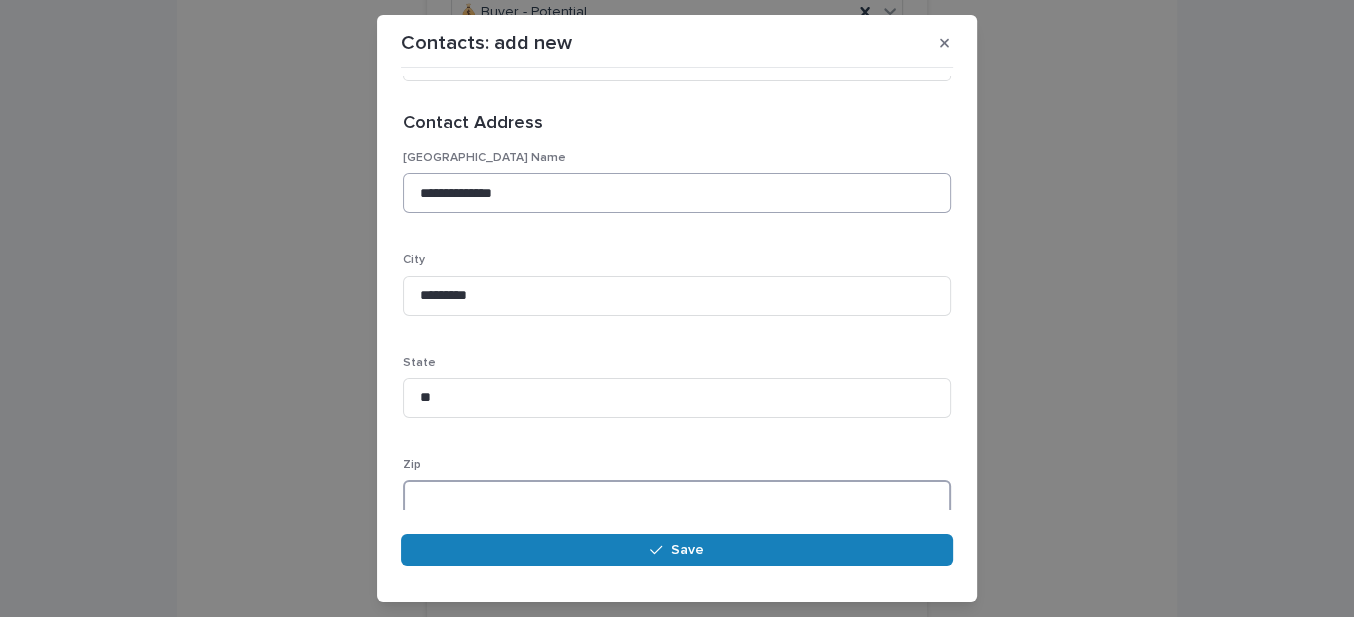 scroll, scrollTop: 806, scrollLeft: 0, axis: vertical 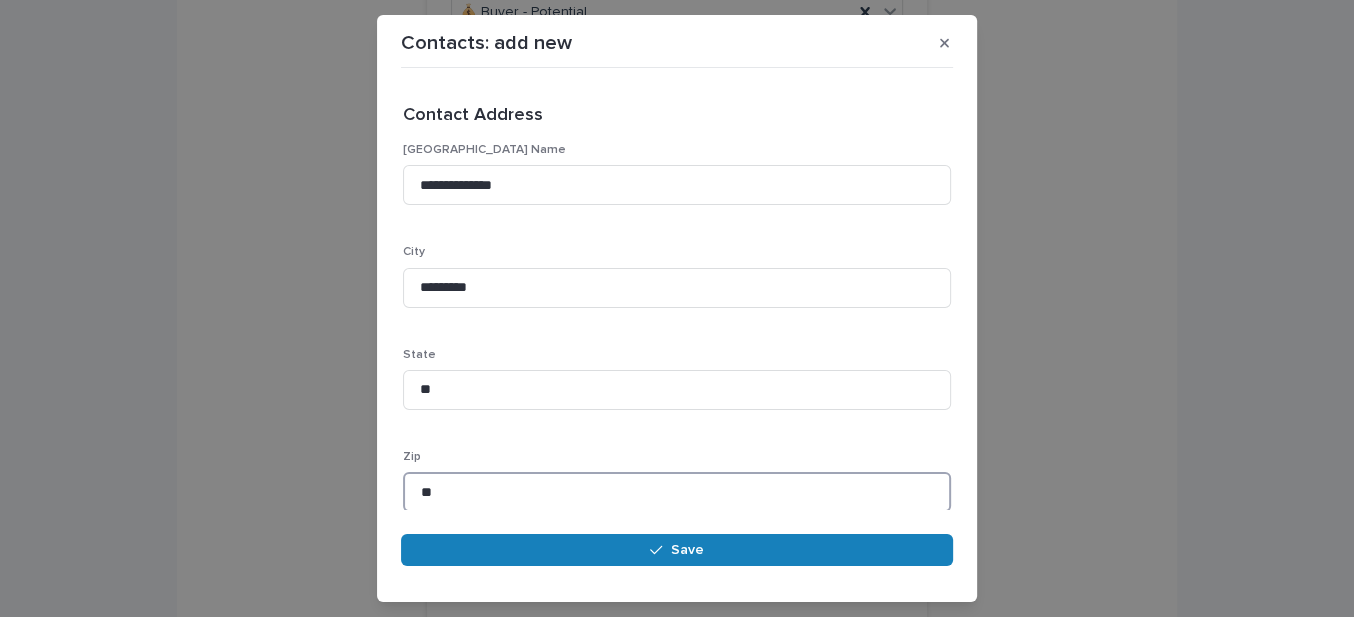 click on "**" at bounding box center (677, 492) 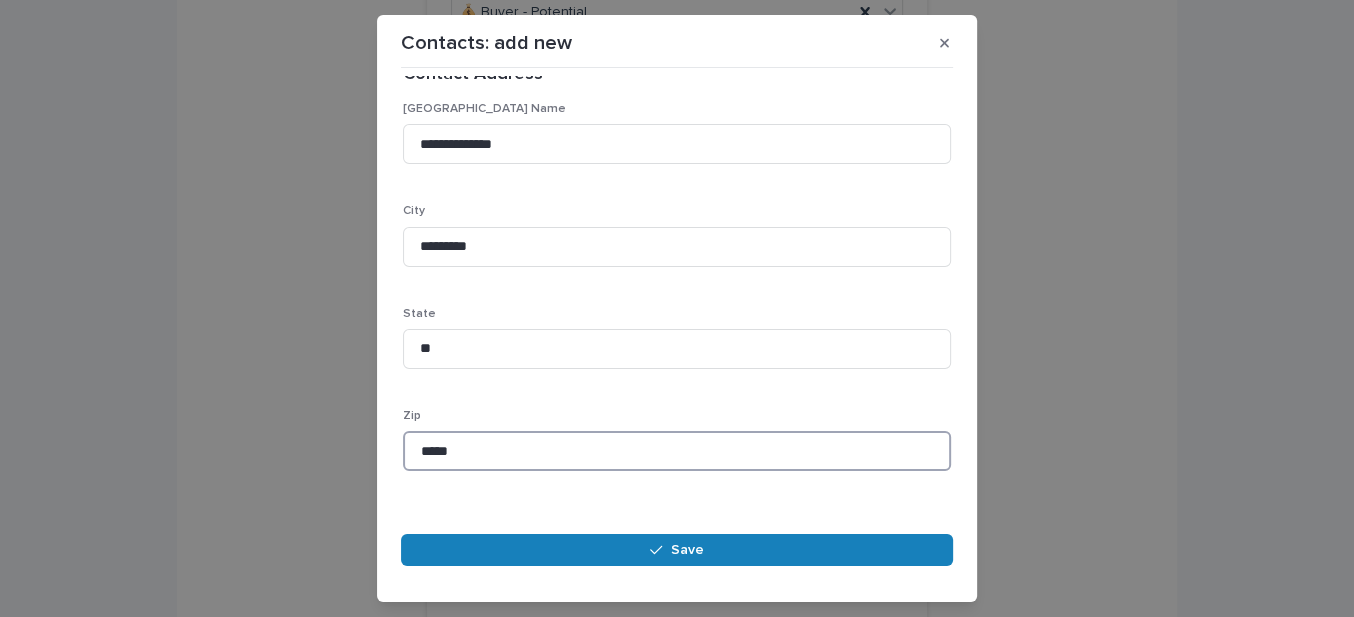 scroll, scrollTop: 868, scrollLeft: 0, axis: vertical 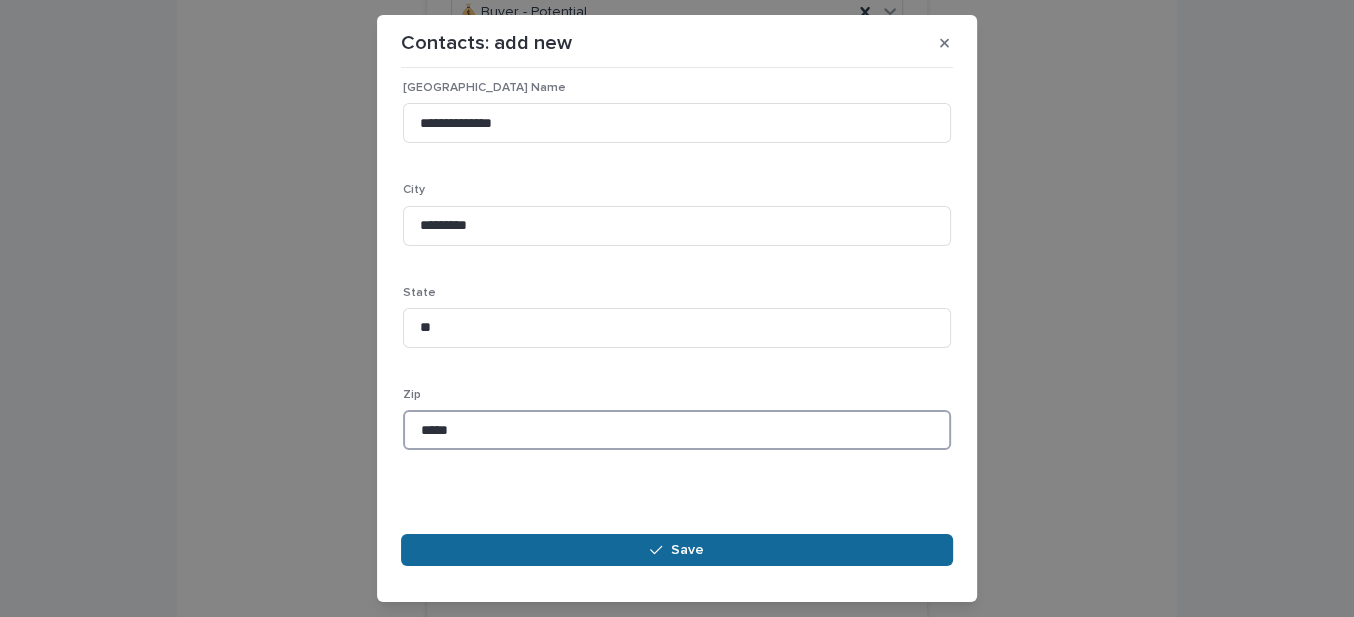 type on "*****" 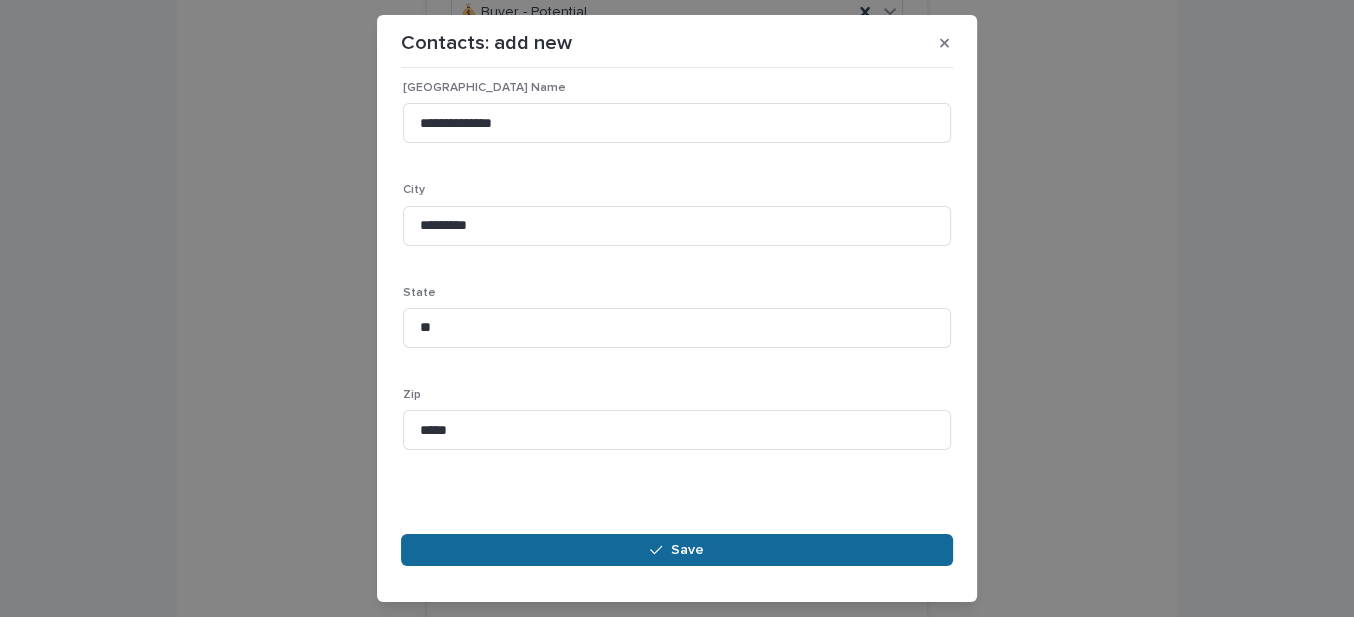 click on "Save" at bounding box center [677, 550] 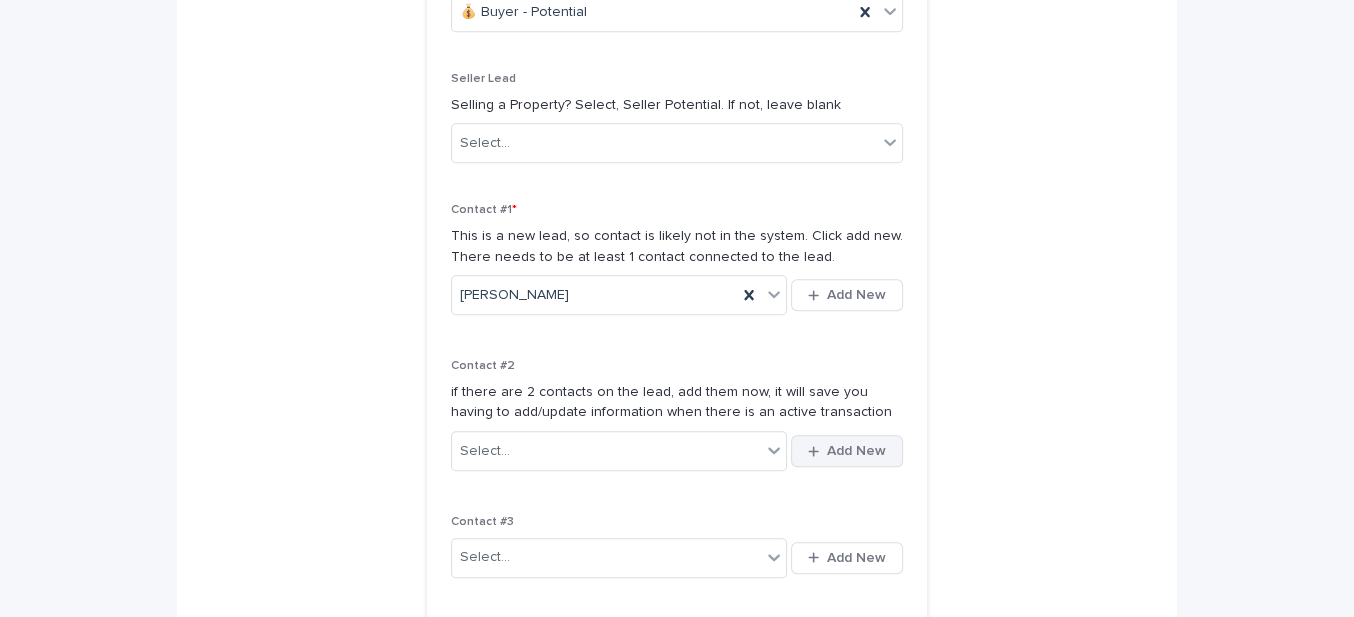 click on "Add New" at bounding box center [856, 451] 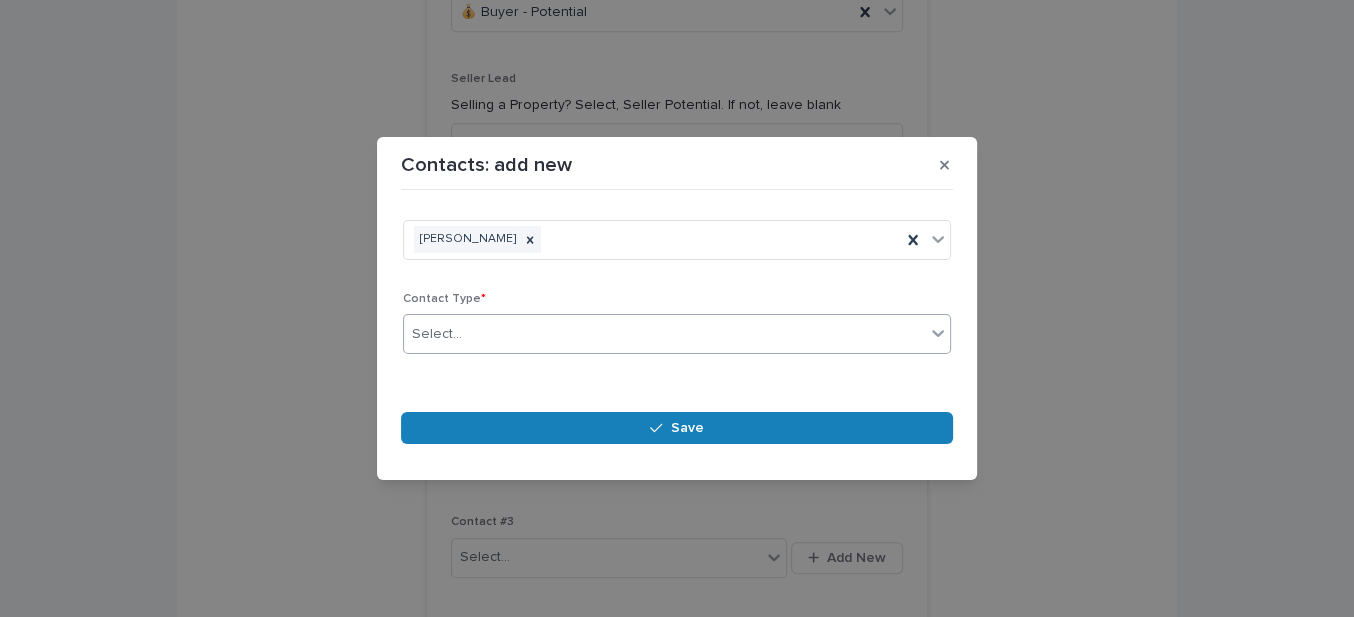 click on "Select..." at bounding box center (437, 334) 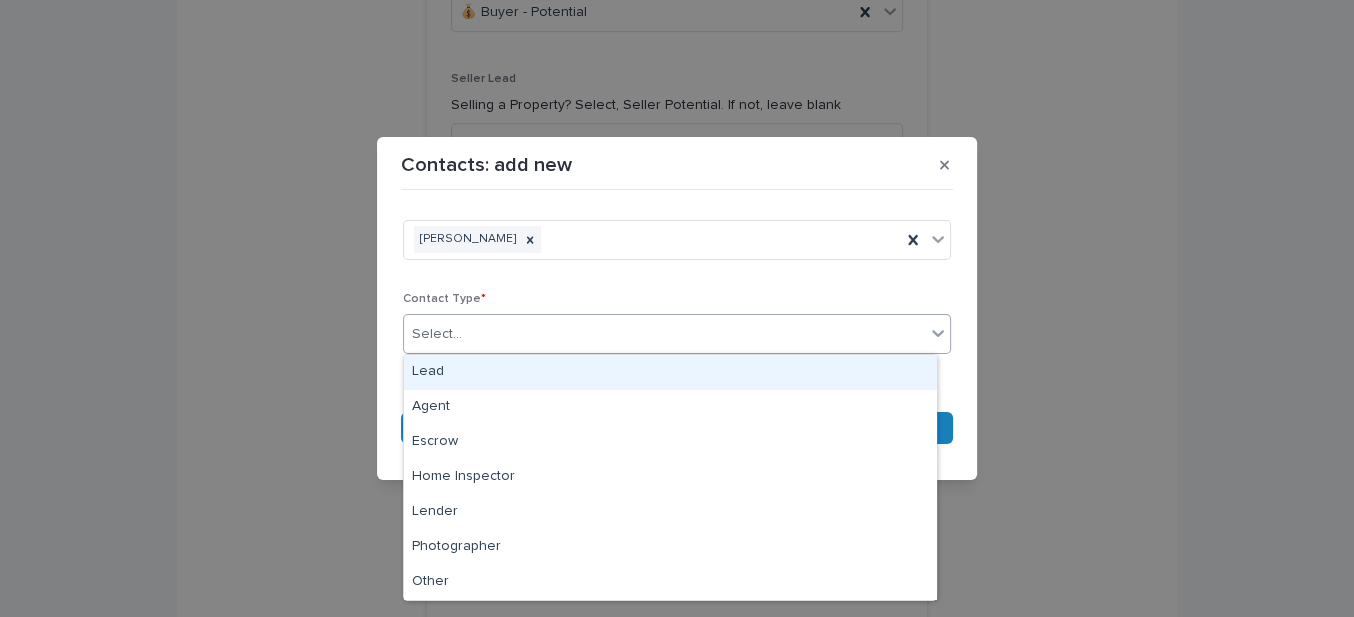 click on "Lead" at bounding box center [670, 372] 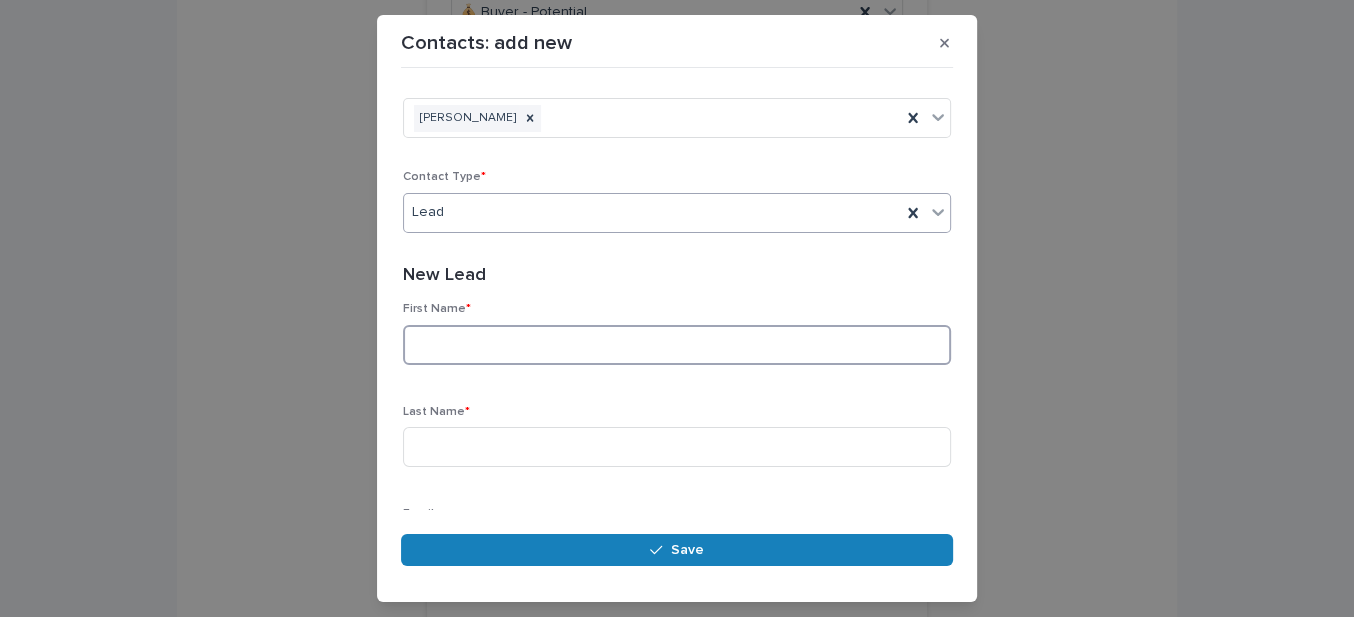 click at bounding box center [677, 345] 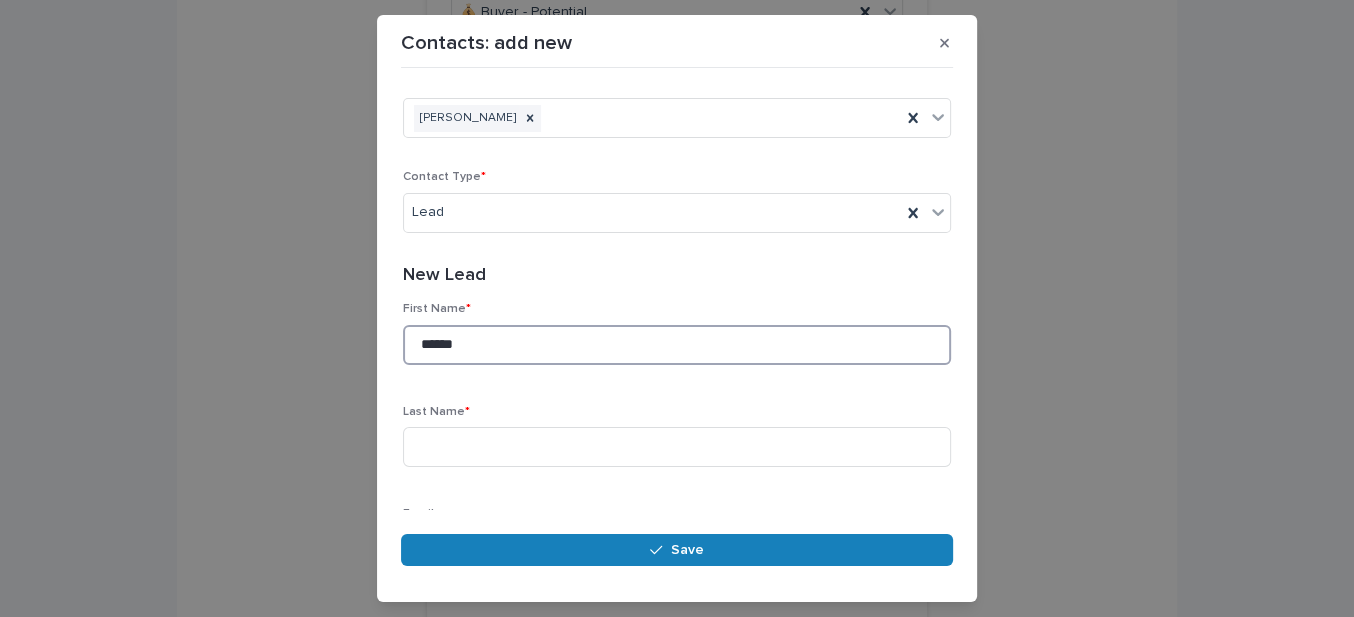 type on "******" 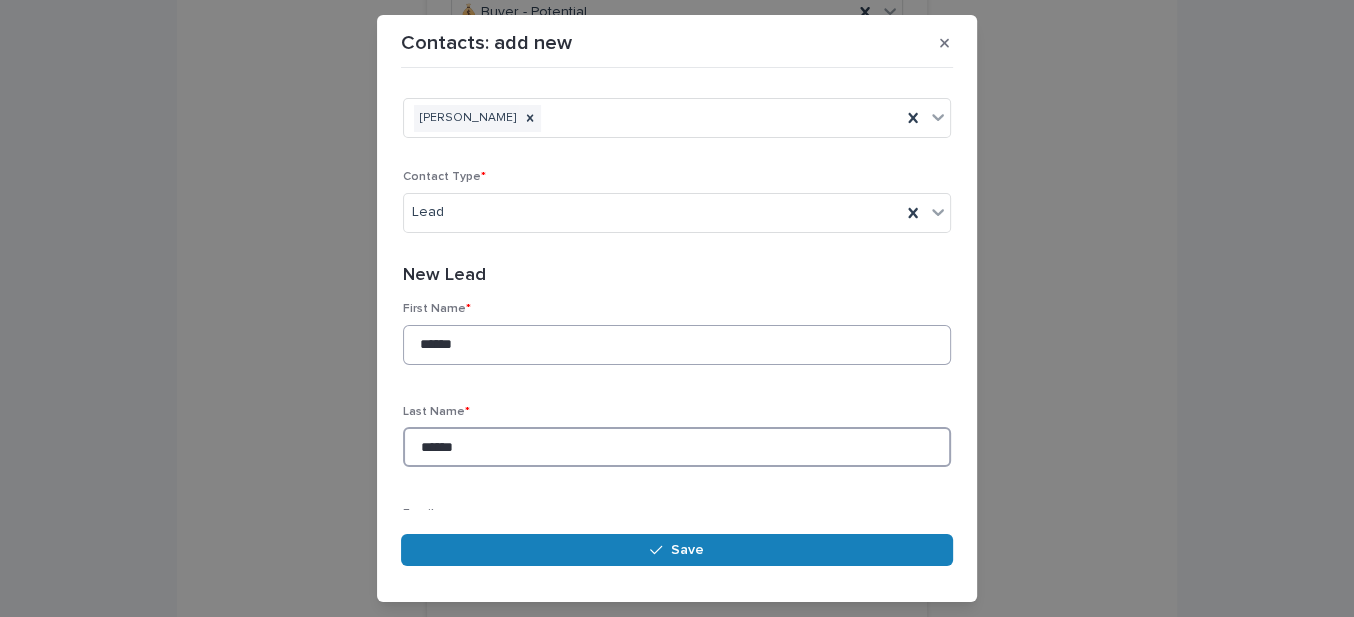 type on "******" 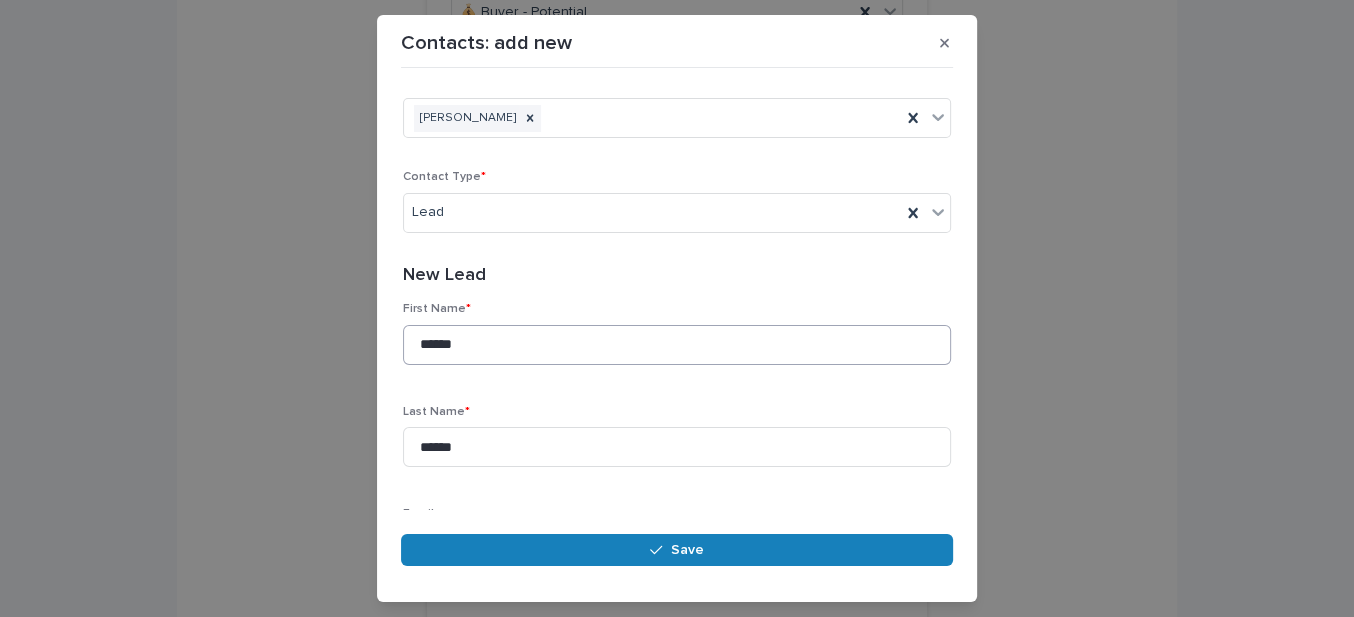 scroll, scrollTop: 255, scrollLeft: 0, axis: vertical 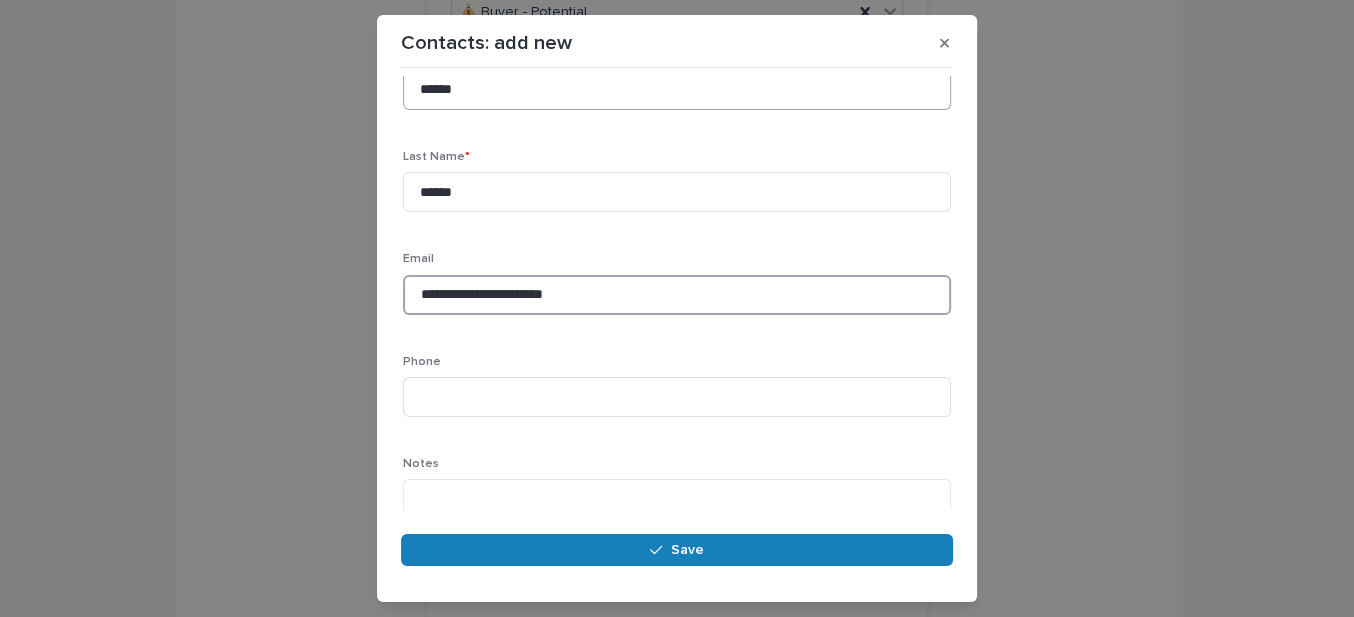 type on "**********" 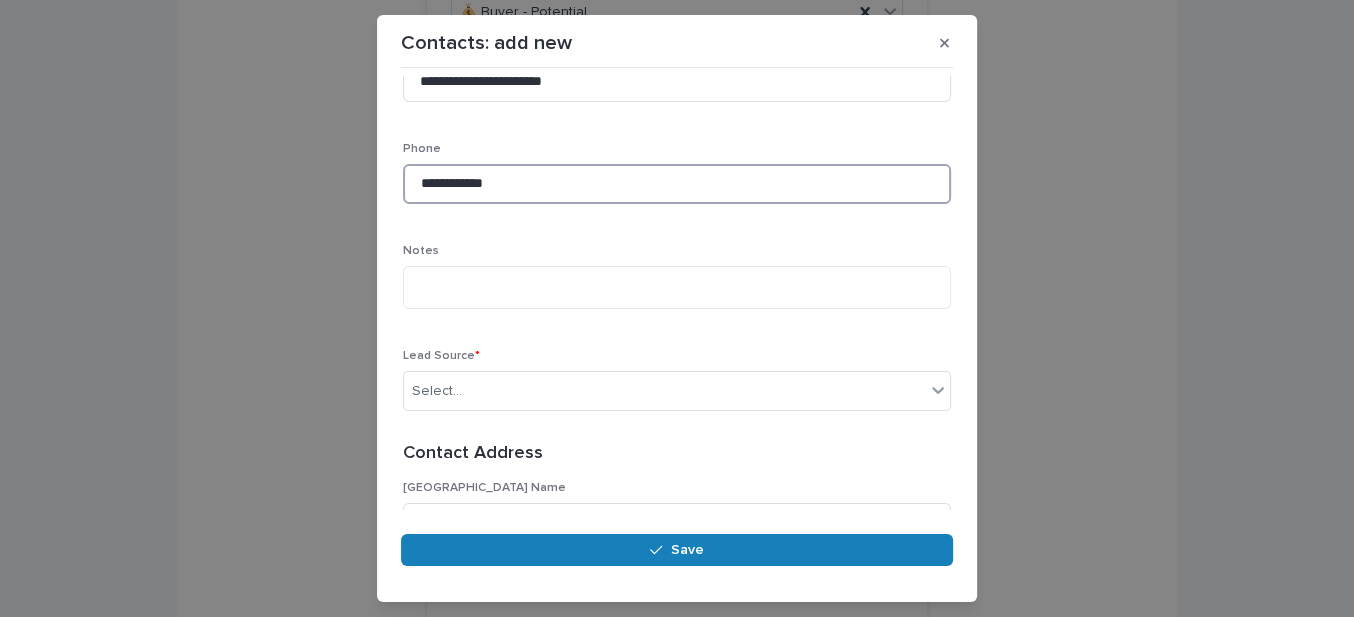 scroll, scrollTop: 527, scrollLeft: 0, axis: vertical 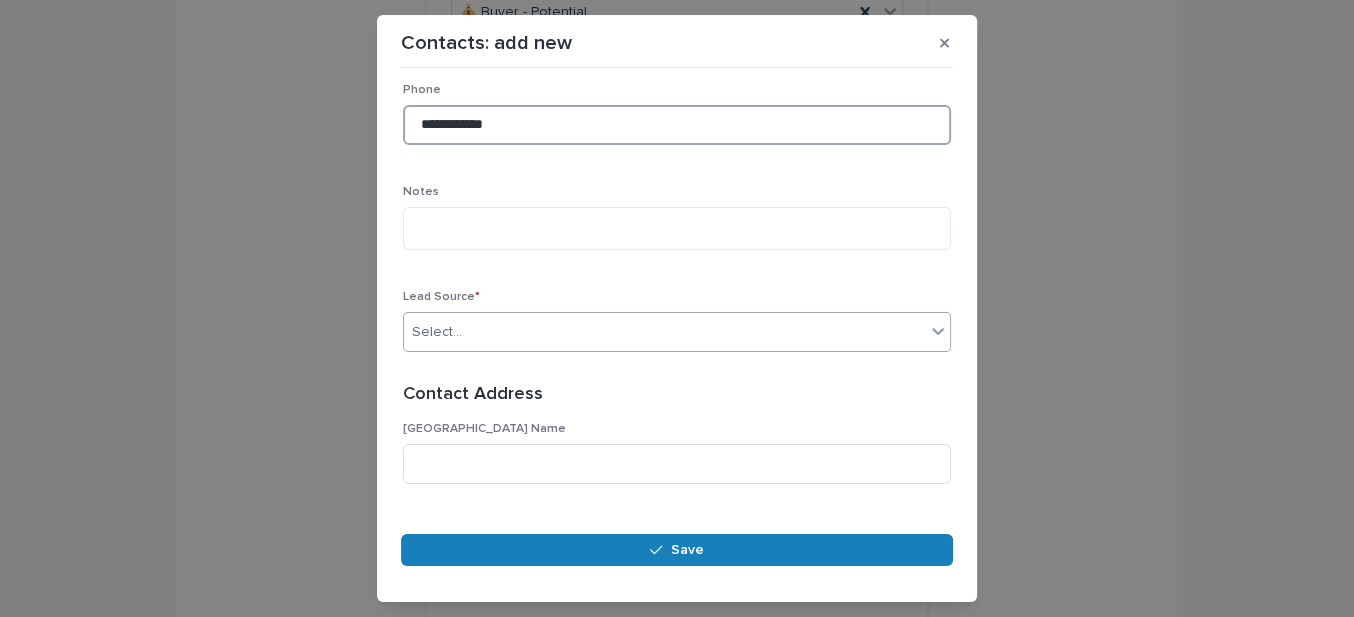 type on "**********" 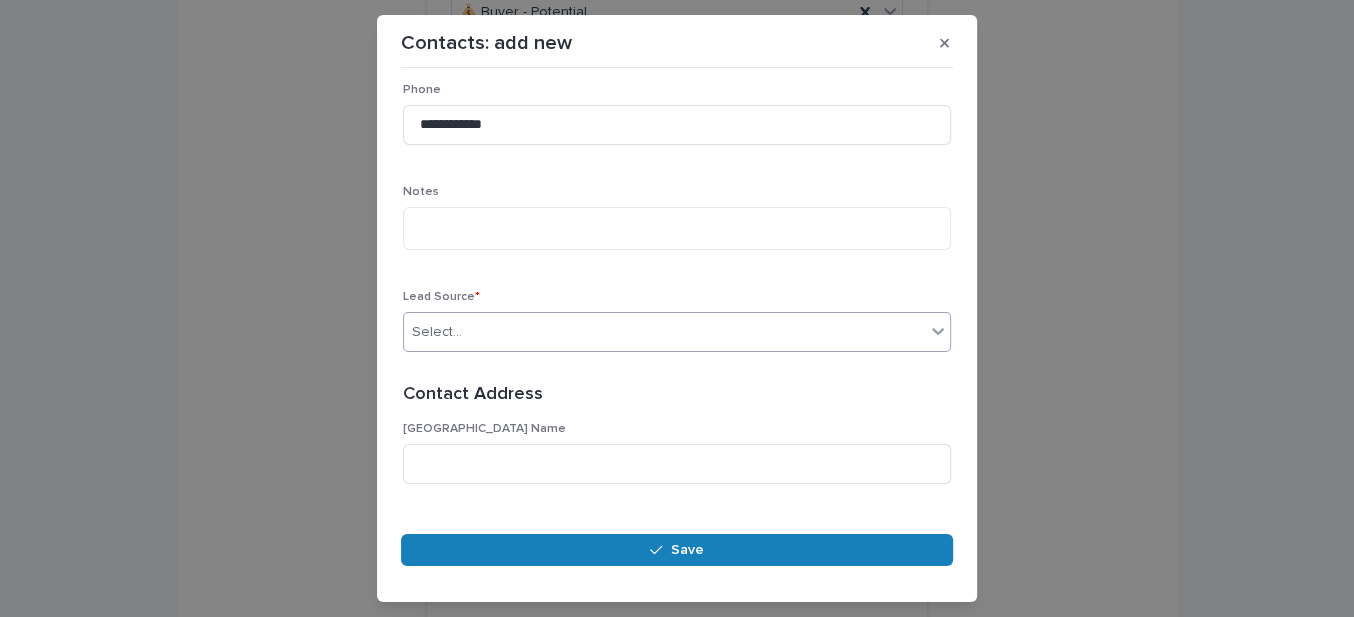 click on "Select..." at bounding box center (437, 332) 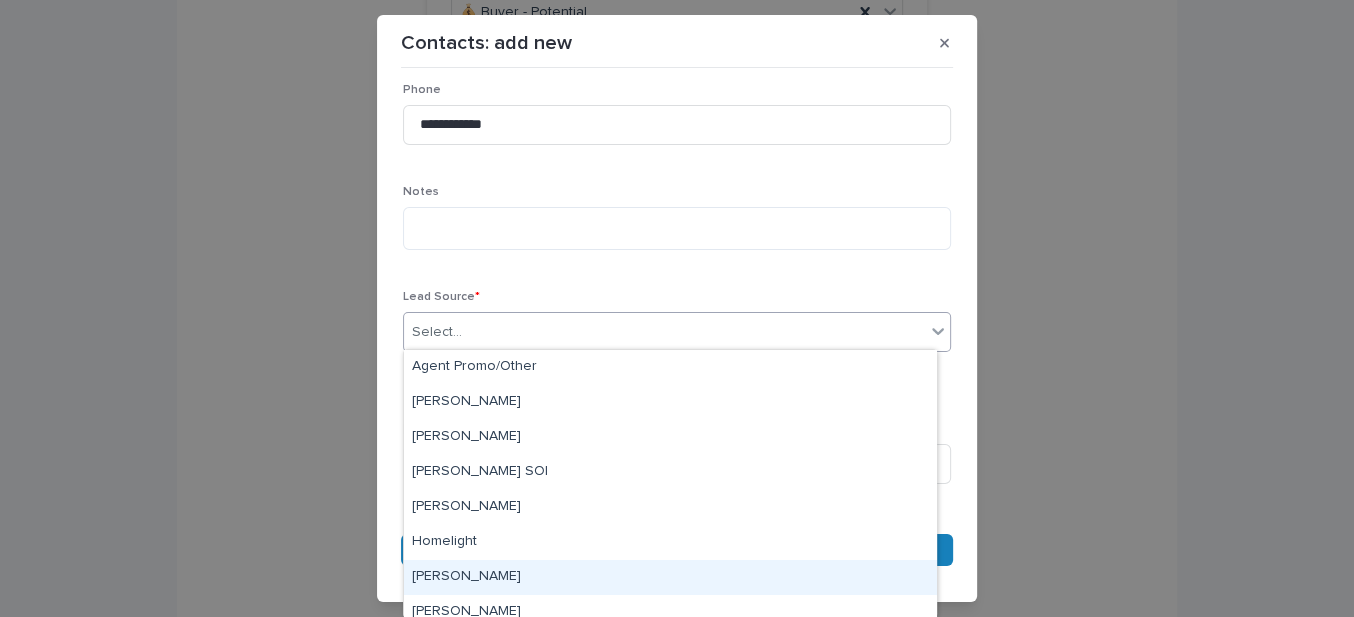 click on "[PERSON_NAME]" at bounding box center [670, 577] 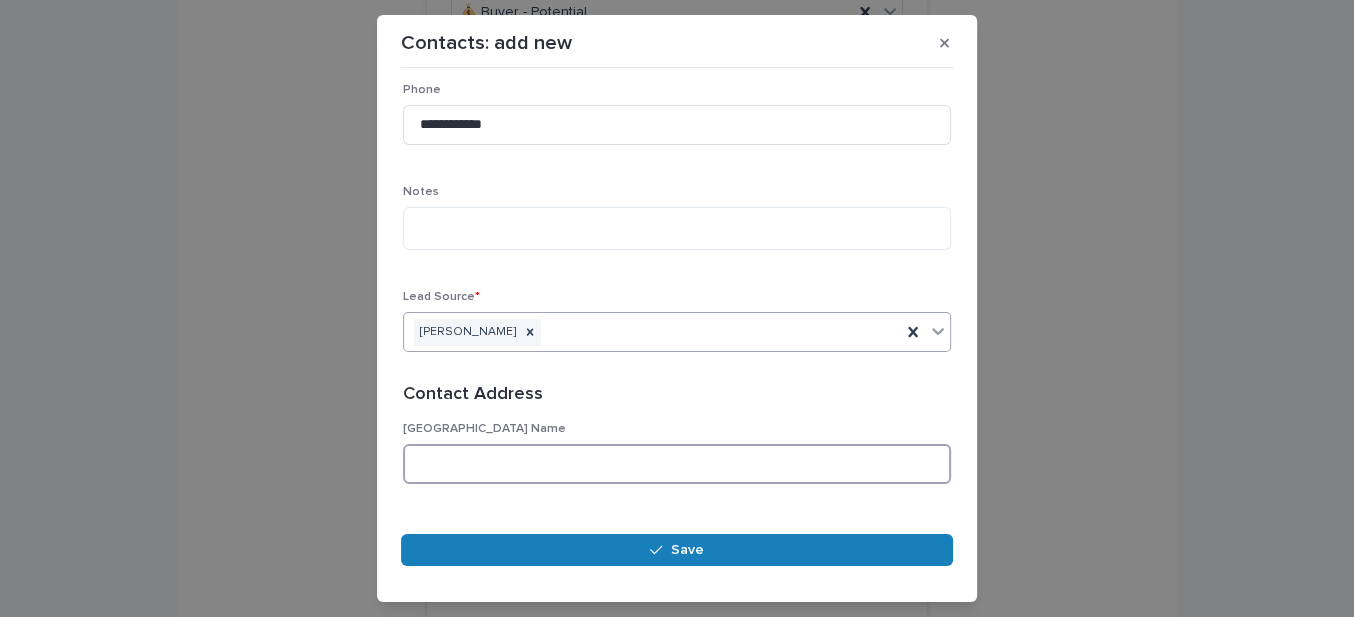 click at bounding box center [677, 464] 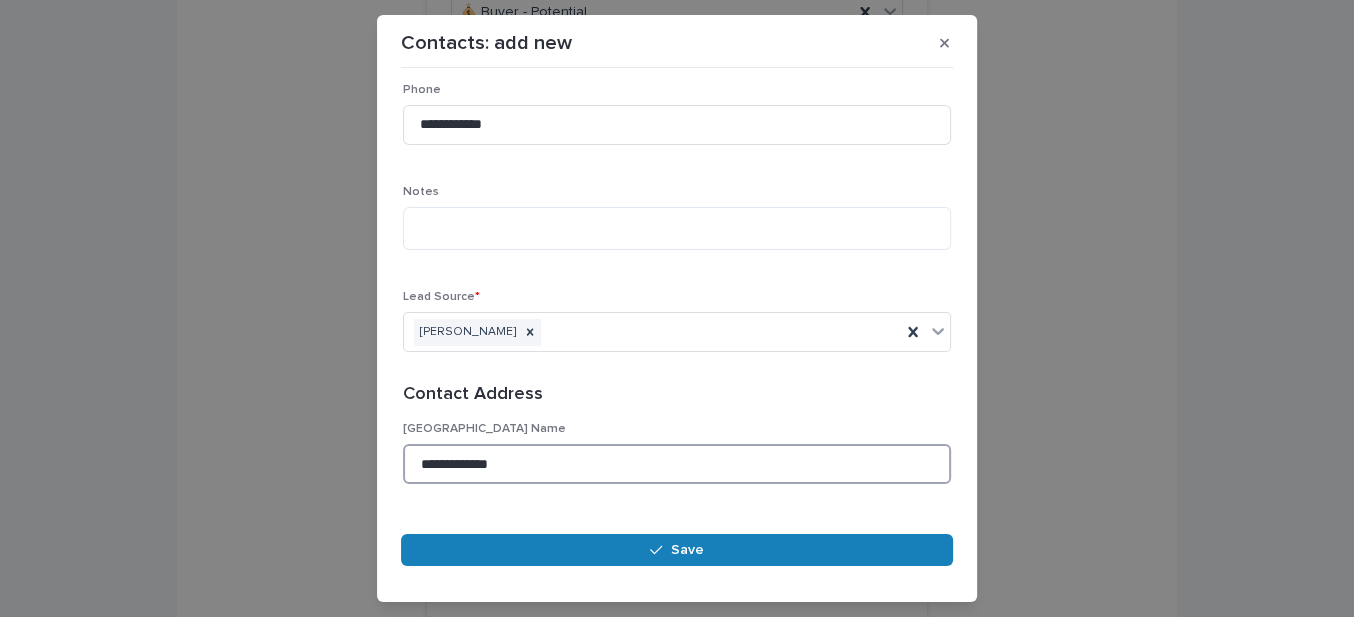type on "**********" 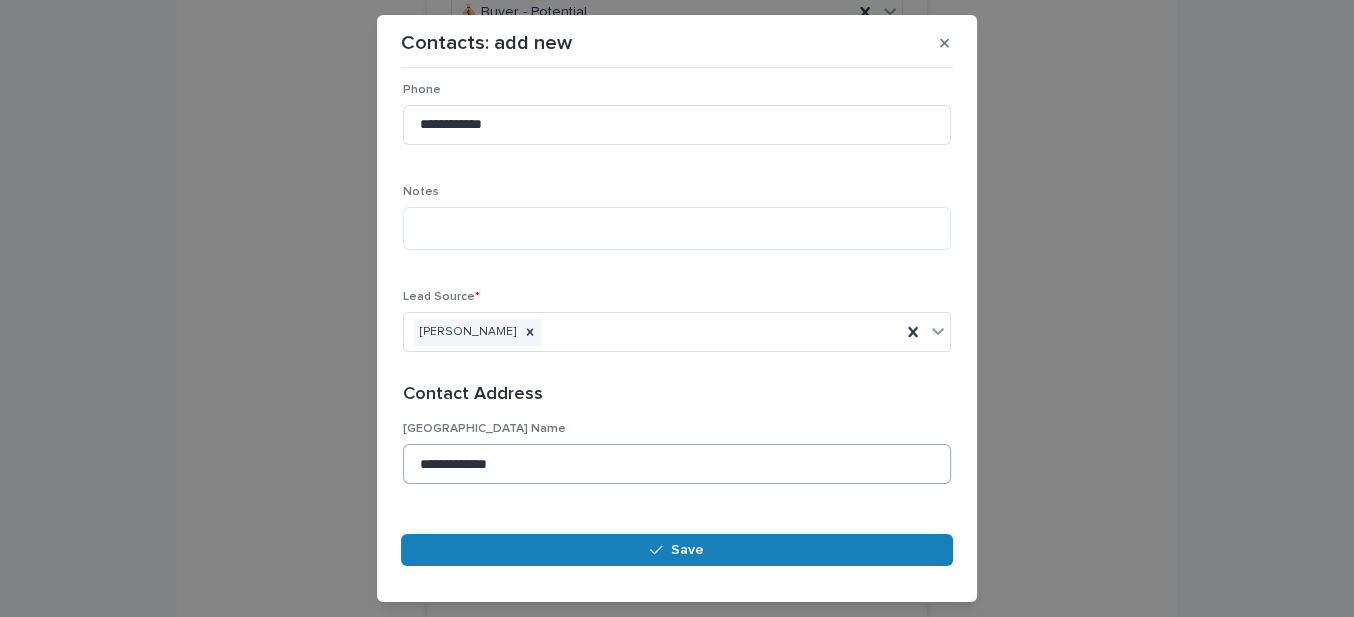 scroll, scrollTop: 798, scrollLeft: 0, axis: vertical 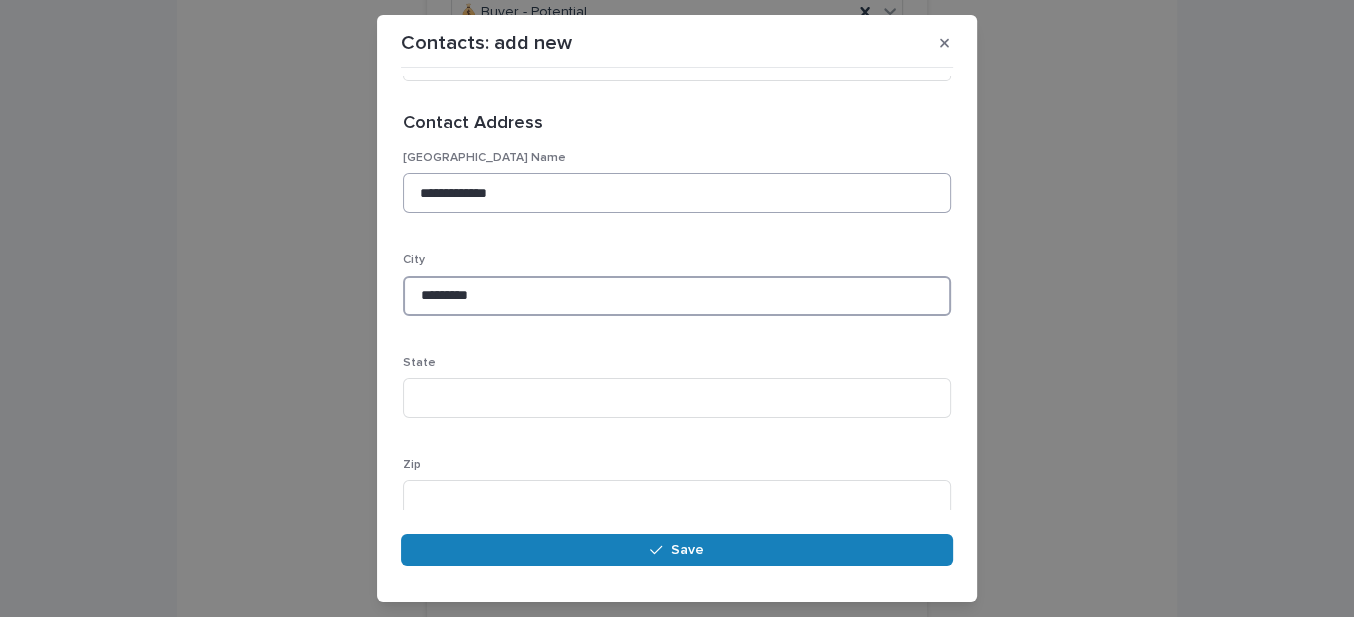 type on "*********" 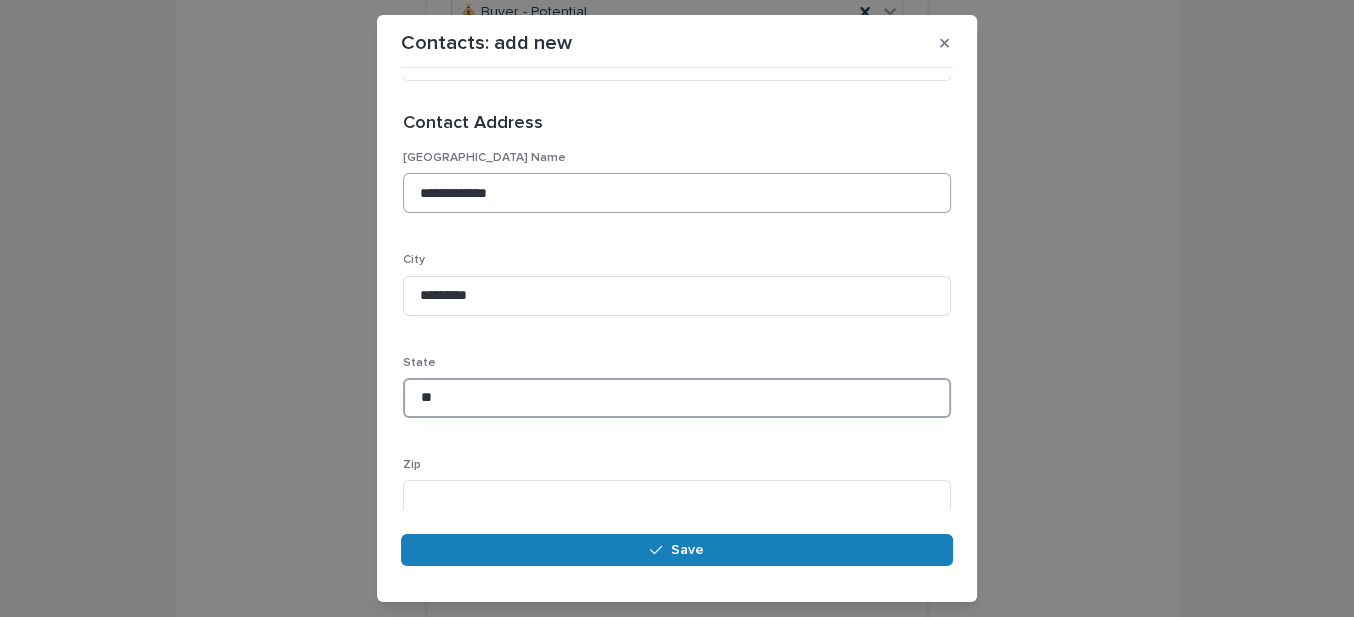 type on "**" 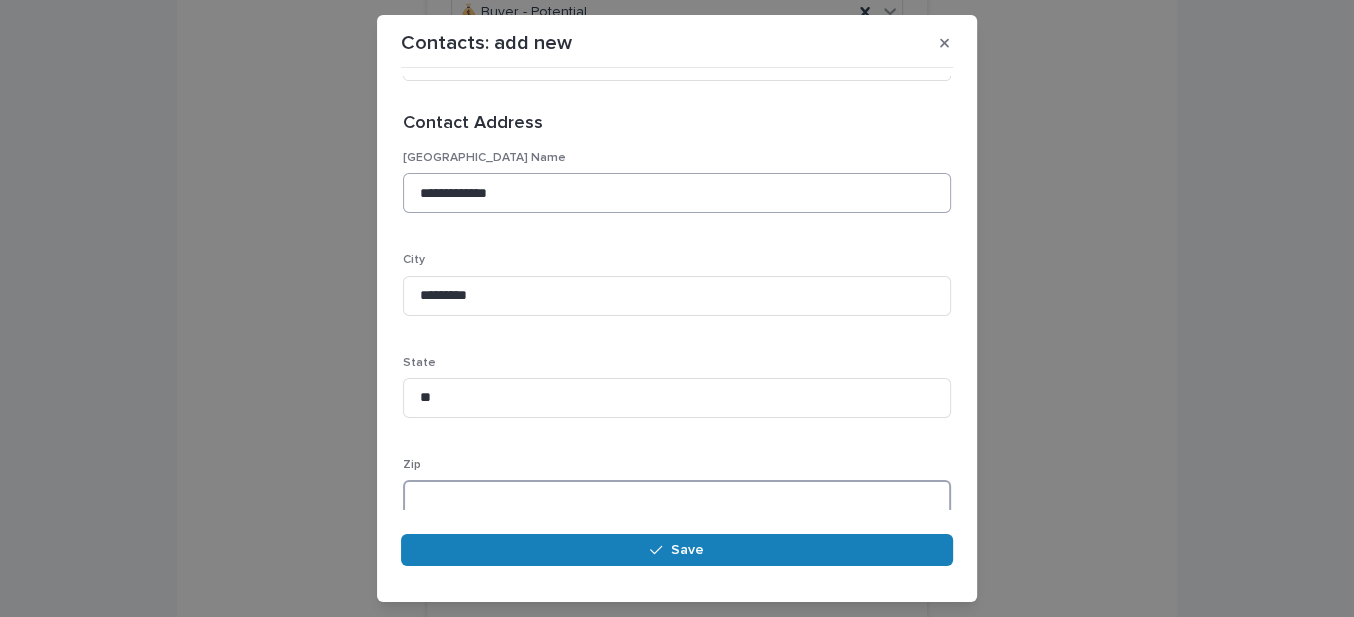 scroll, scrollTop: 806, scrollLeft: 0, axis: vertical 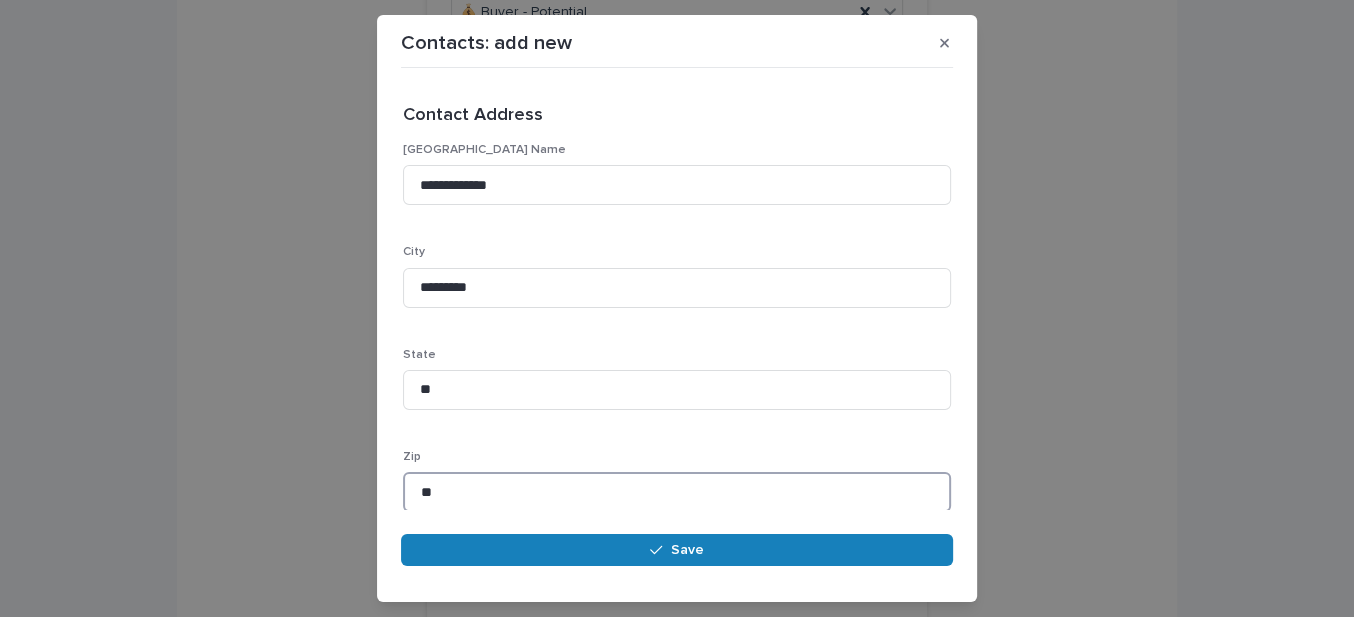click on "**" at bounding box center (677, 492) 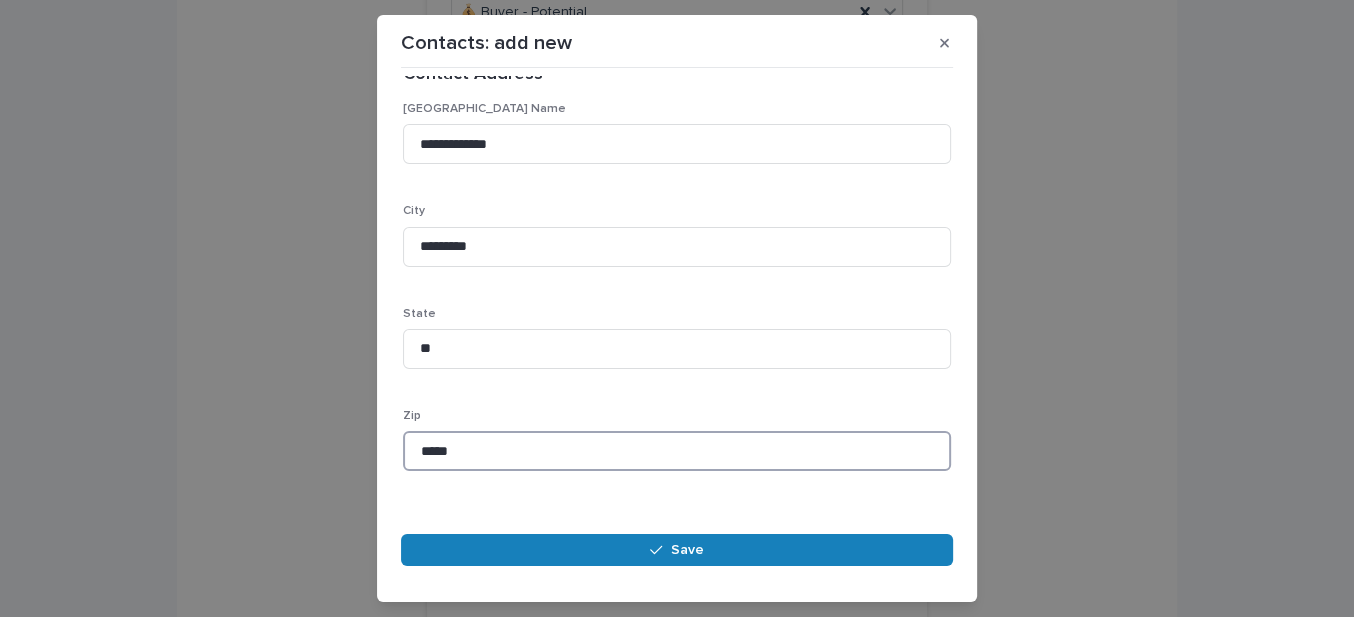 scroll, scrollTop: 868, scrollLeft: 0, axis: vertical 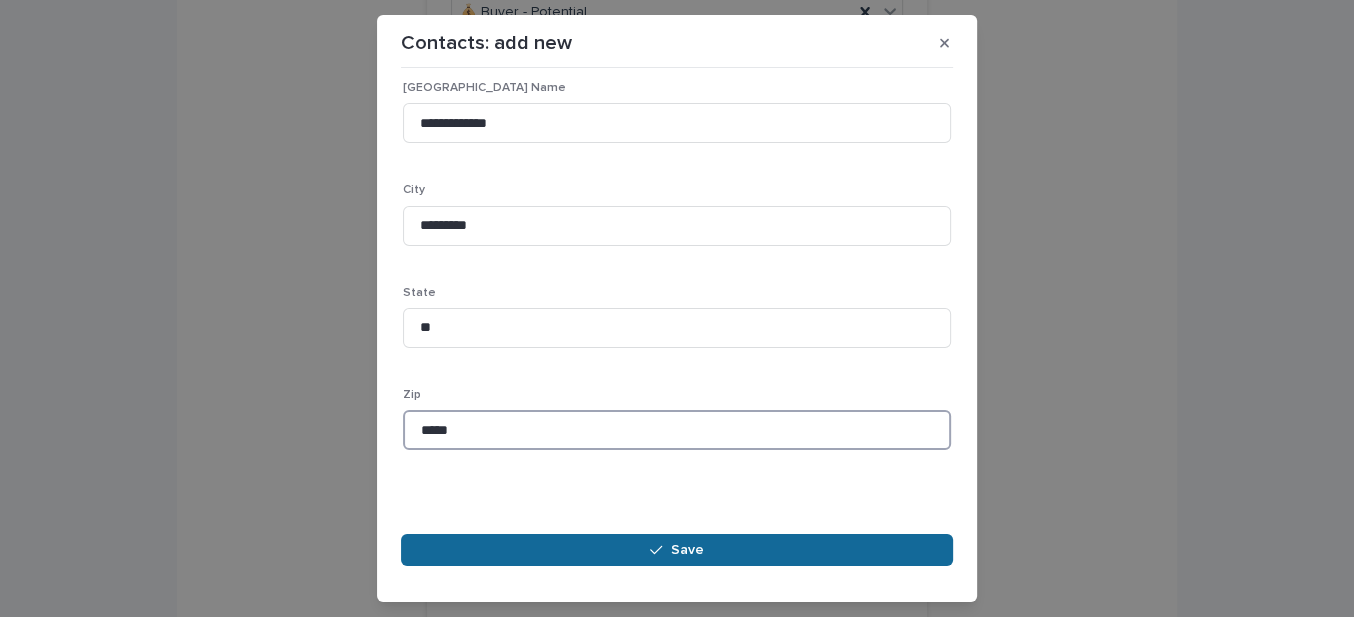 type on "*****" 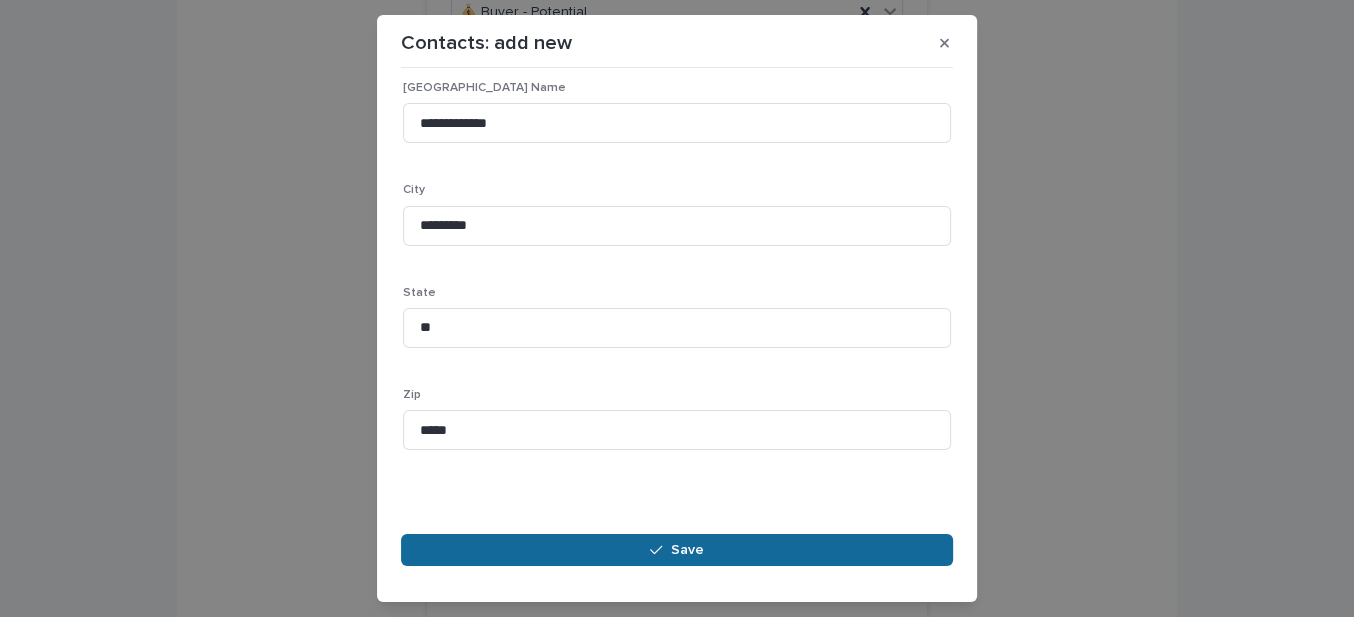 drag, startPoint x: 718, startPoint y: 552, endPoint x: 708, endPoint y: 551, distance: 10.049875 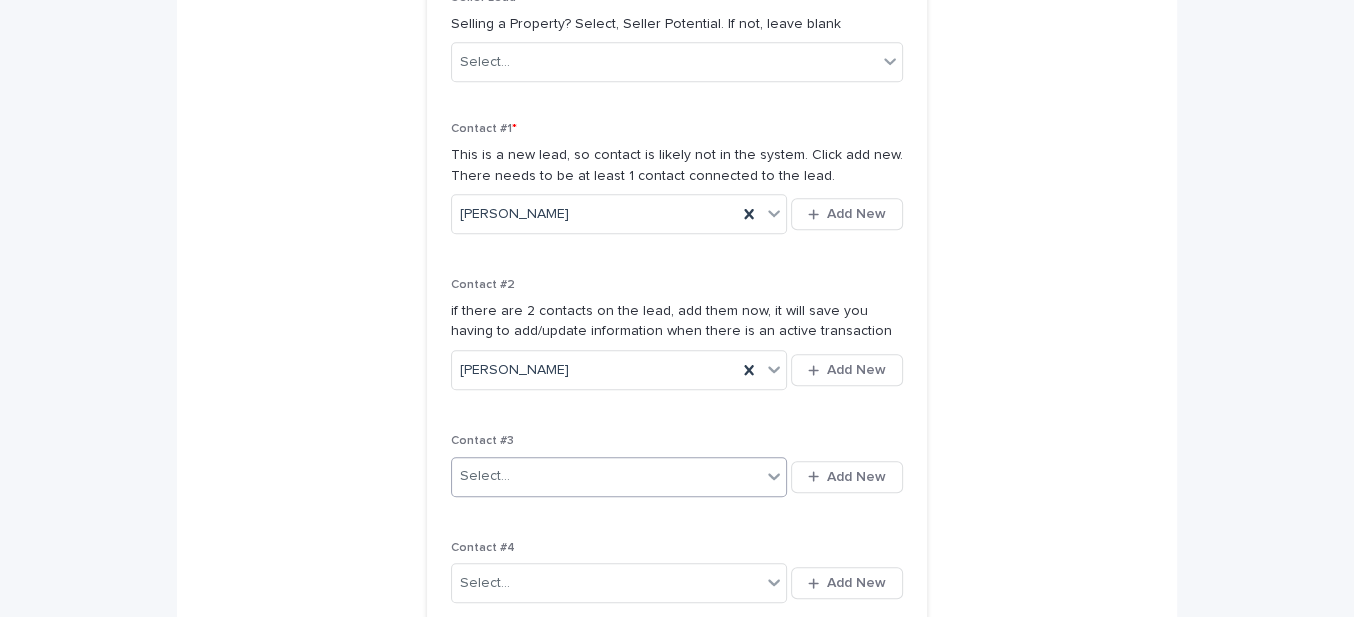scroll, scrollTop: 1236, scrollLeft: 0, axis: vertical 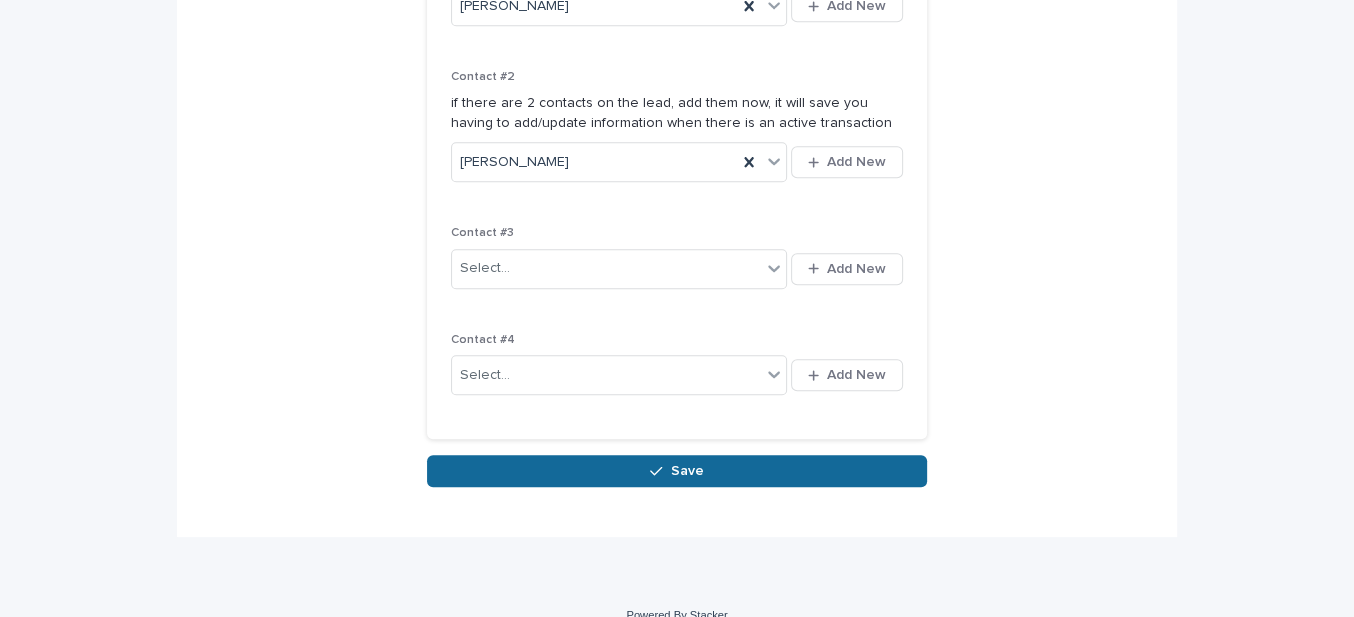 click on "Save" at bounding box center [677, 471] 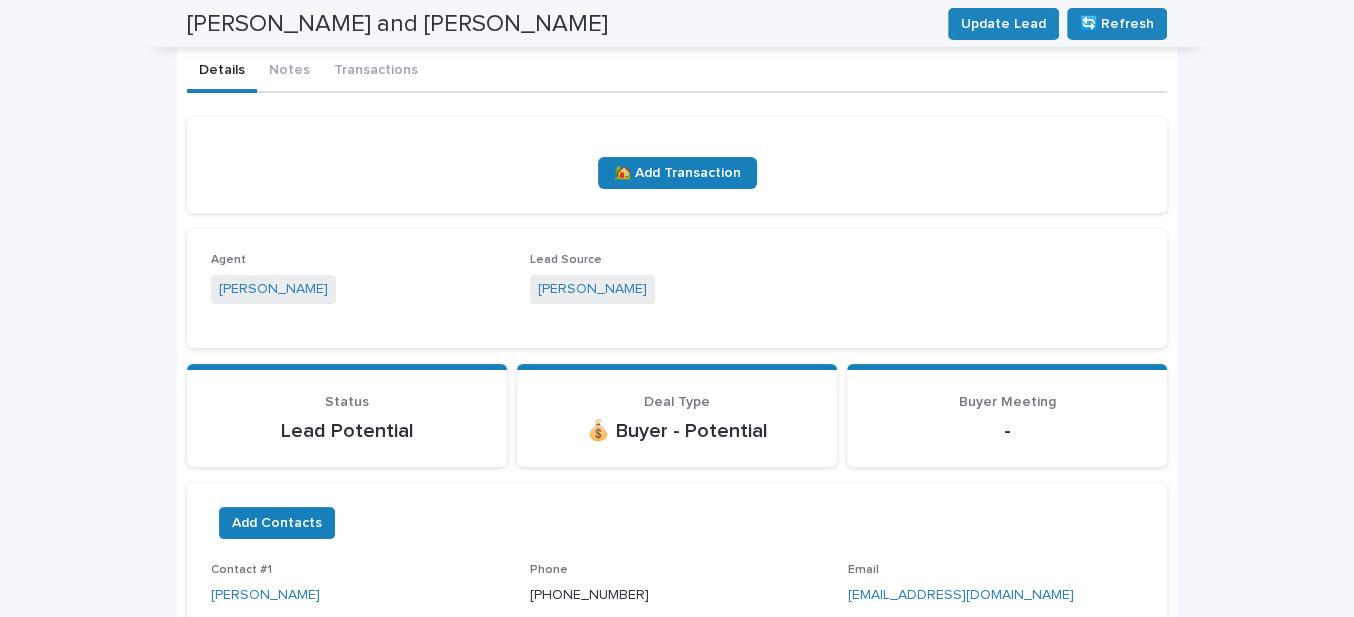 scroll, scrollTop: 0, scrollLeft: 0, axis: both 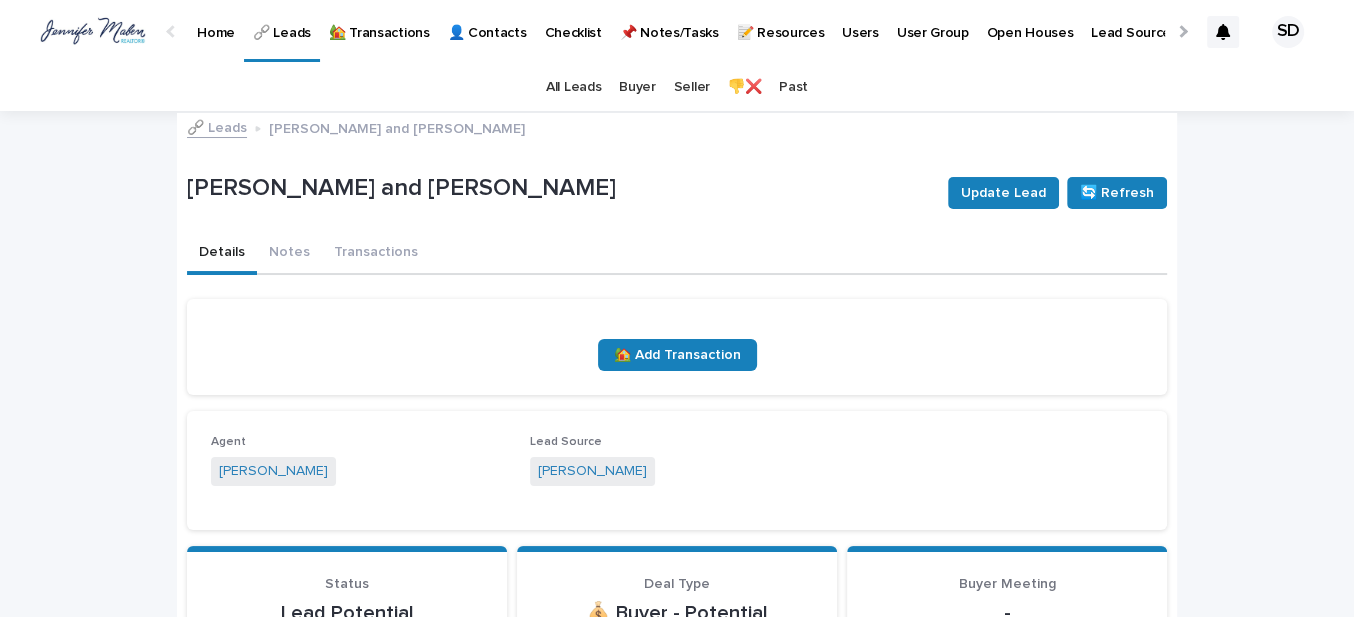 click on "🏡 Transactions" at bounding box center [379, 21] 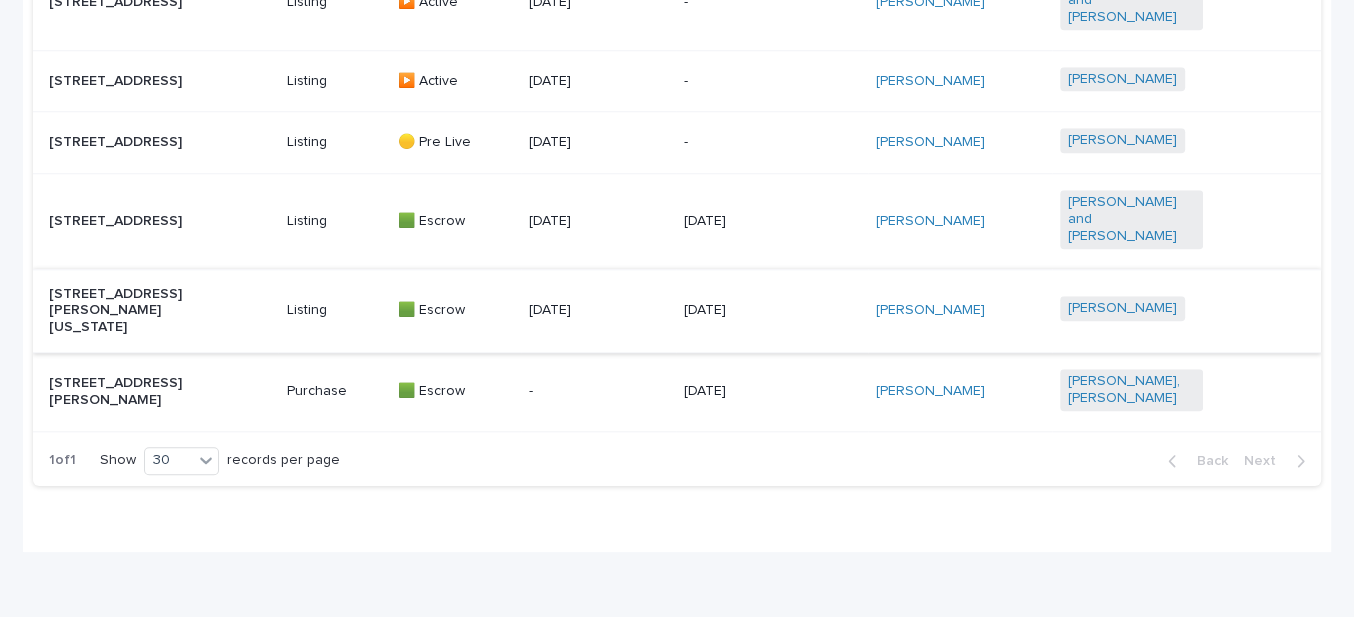 scroll, scrollTop: 1438, scrollLeft: 0, axis: vertical 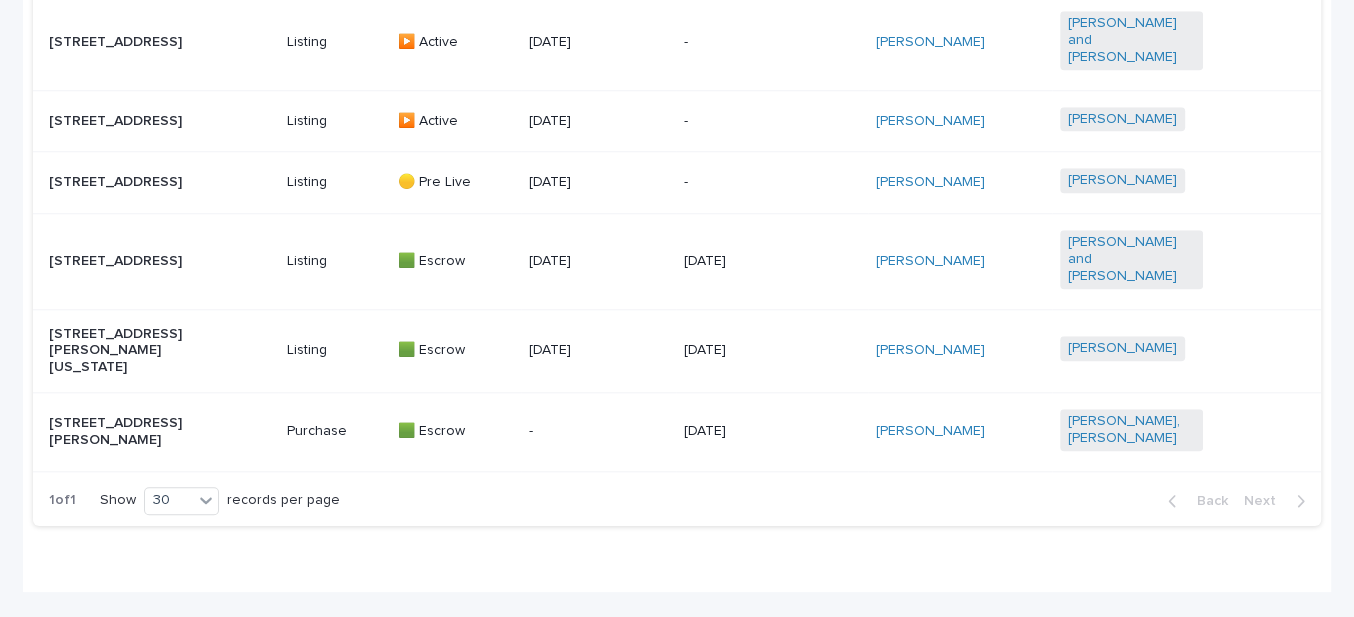 click on "[STREET_ADDRESS]" at bounding box center [120, 182] 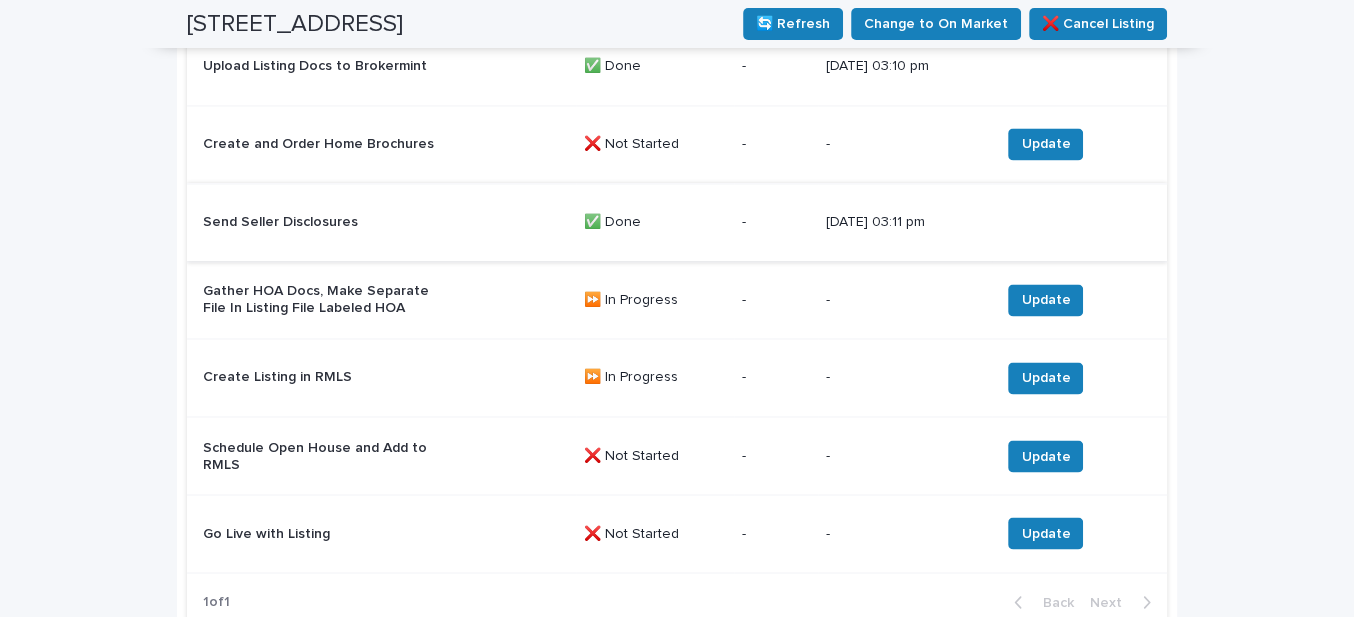 scroll, scrollTop: 2700, scrollLeft: 0, axis: vertical 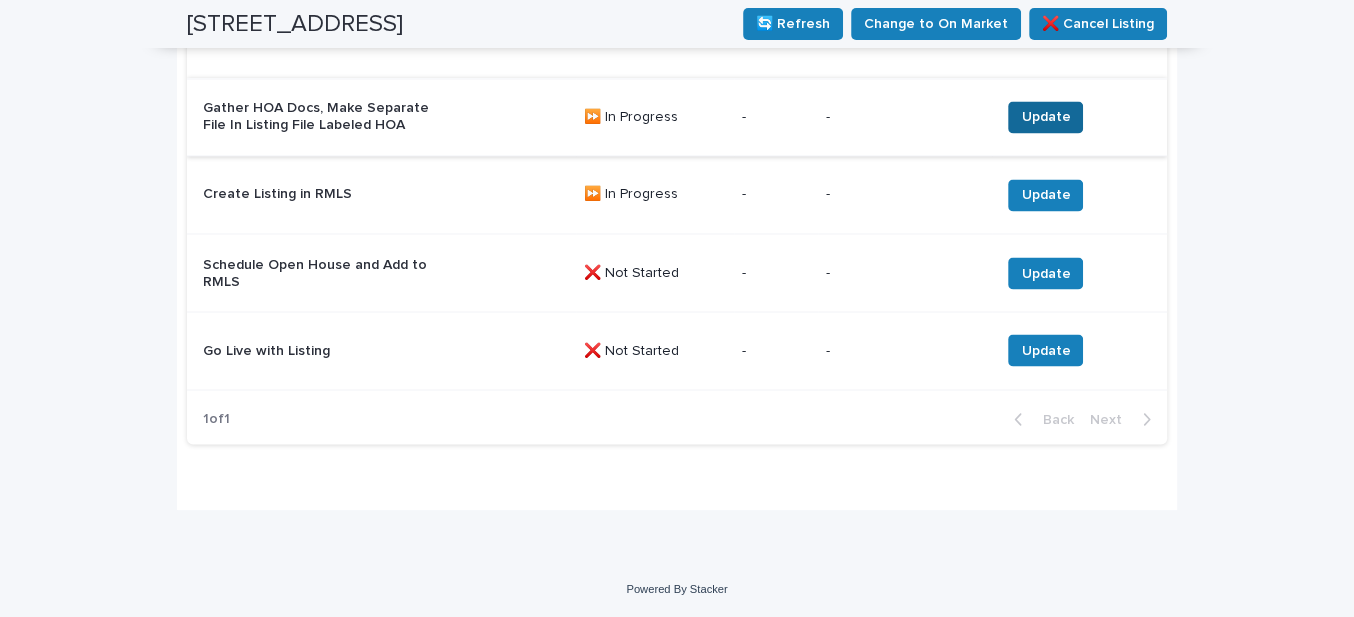 click on "Update" at bounding box center (1045, 117) 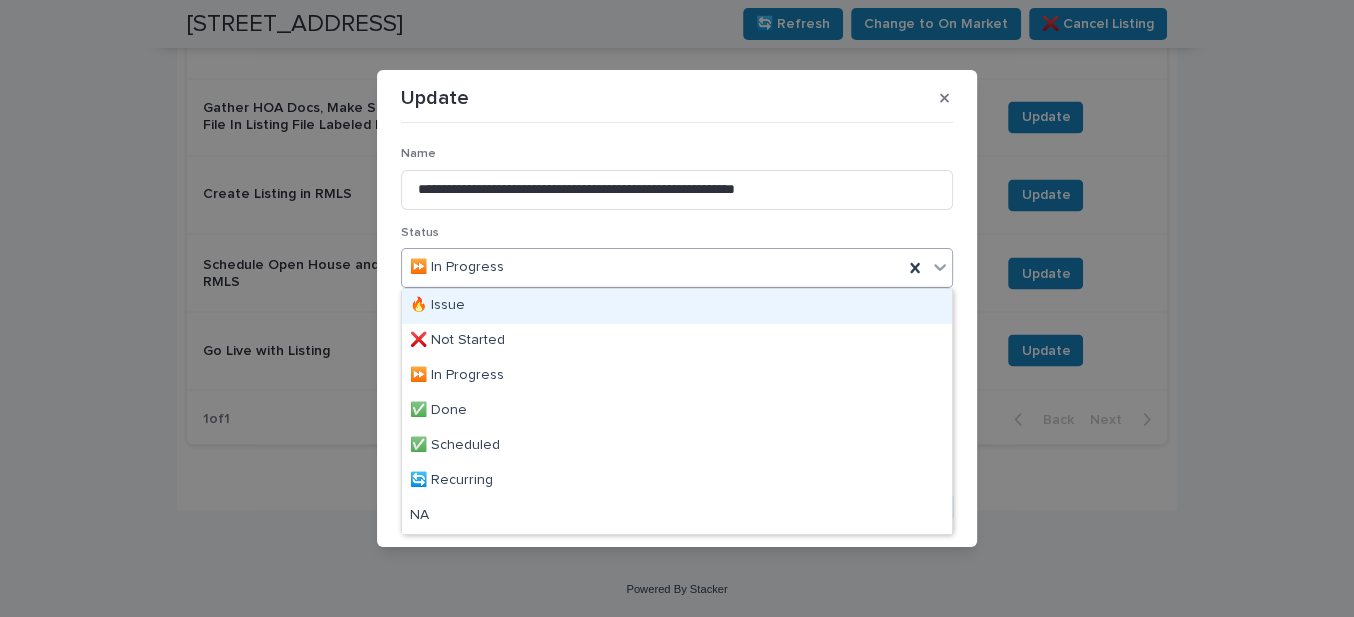 click on "⏩ In Progress" at bounding box center [652, 267] 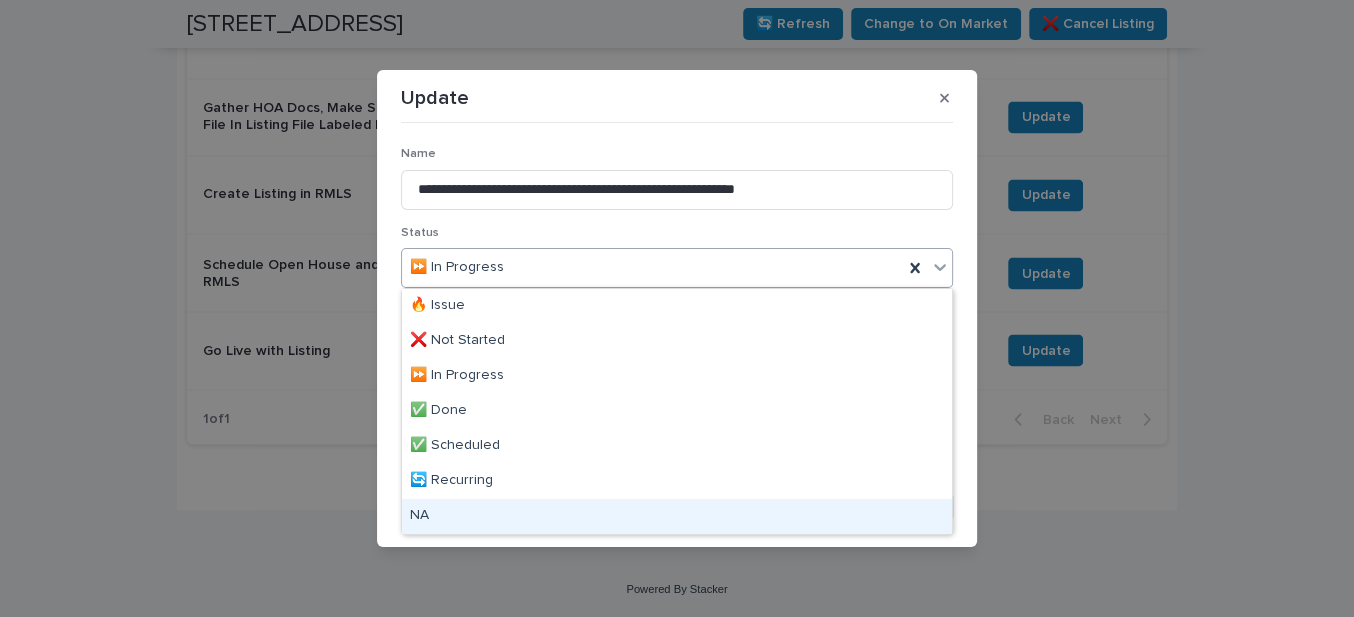 click on "NA" at bounding box center [677, 516] 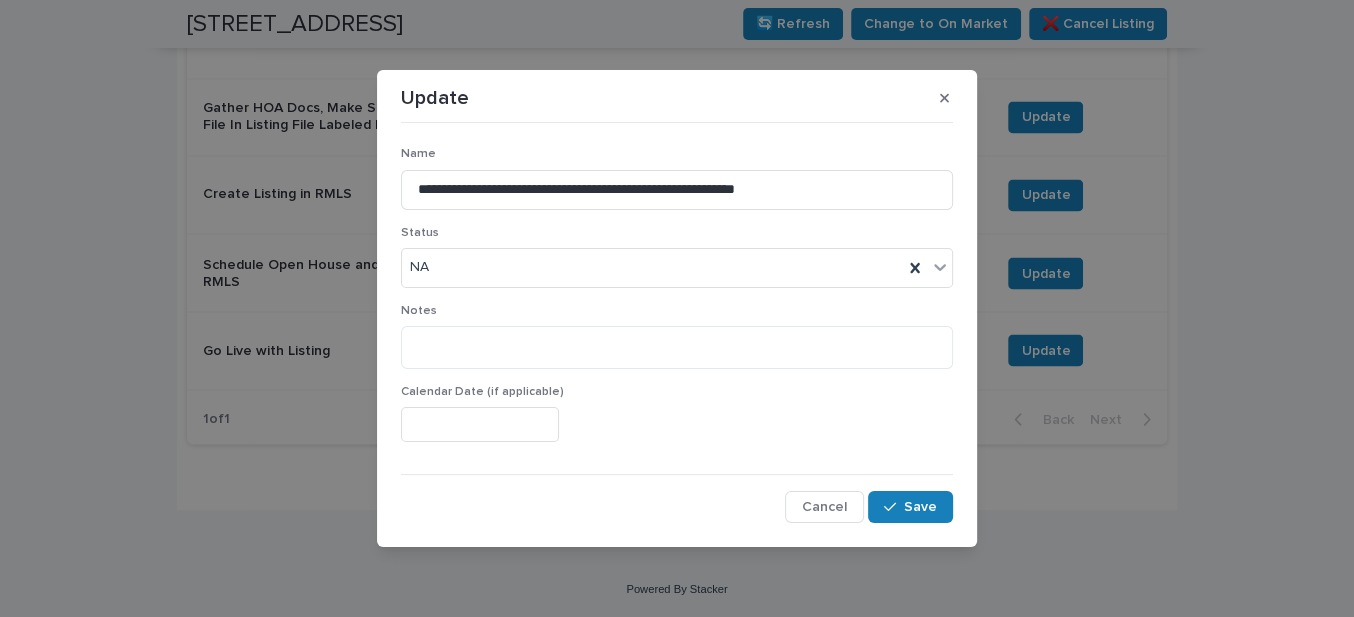 drag, startPoint x: 904, startPoint y: 509, endPoint x: 705, endPoint y: 475, distance: 201.88364 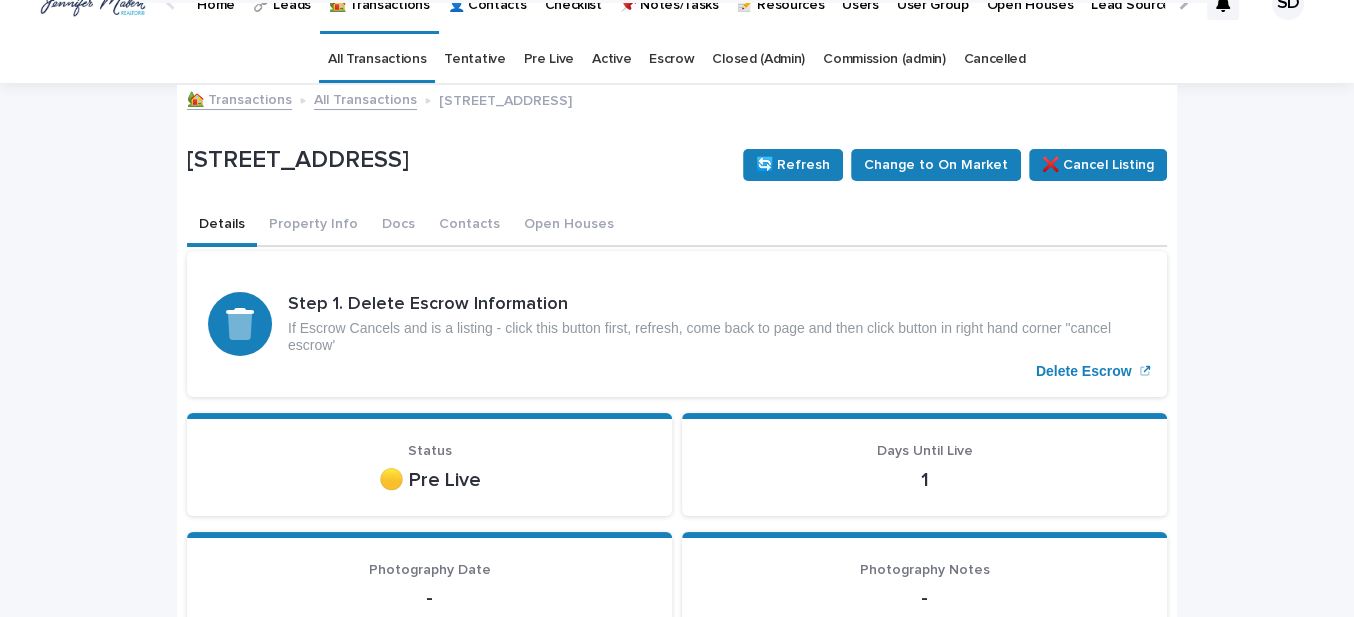 scroll, scrollTop: 0, scrollLeft: 0, axis: both 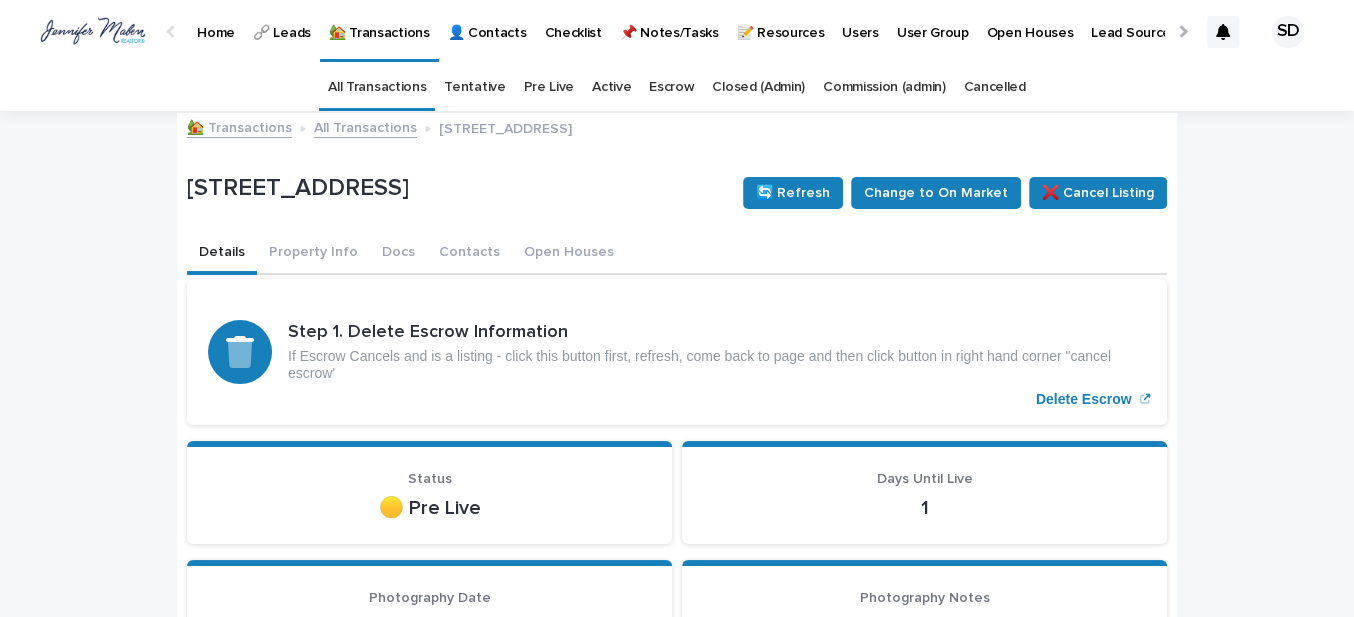 click on "🏡 Transactions" at bounding box center [239, 126] 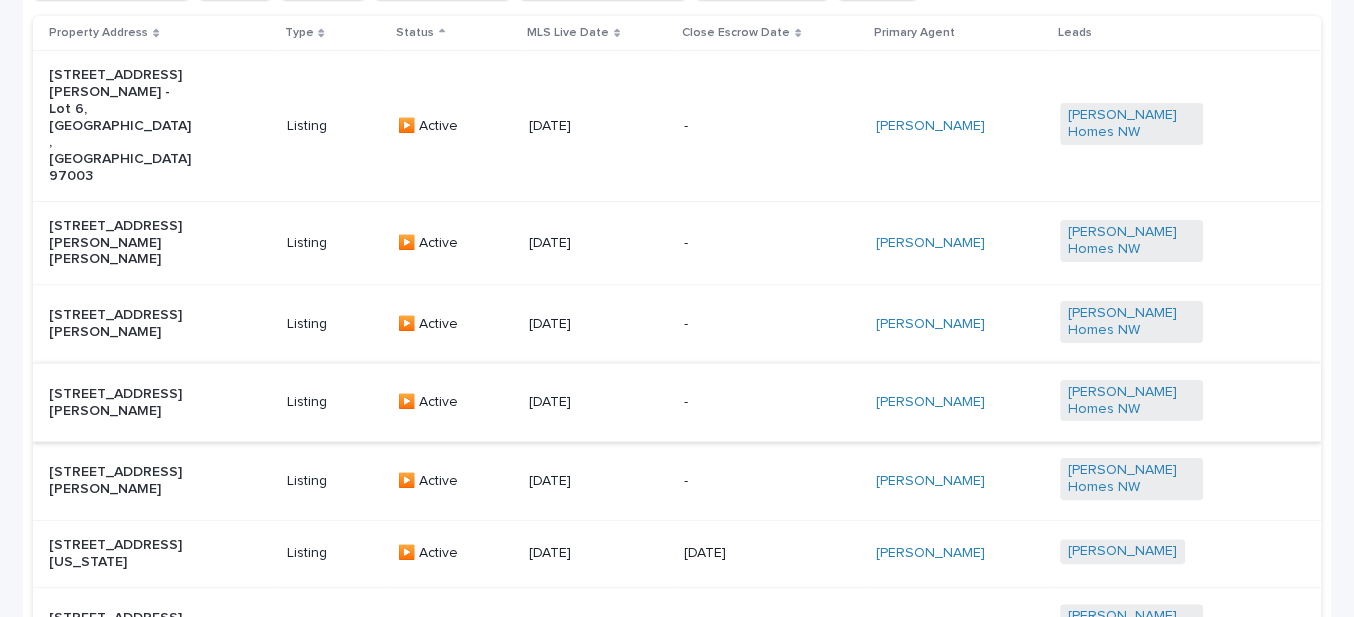 scroll, scrollTop: 363, scrollLeft: 0, axis: vertical 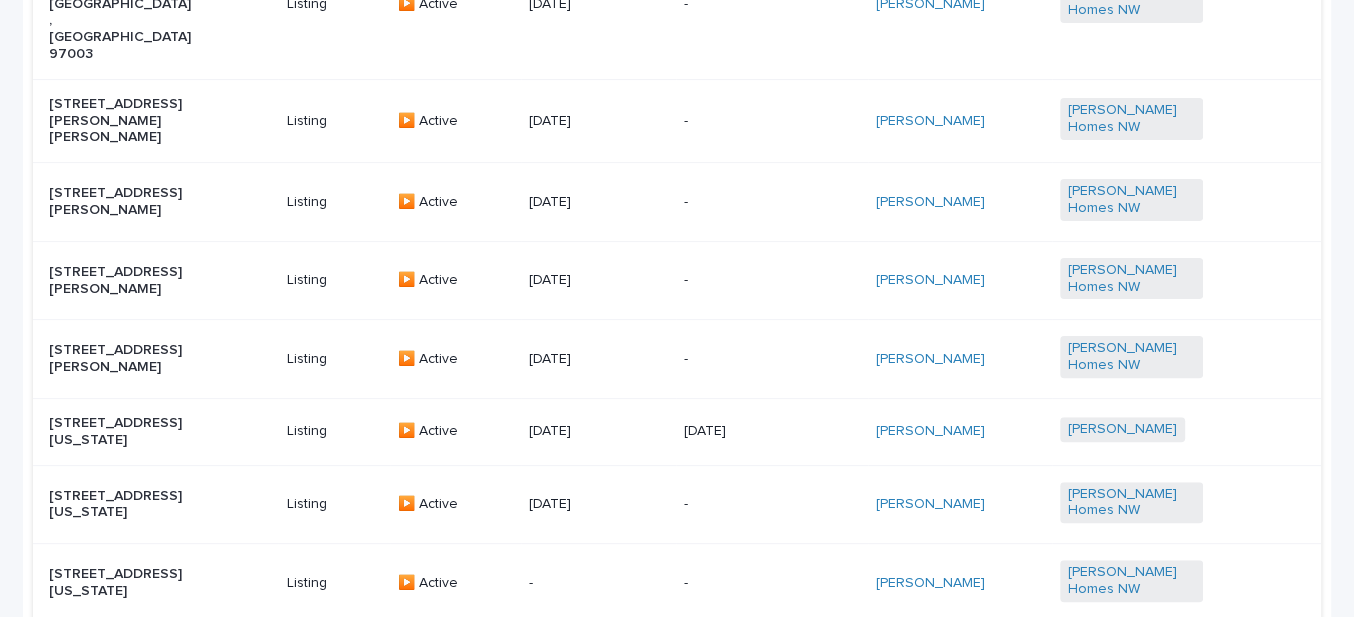 click on "[STREET_ADDRESS][PERSON_NAME]" at bounding box center [120, 359] 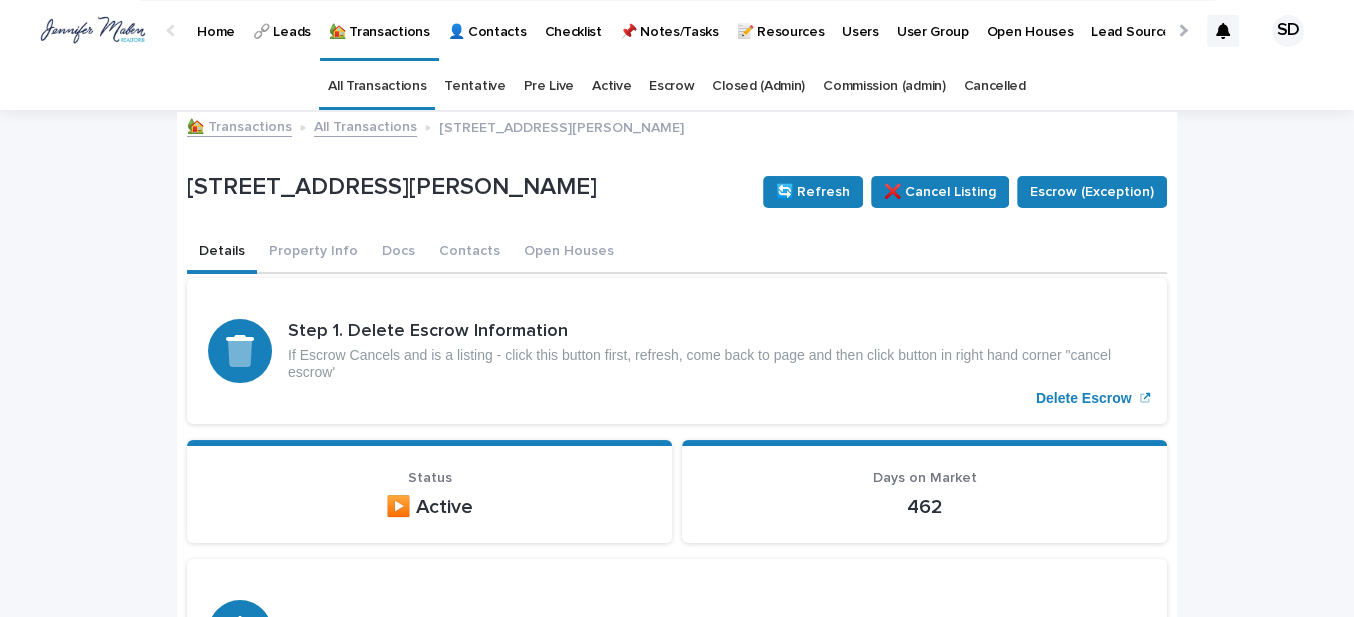 scroll, scrollTop: 0, scrollLeft: 0, axis: both 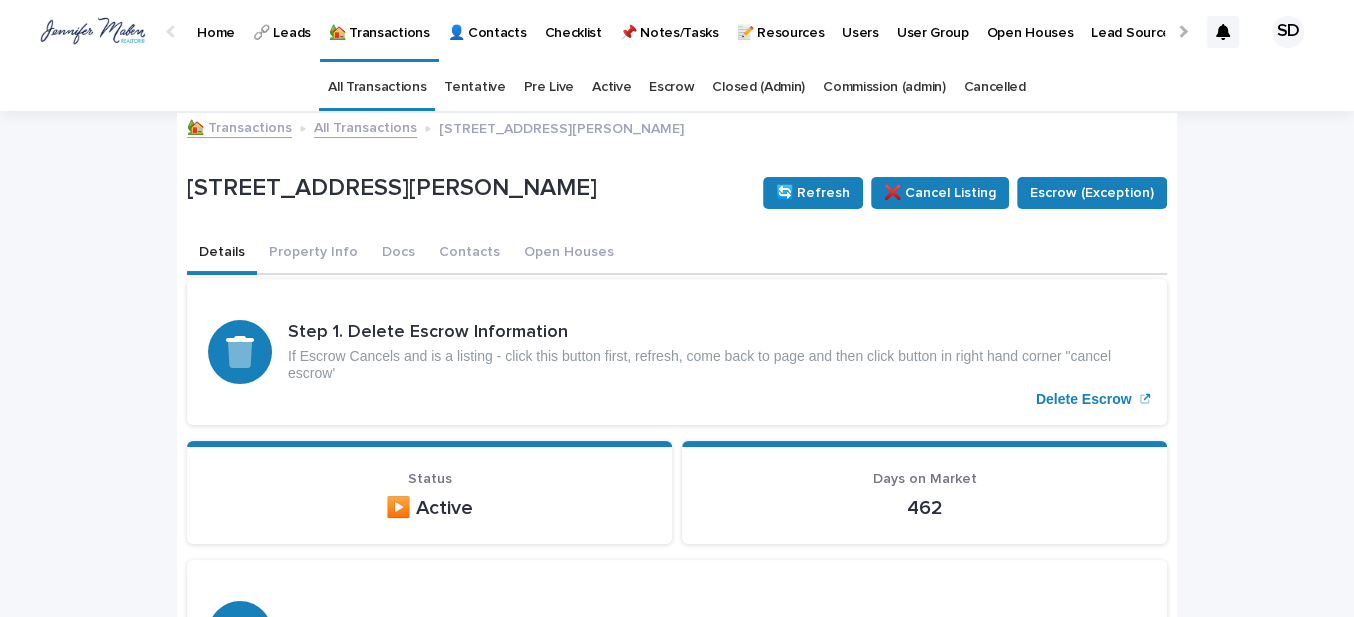 click on "🏡 Transactions" at bounding box center (239, 126) 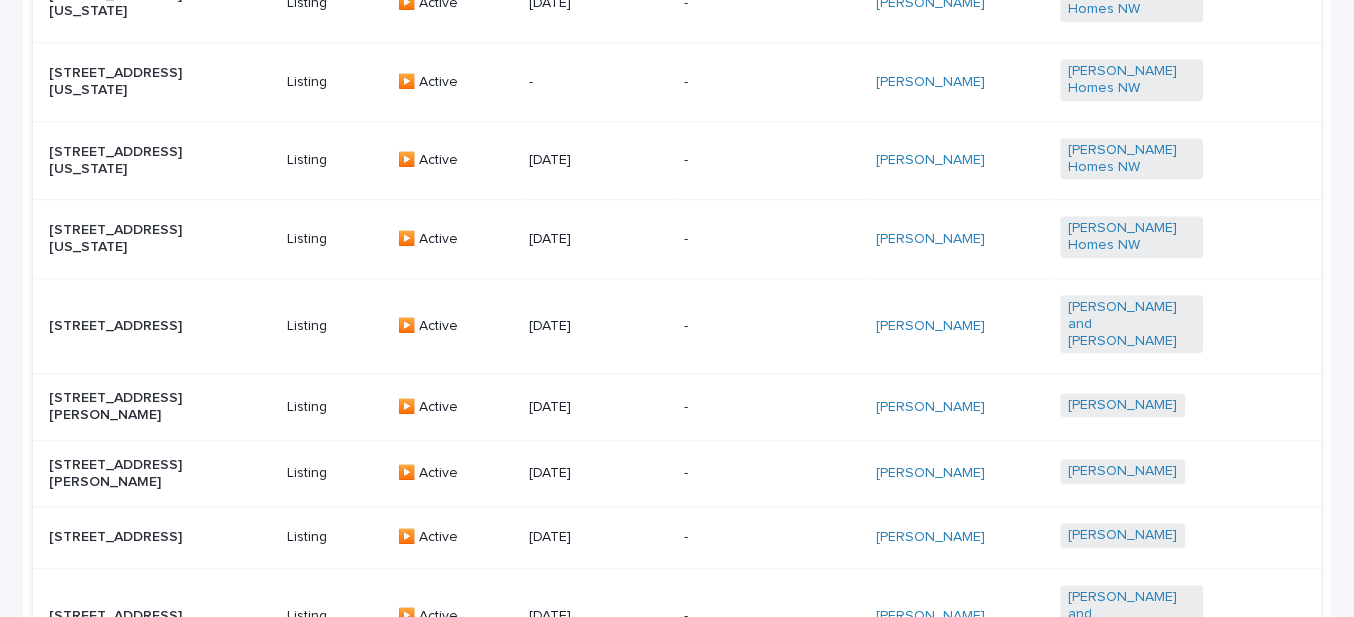 scroll, scrollTop: 909, scrollLeft: 0, axis: vertical 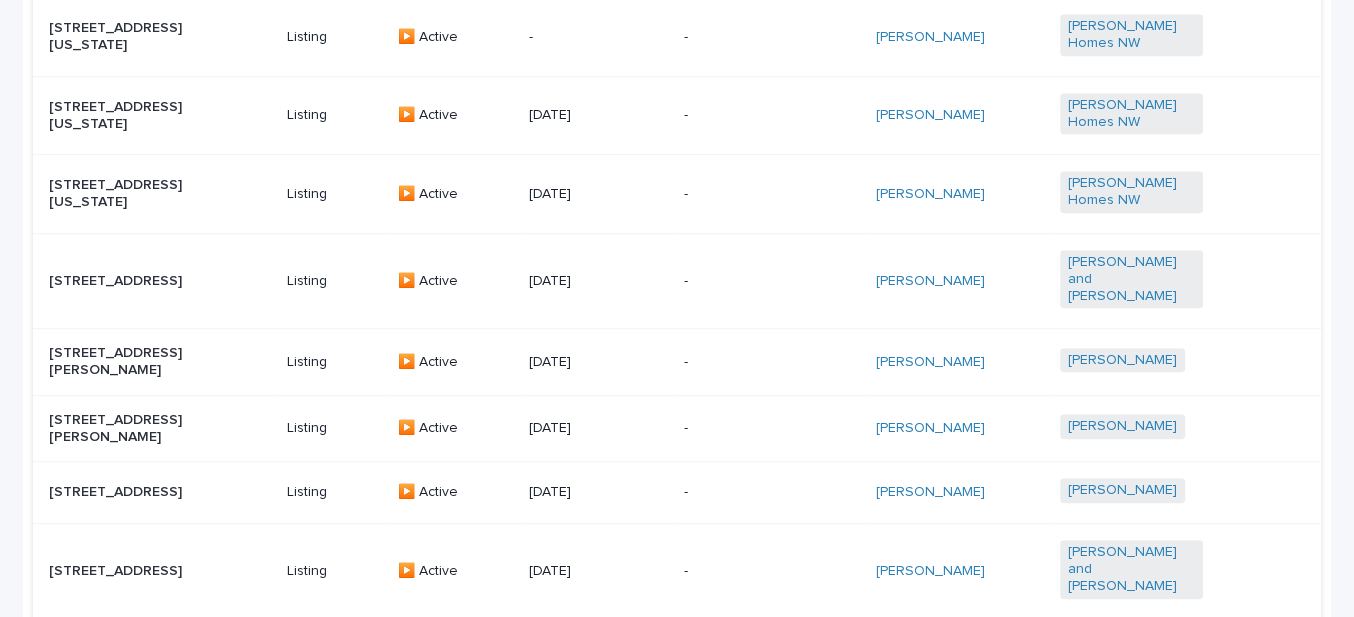 click on "[STREET_ADDRESS]" at bounding box center (120, 281) 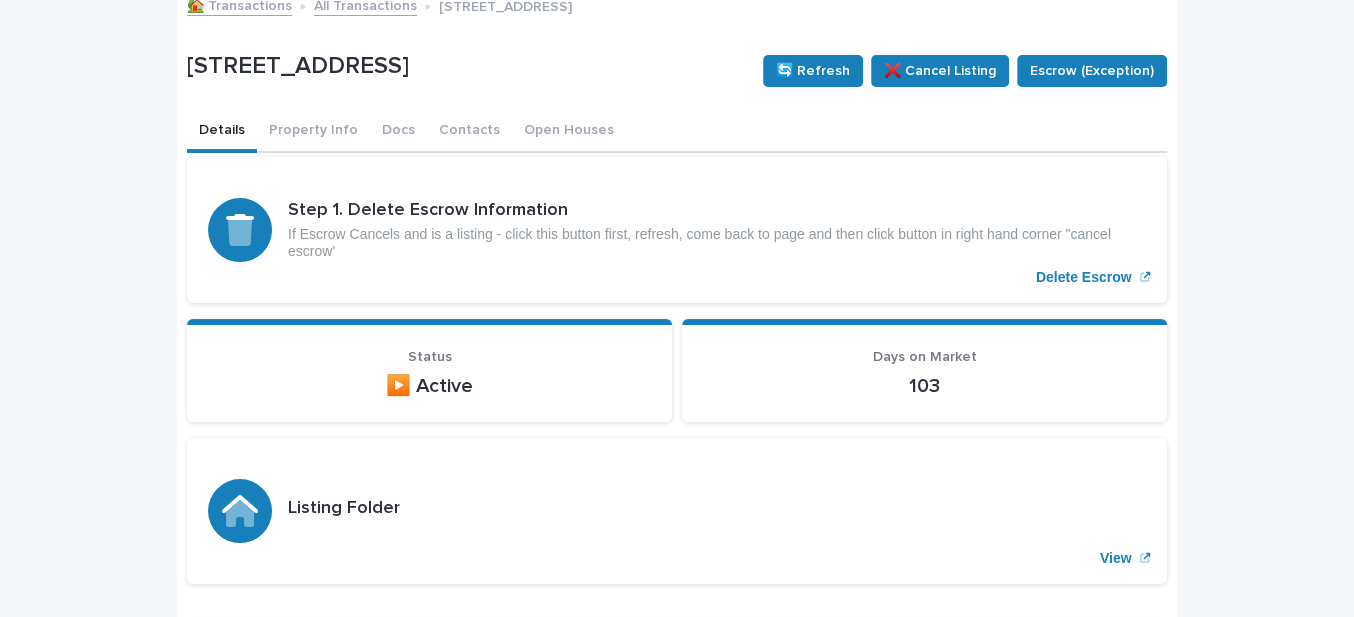 scroll, scrollTop: 0, scrollLeft: 0, axis: both 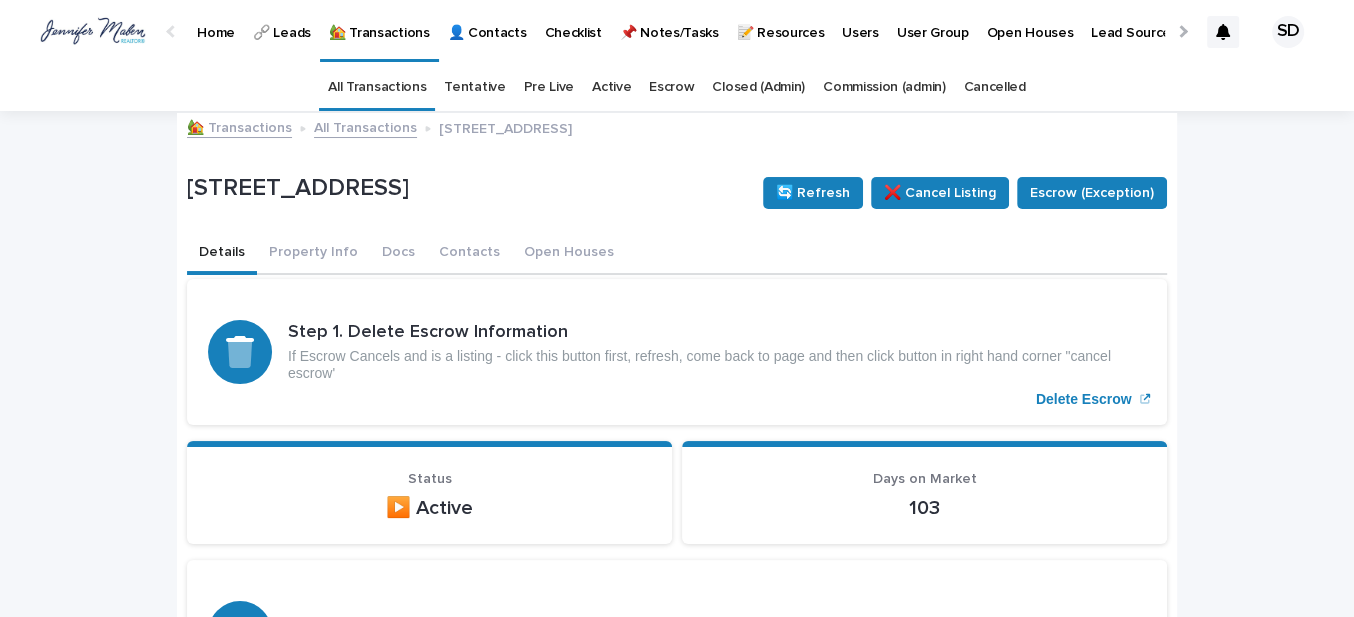 click on "🏡 Transactions" at bounding box center (239, 126) 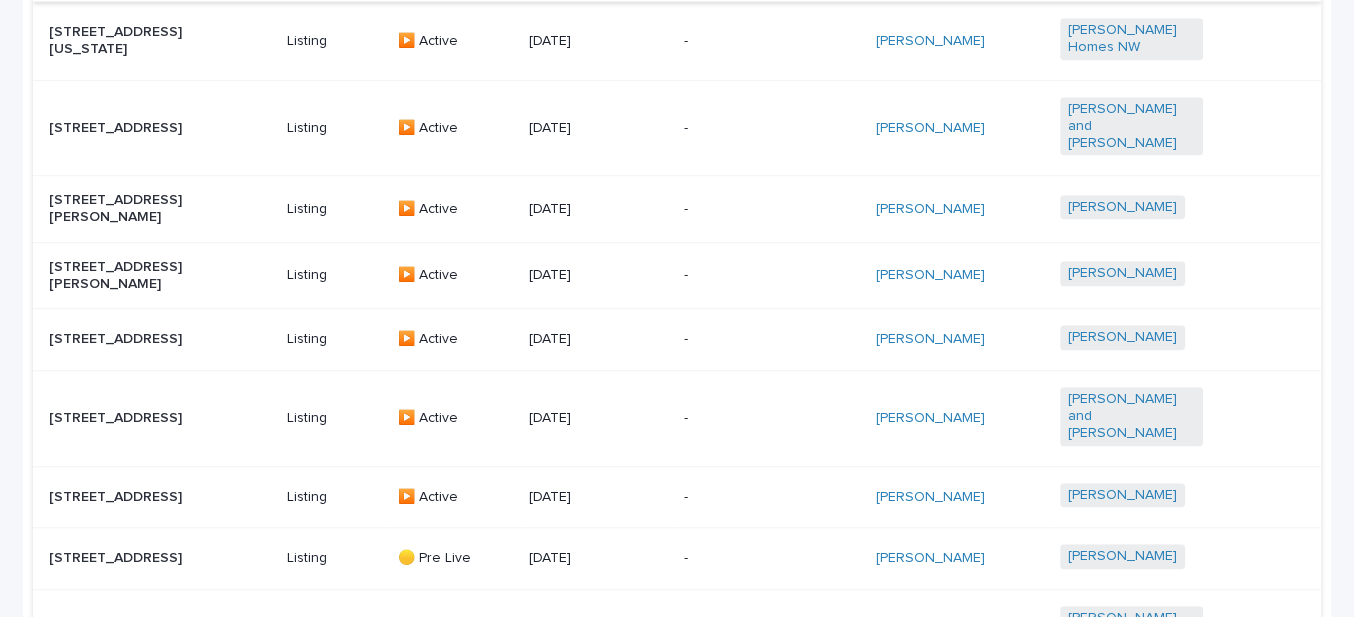 scroll, scrollTop: 1090, scrollLeft: 0, axis: vertical 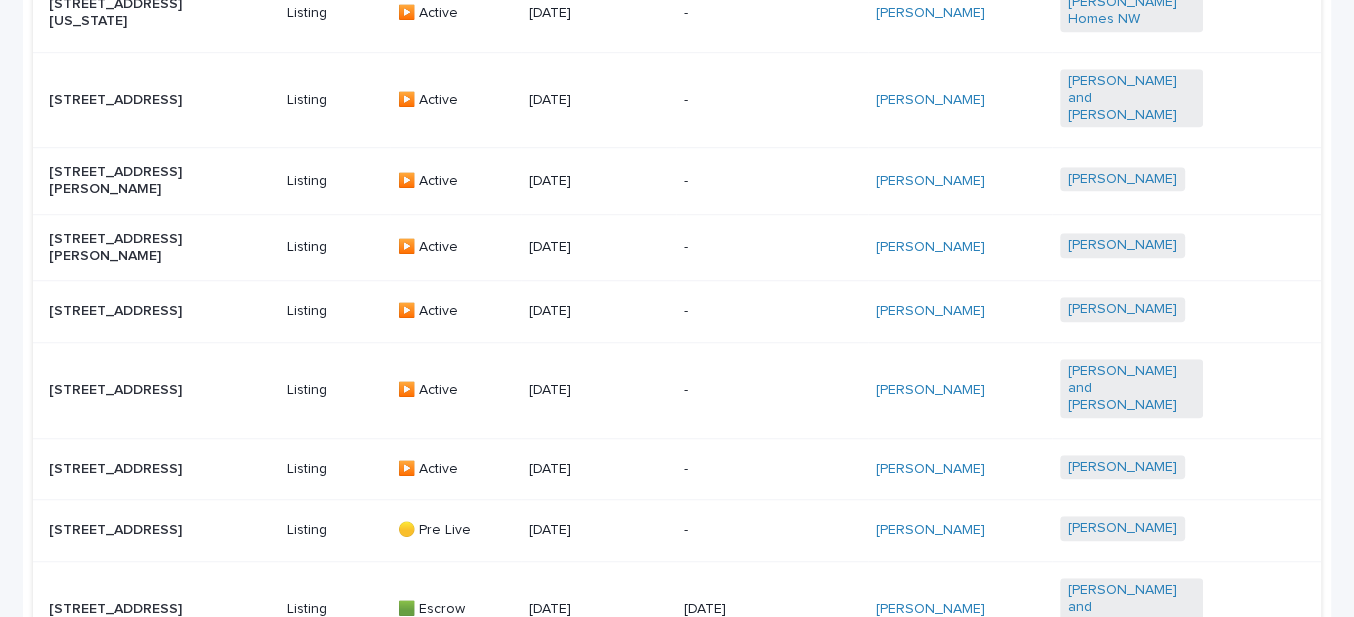 click on "[STREET_ADDRESS][PERSON_NAME]" at bounding box center (120, 181) 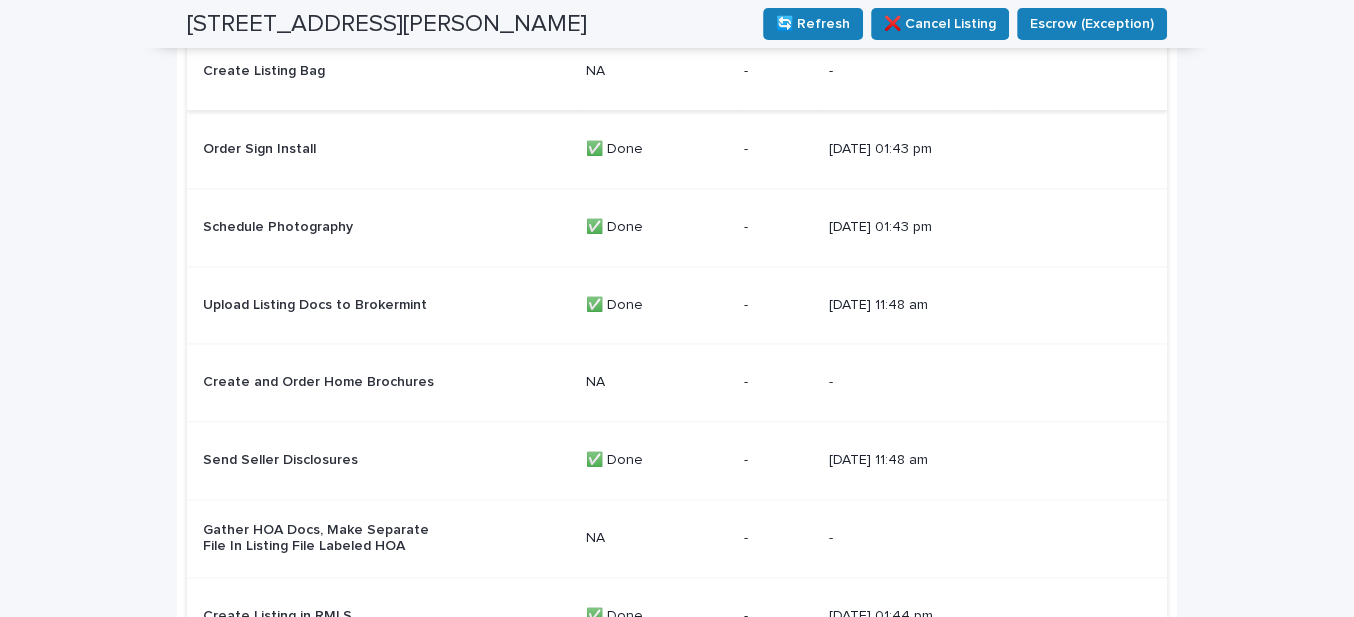 scroll, scrollTop: 2215, scrollLeft: 0, axis: vertical 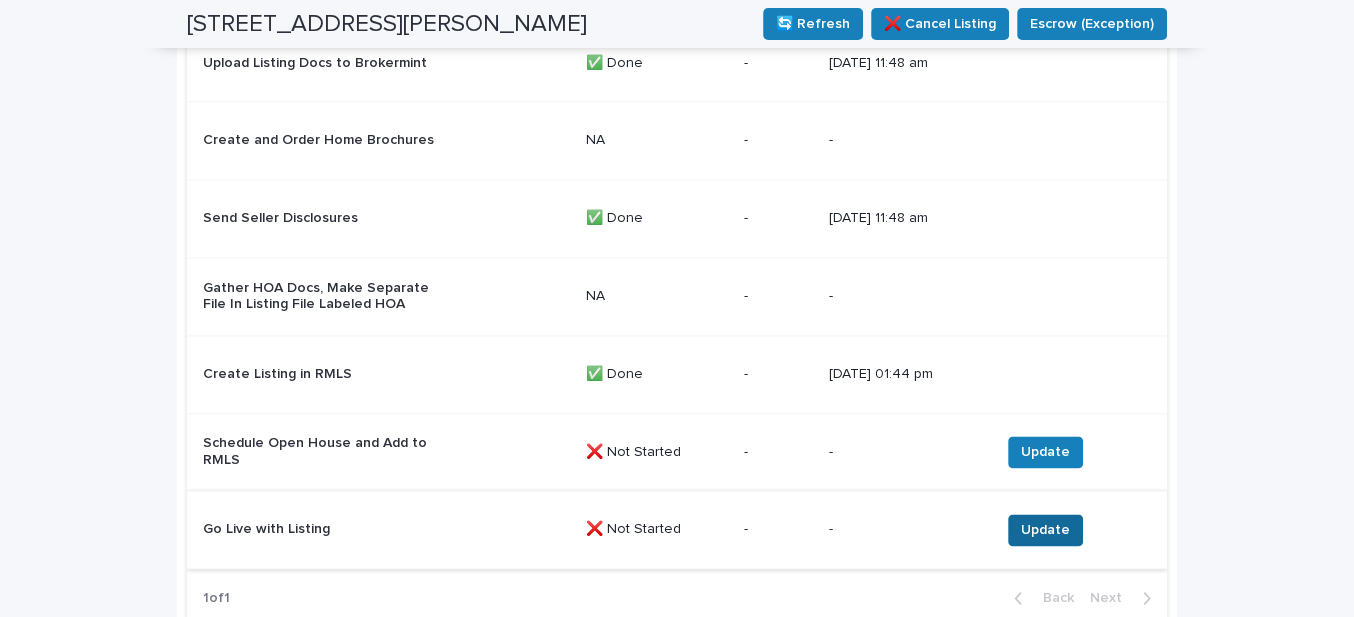 click on "Update" at bounding box center (1045, 530) 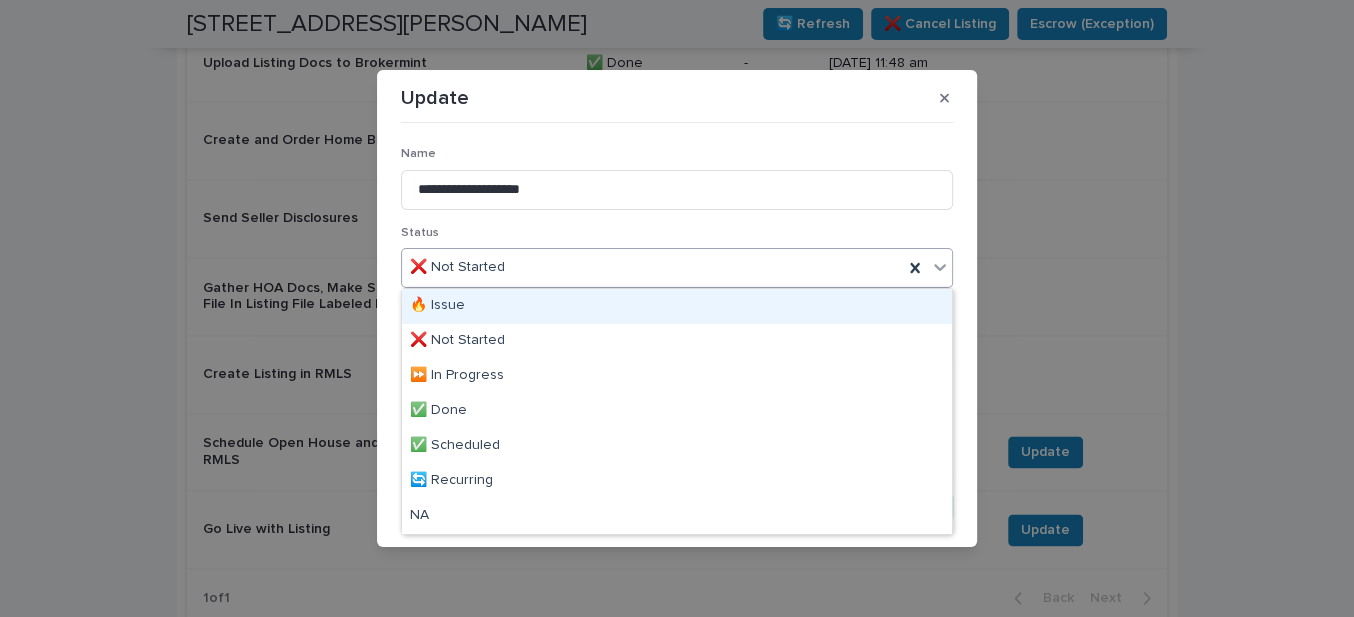 drag, startPoint x: 556, startPoint y: 267, endPoint x: 539, endPoint y: 301, distance: 38.013157 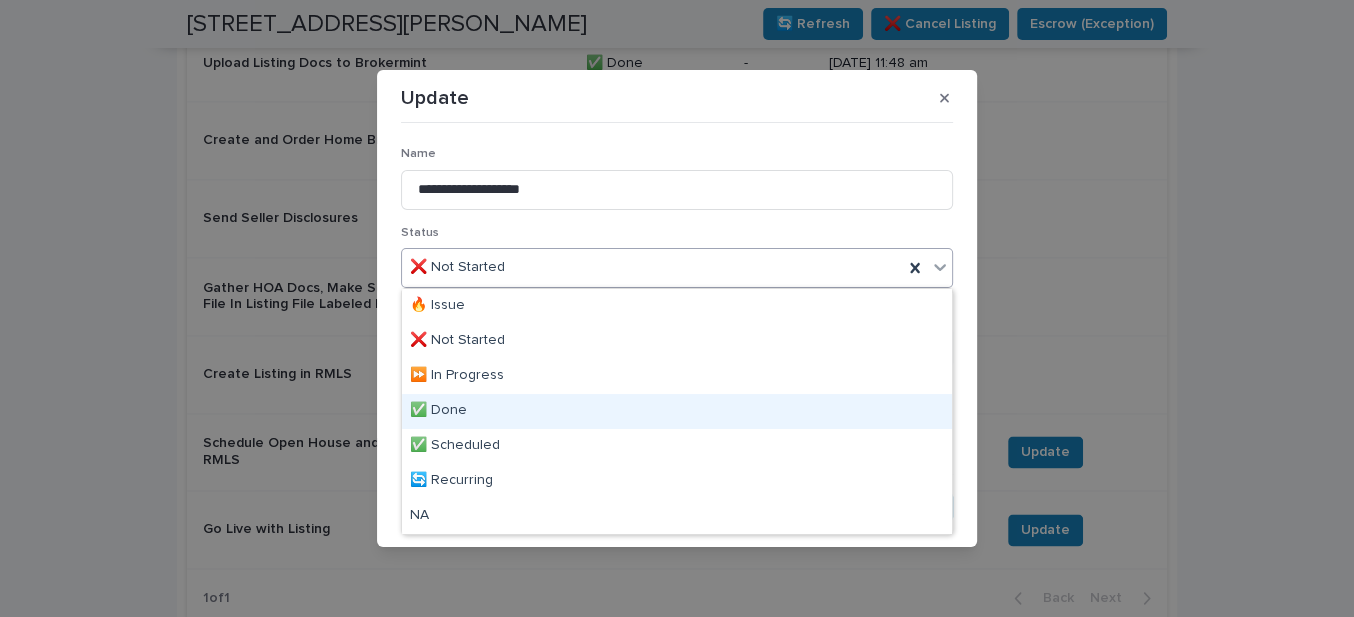 drag, startPoint x: 474, startPoint y: 407, endPoint x: 554, endPoint y: 466, distance: 99.40322 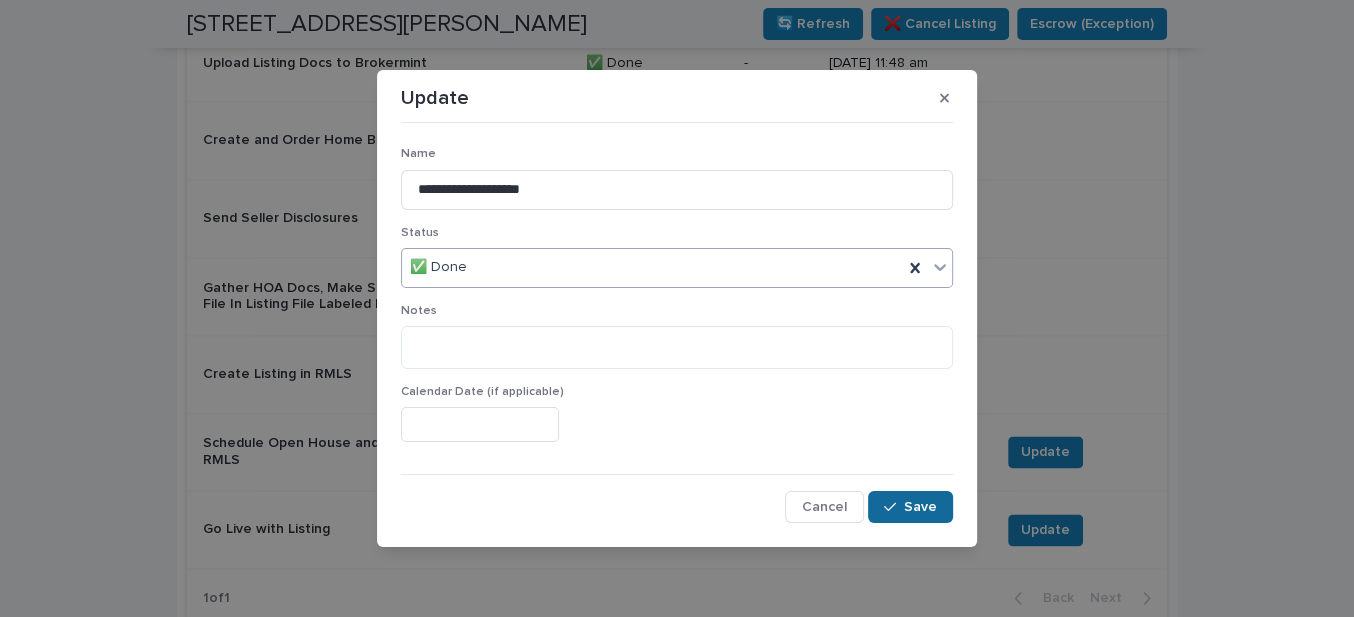 drag, startPoint x: 894, startPoint y: 503, endPoint x: 999, endPoint y: 474, distance: 108.93117 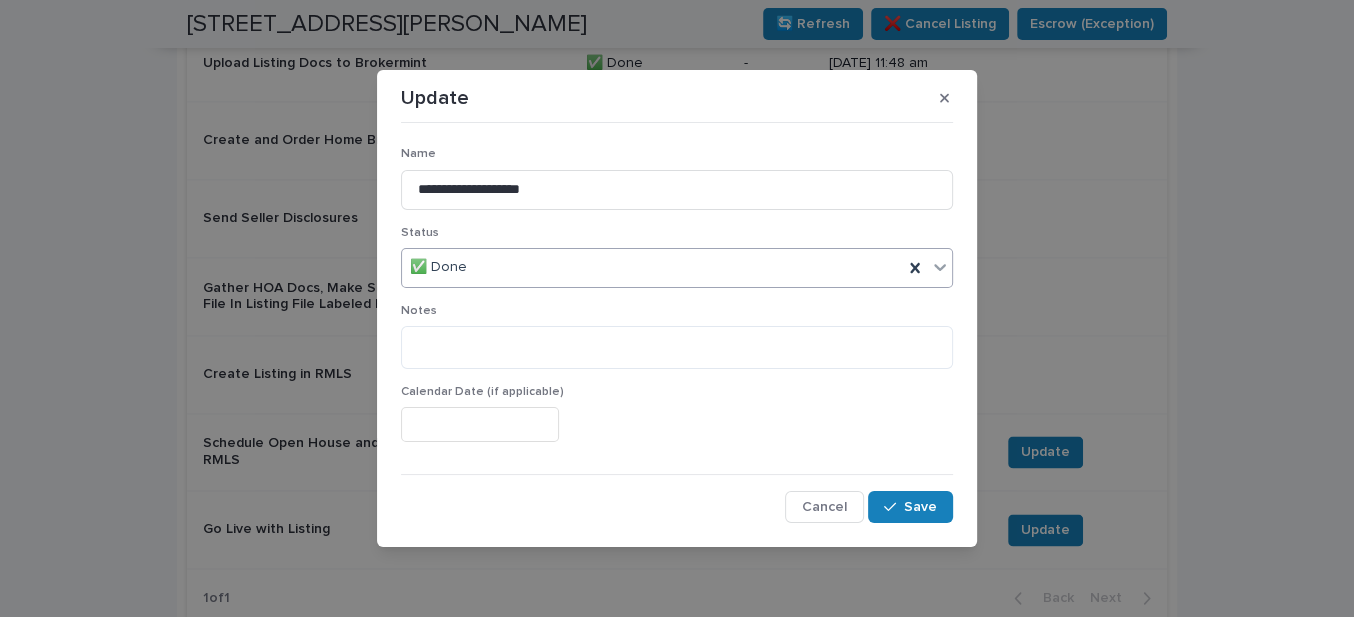 click 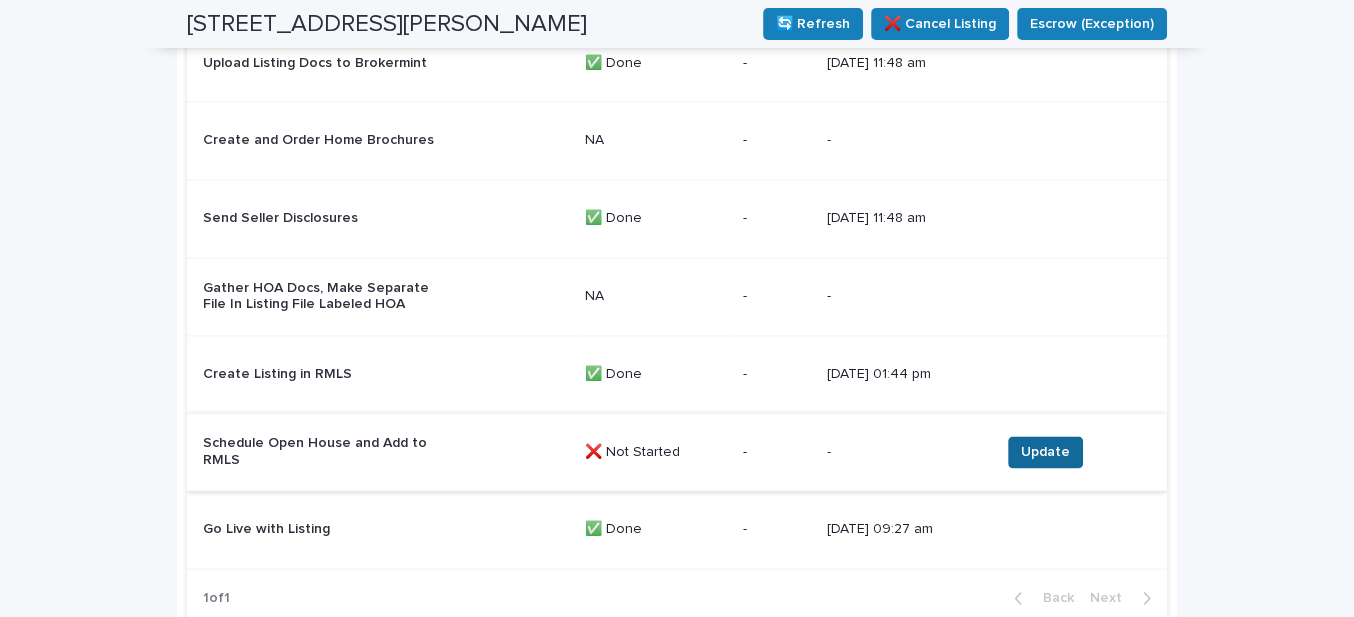 click on "Update" at bounding box center (1045, 452) 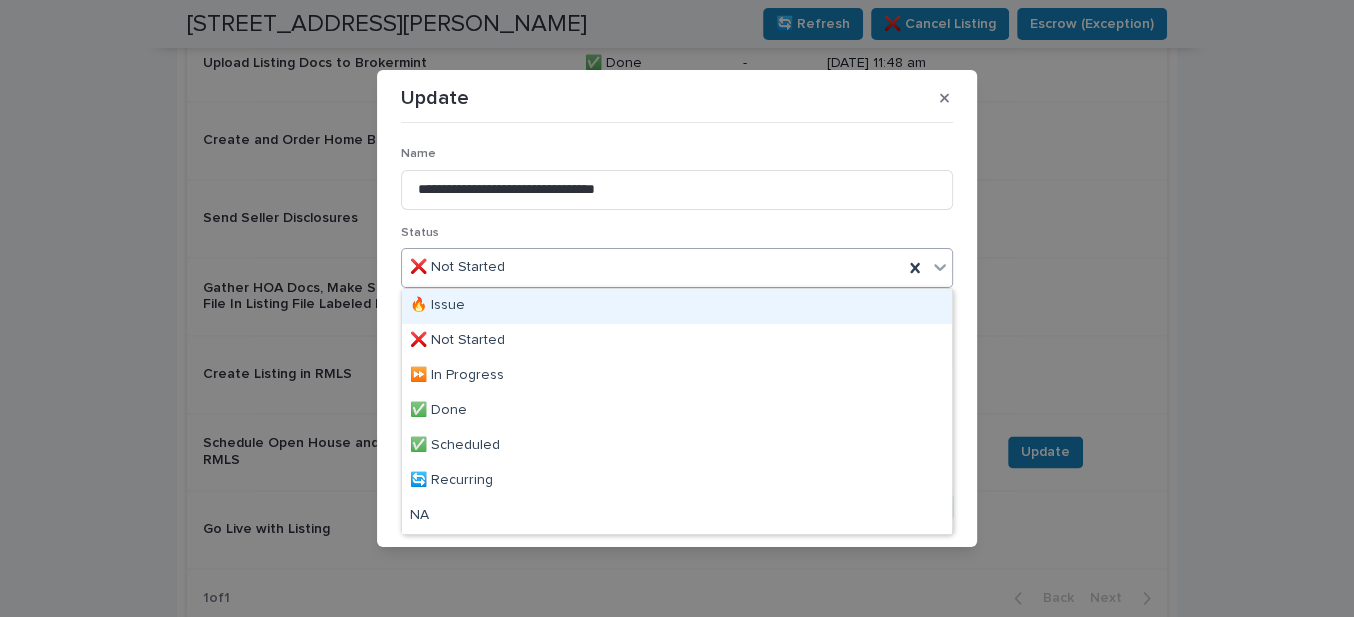 click on "❌ Not Started" at bounding box center [652, 267] 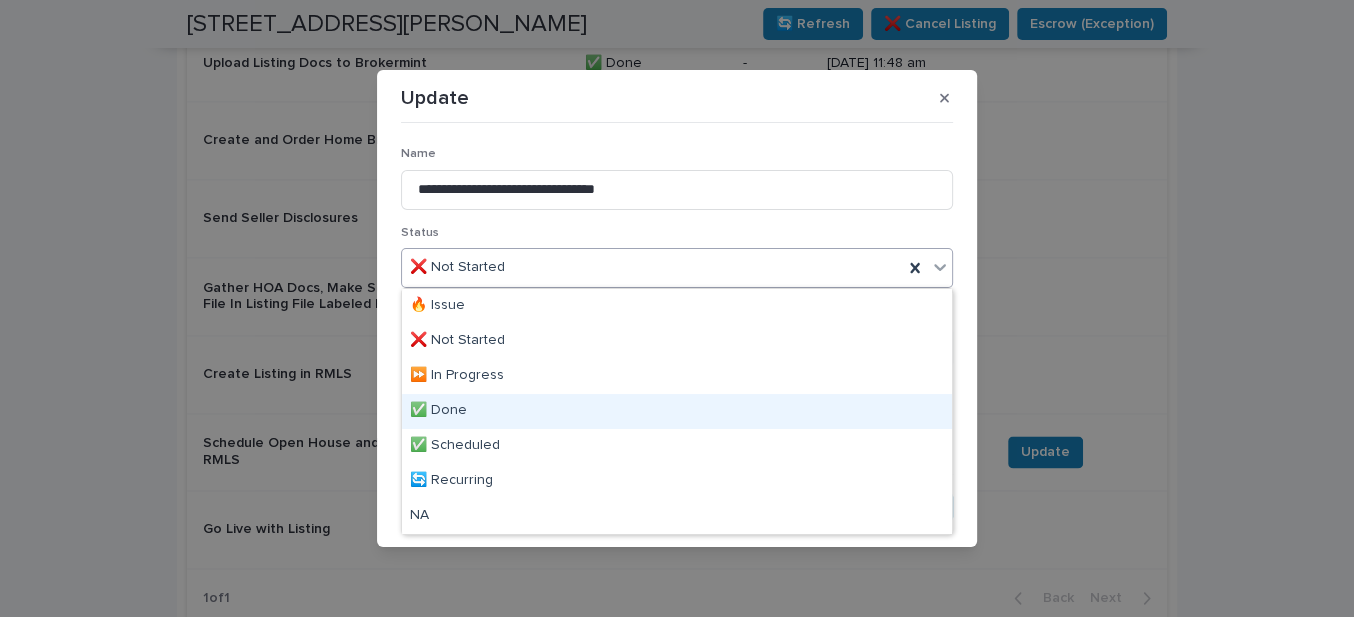click on "✅ Done" at bounding box center (677, 411) 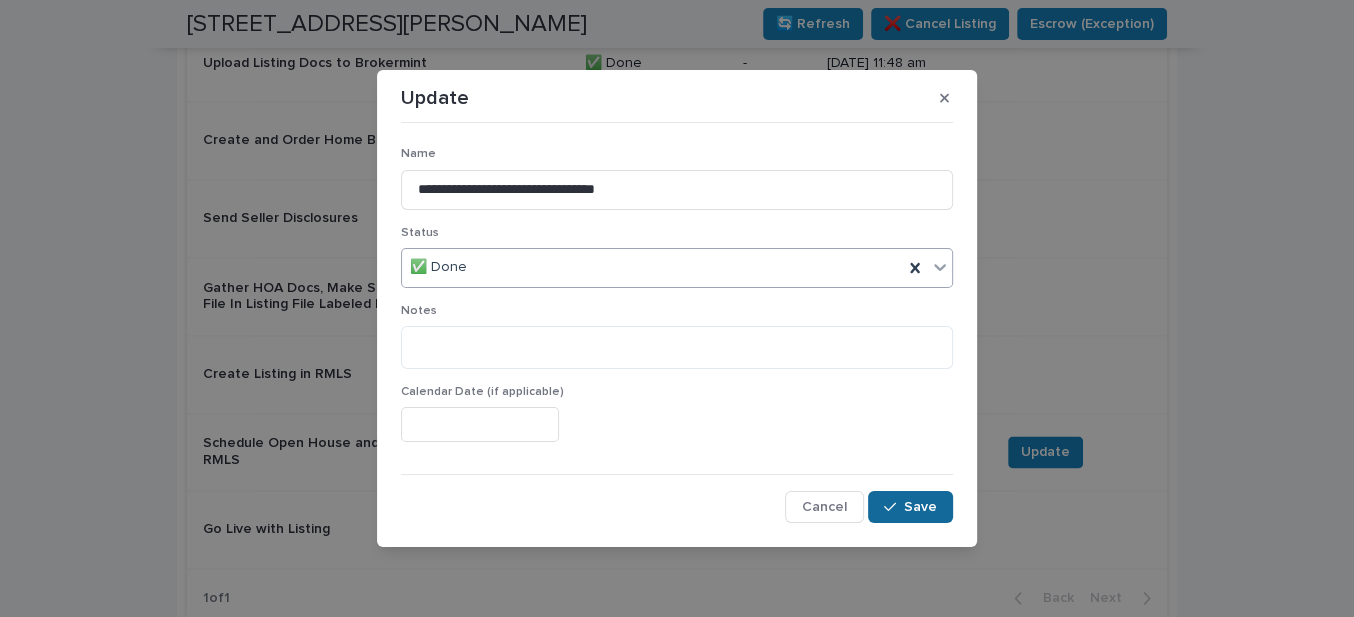 drag, startPoint x: 930, startPoint y: 517, endPoint x: 909, endPoint y: 509, distance: 22.472204 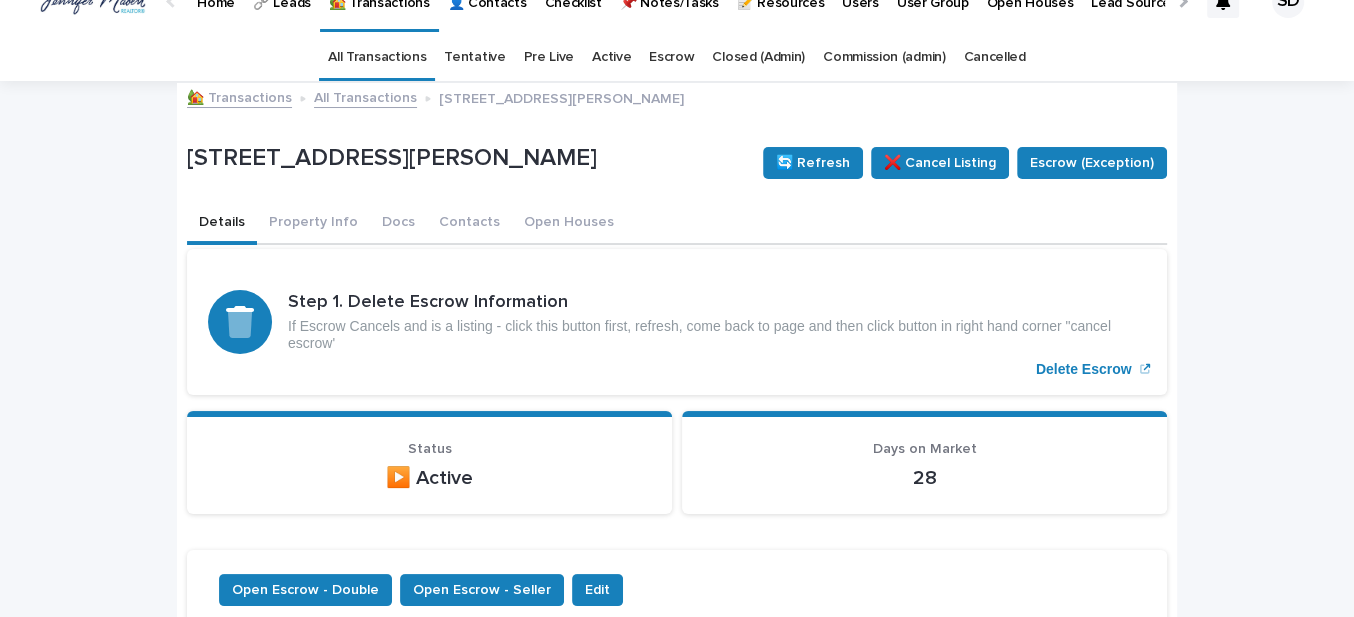scroll, scrollTop: 0, scrollLeft: 0, axis: both 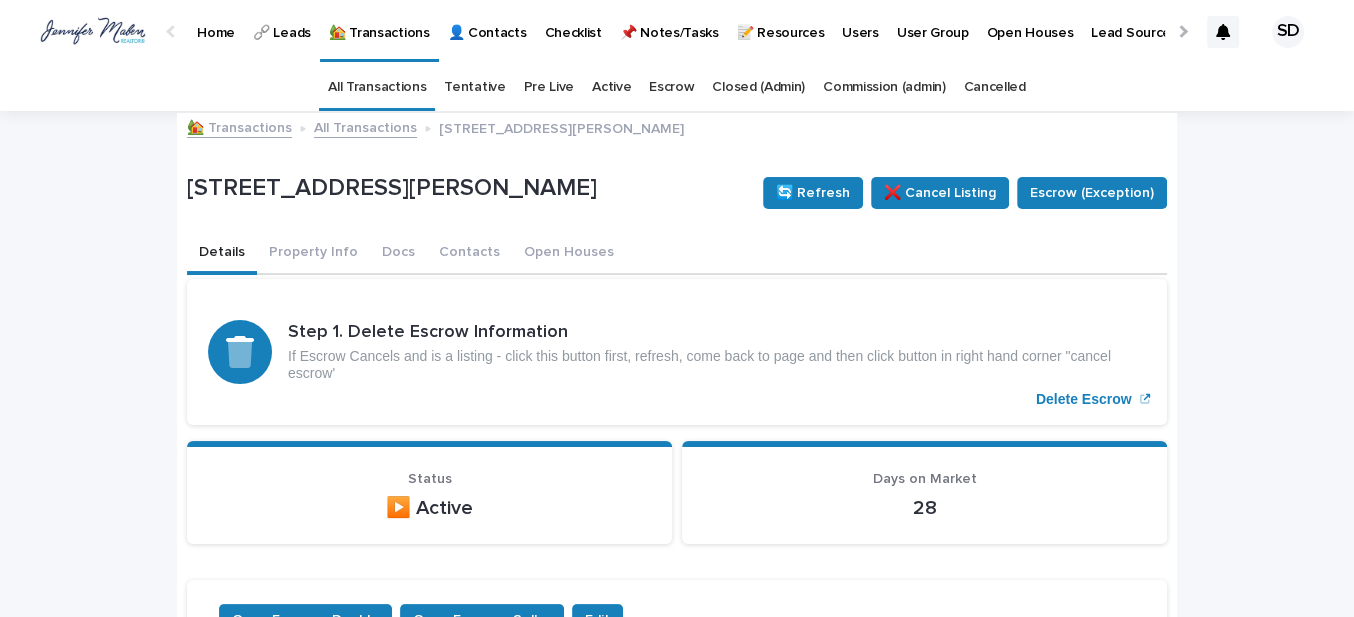 click on "🏡 Transactions" at bounding box center [239, 126] 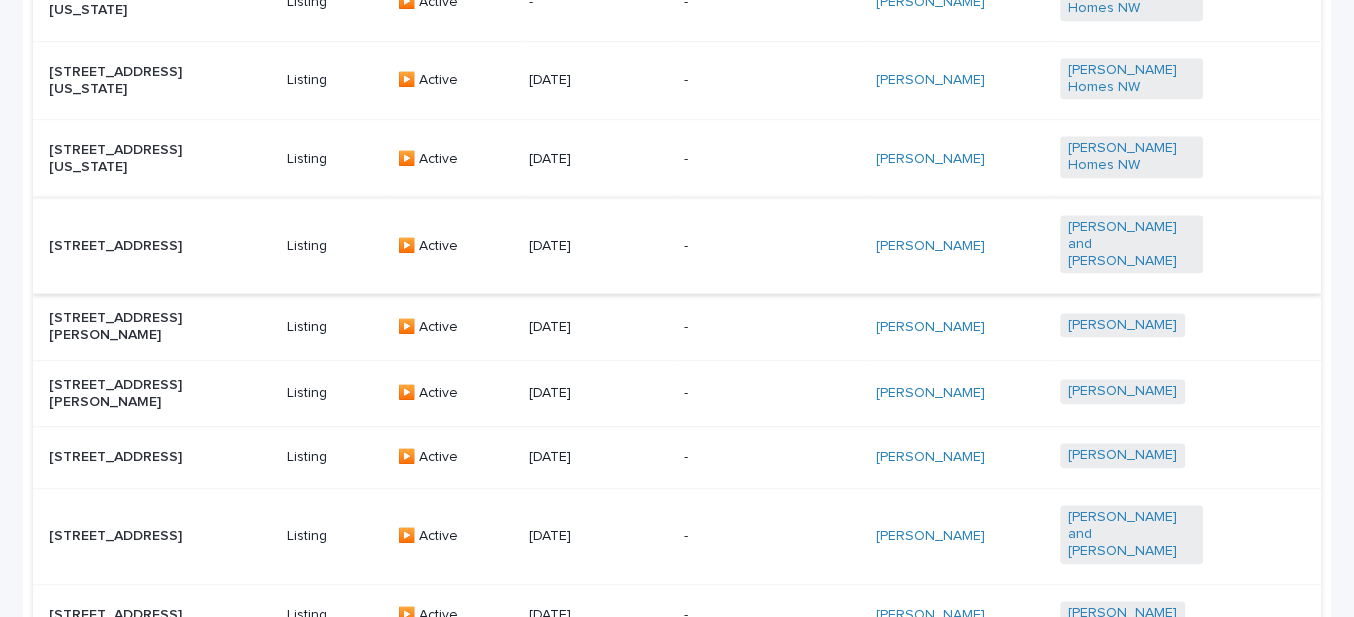 scroll, scrollTop: 1000, scrollLeft: 0, axis: vertical 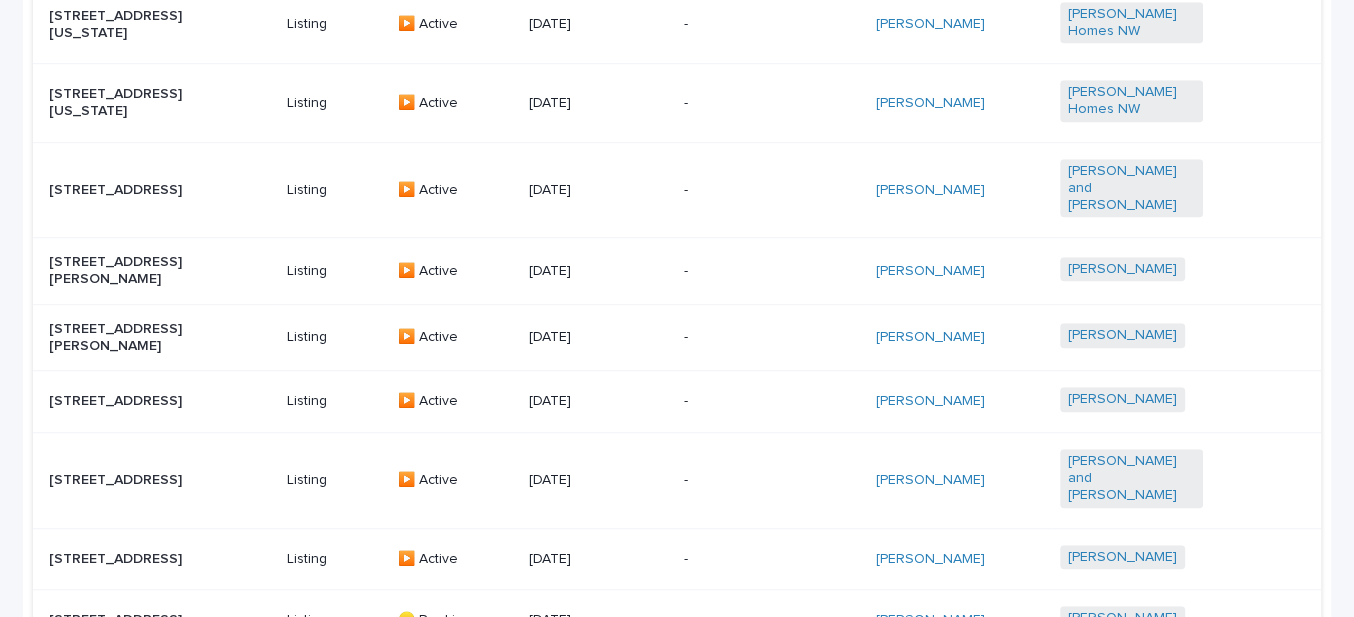 click on "[STREET_ADDRESS][PERSON_NAME]" at bounding box center [120, 338] 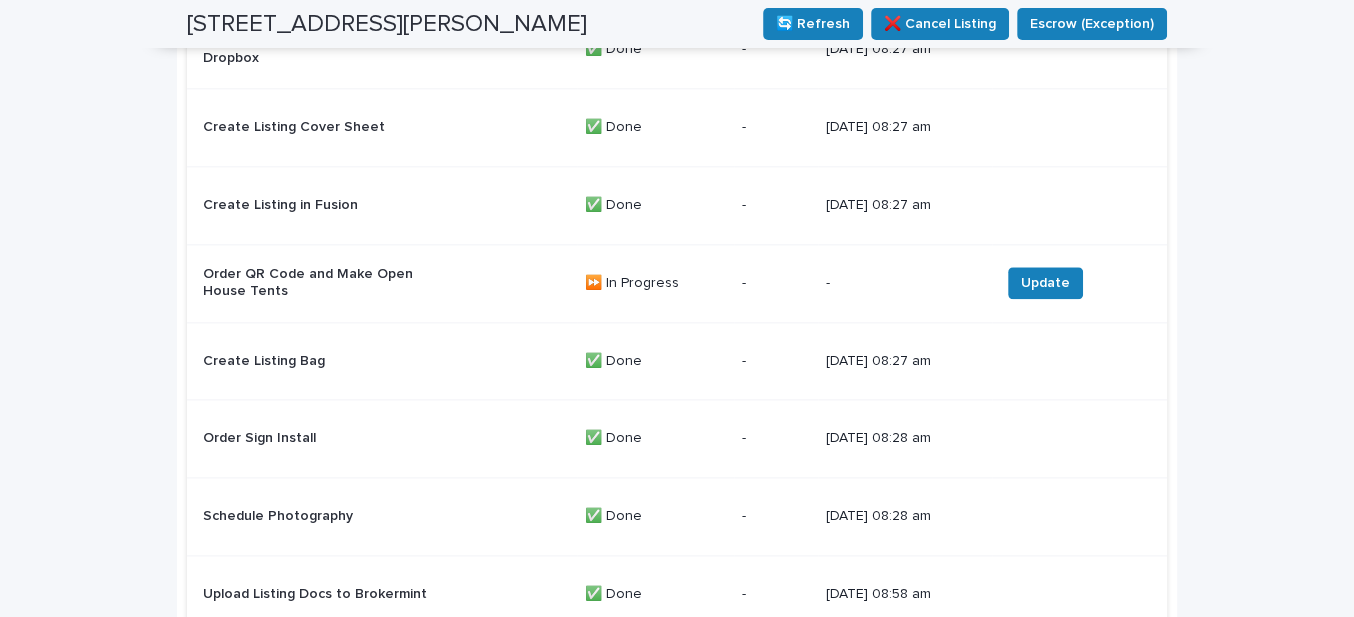 scroll, scrollTop: 1818, scrollLeft: 0, axis: vertical 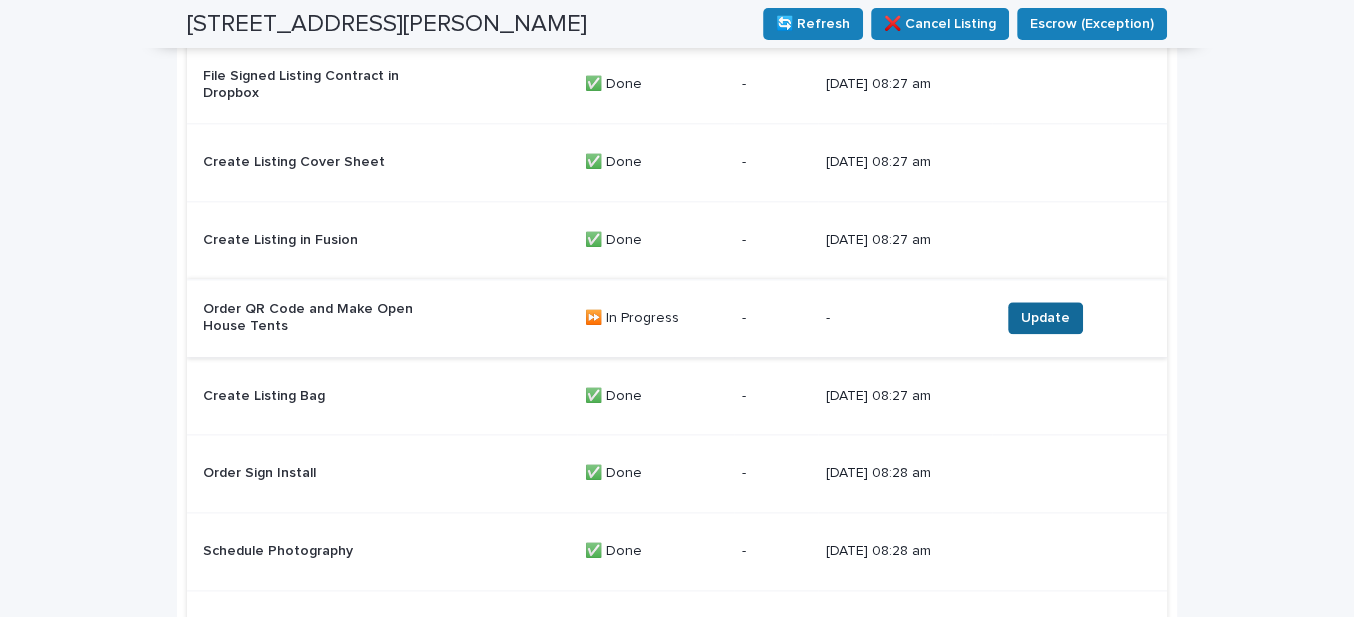 click on "Update" at bounding box center [1045, 318] 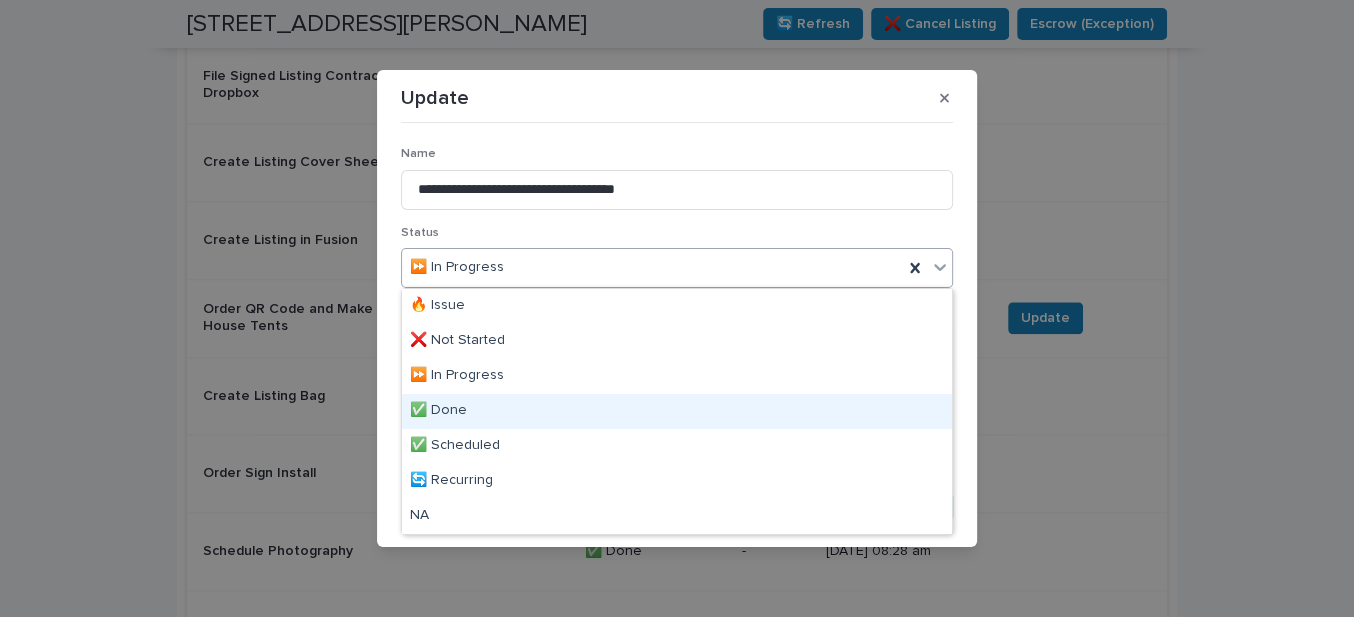 click on "✅ Done" at bounding box center (677, 411) 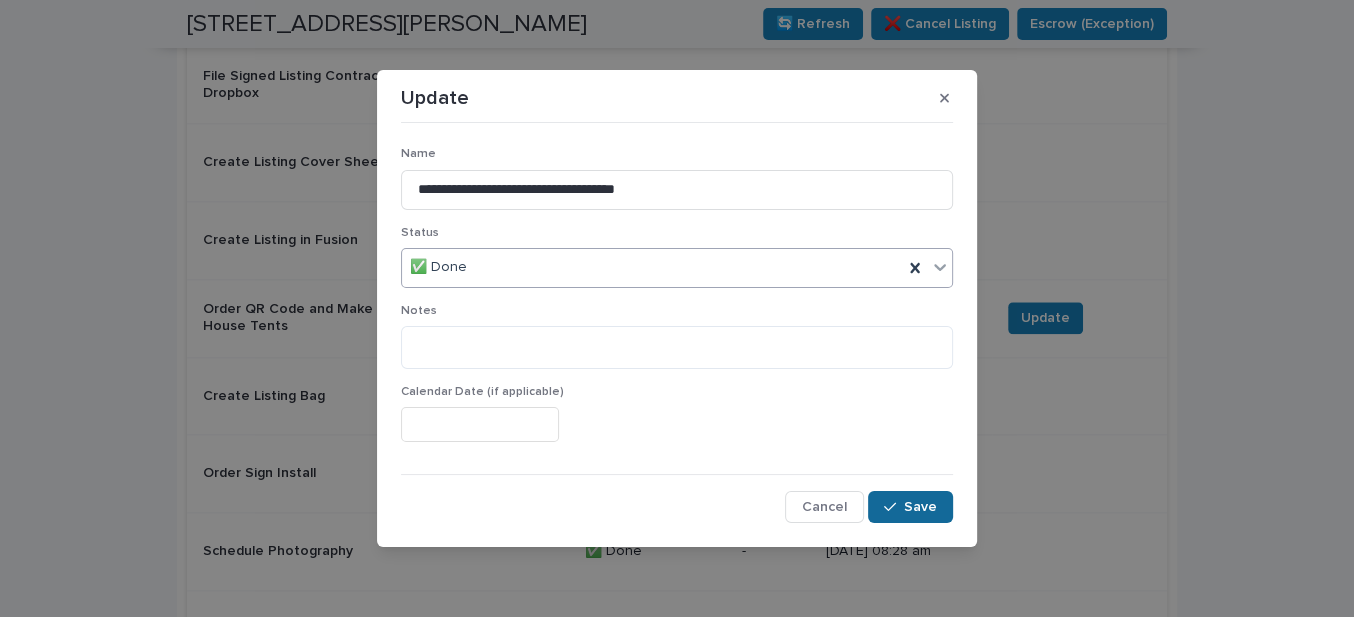 drag, startPoint x: 918, startPoint y: 510, endPoint x: 666, endPoint y: 443, distance: 260.75467 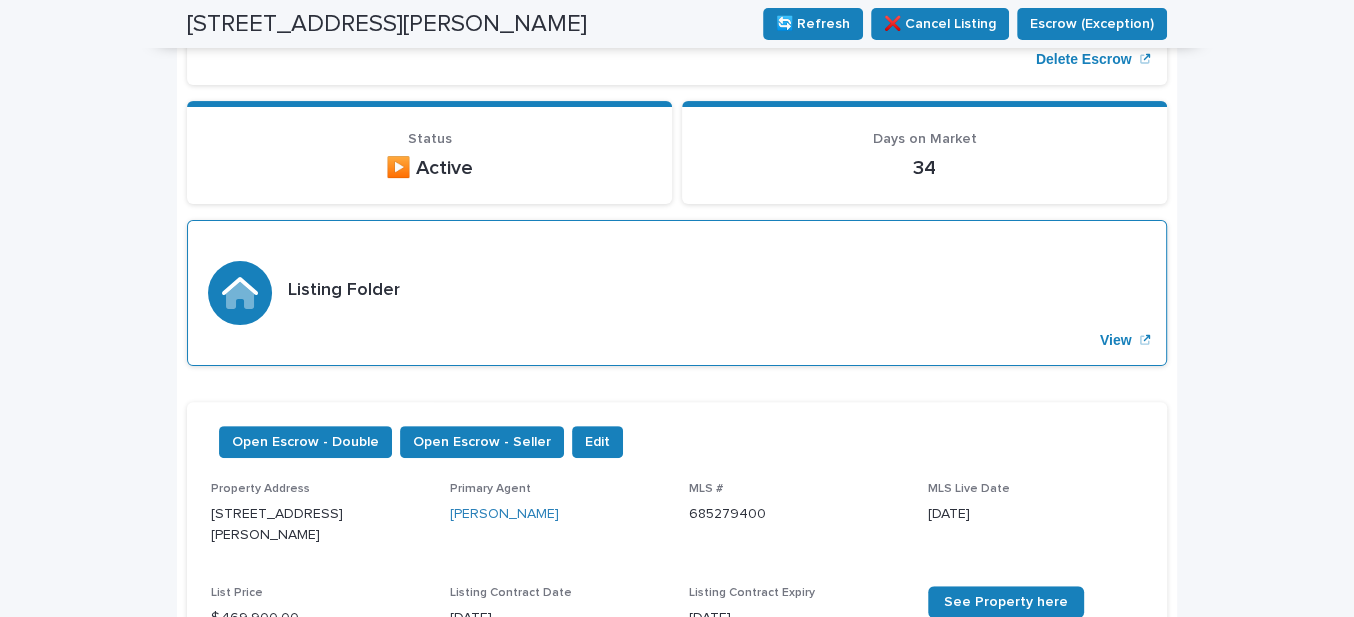 scroll, scrollTop: 0, scrollLeft: 0, axis: both 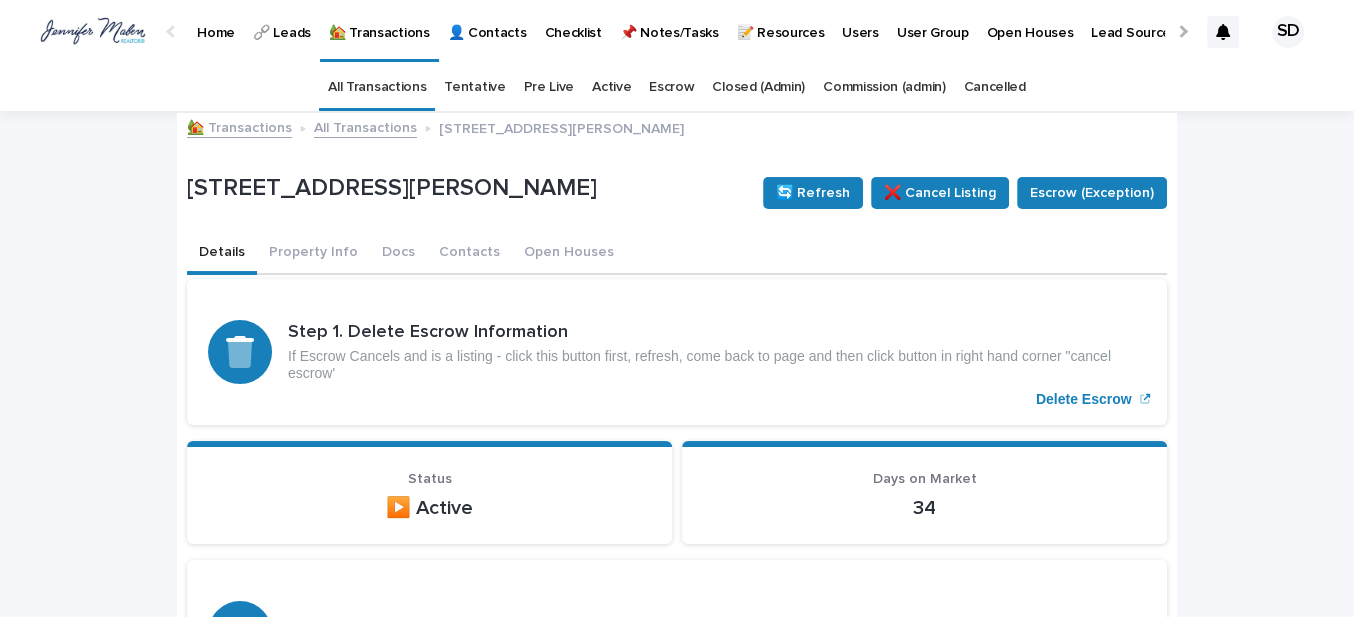 click on "🏡 Transactions" at bounding box center [239, 126] 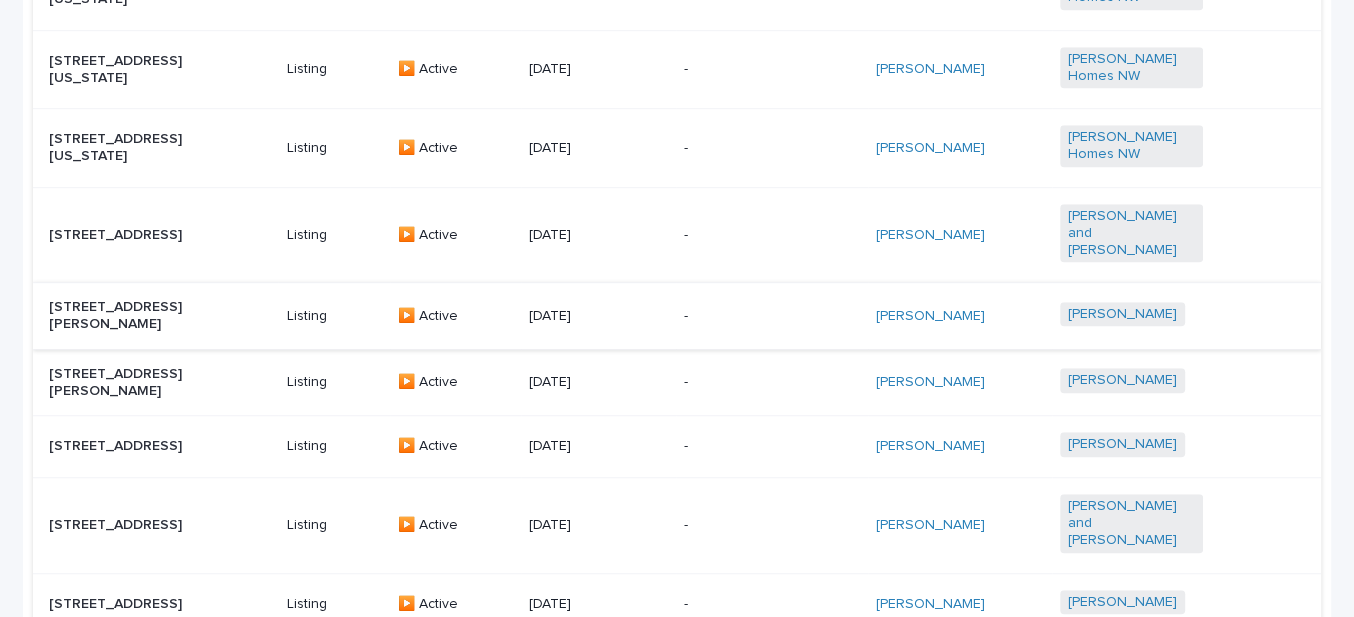 scroll, scrollTop: 1000, scrollLeft: 0, axis: vertical 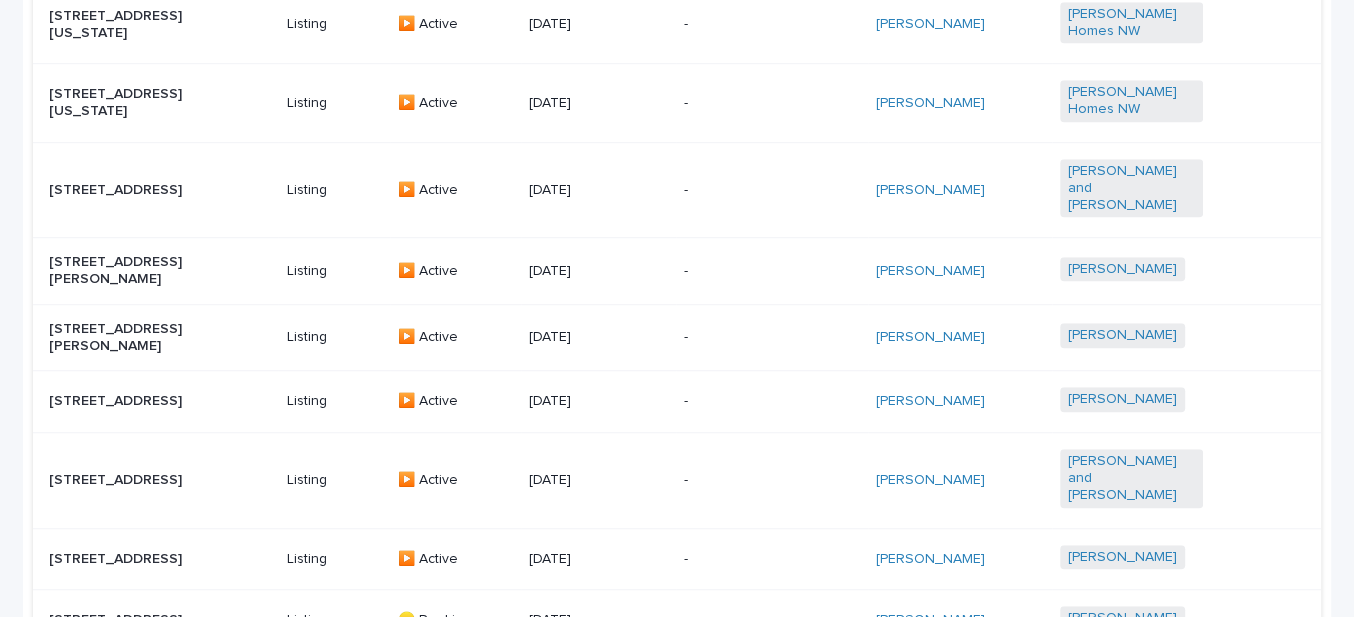 click on "[STREET_ADDRESS]" at bounding box center (120, 401) 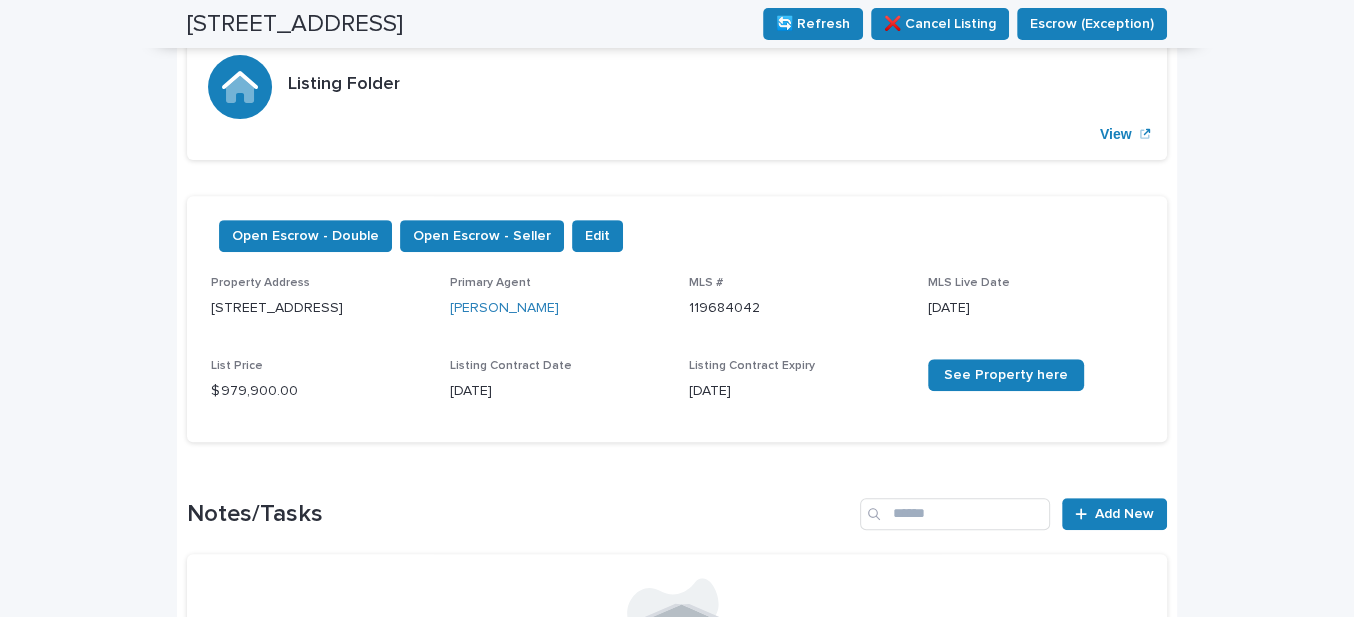 scroll, scrollTop: 92, scrollLeft: 0, axis: vertical 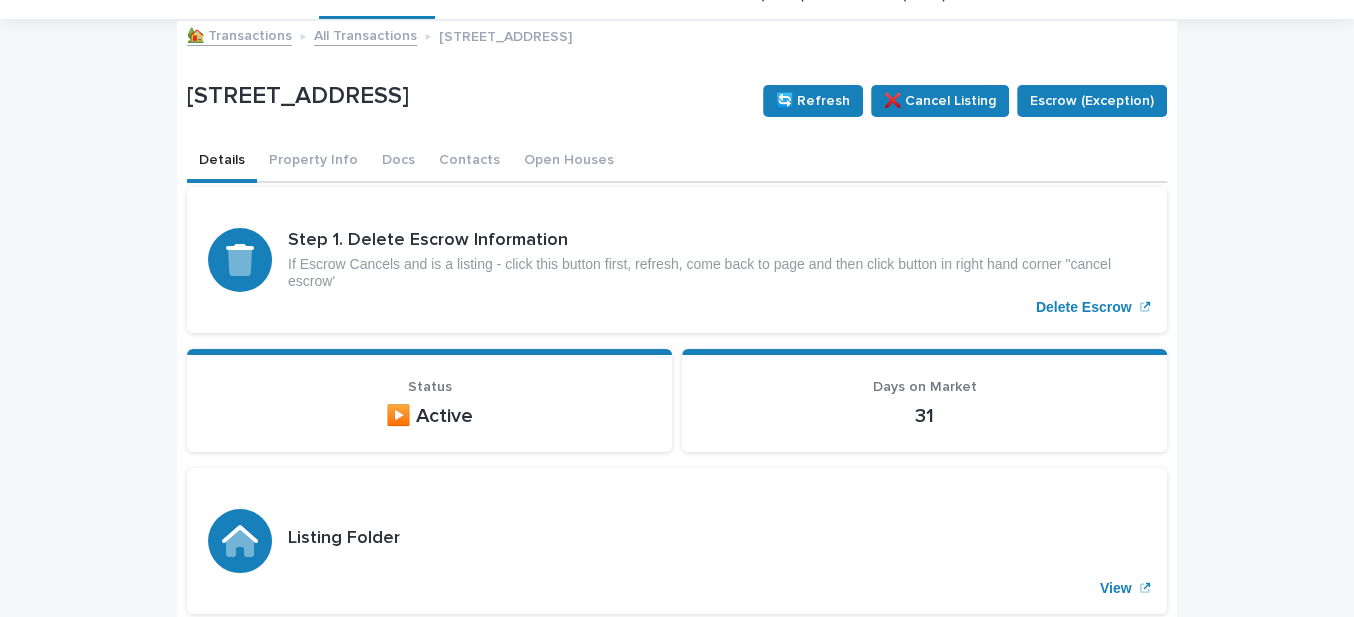 click on "🏡 Transactions" at bounding box center (239, 34) 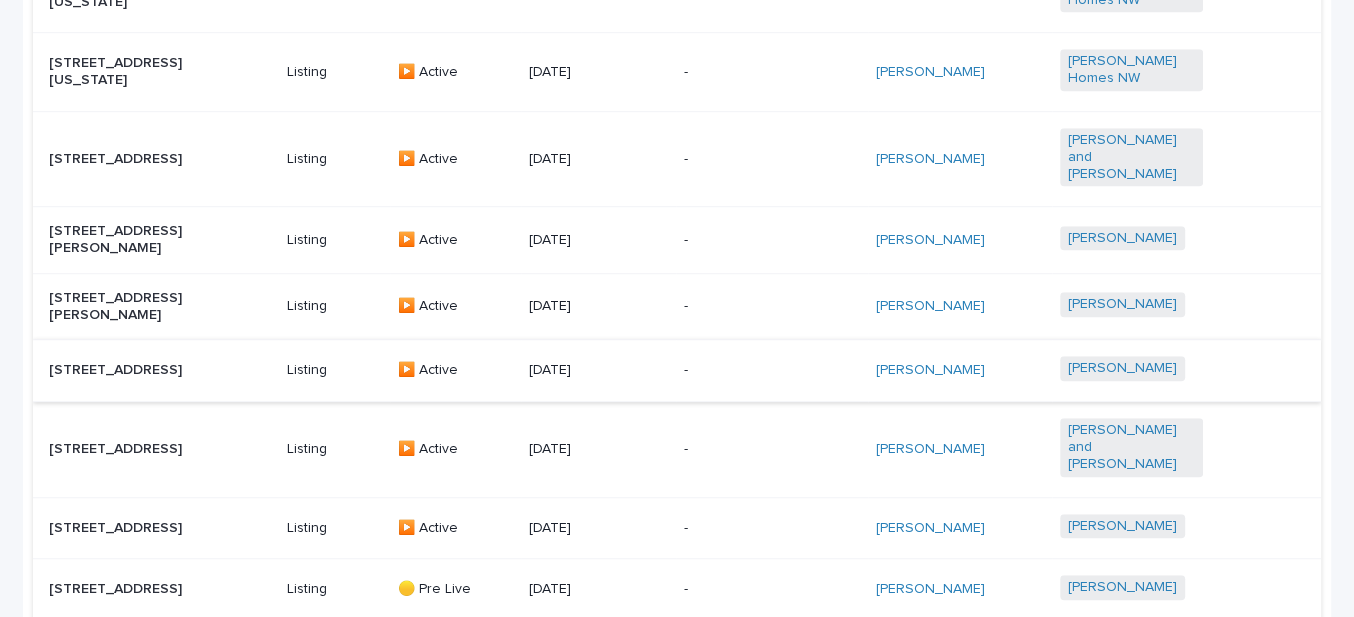 scroll, scrollTop: 1165, scrollLeft: 0, axis: vertical 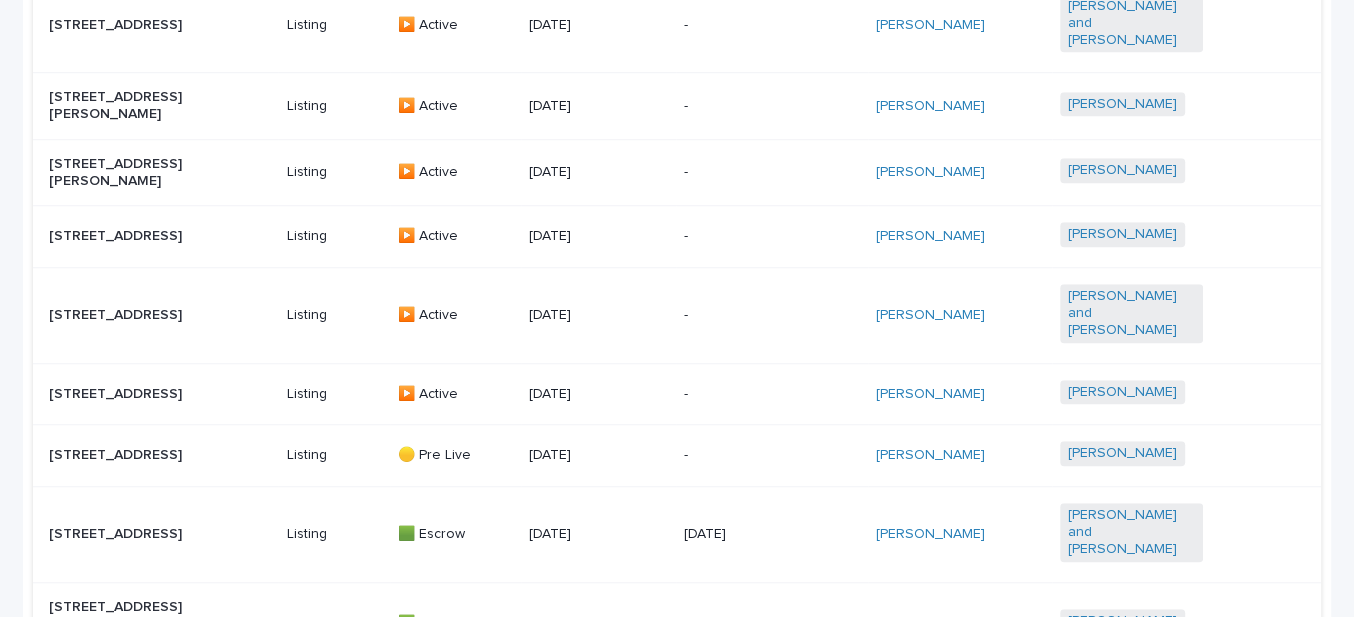 click on "[STREET_ADDRESS]" at bounding box center [120, 315] 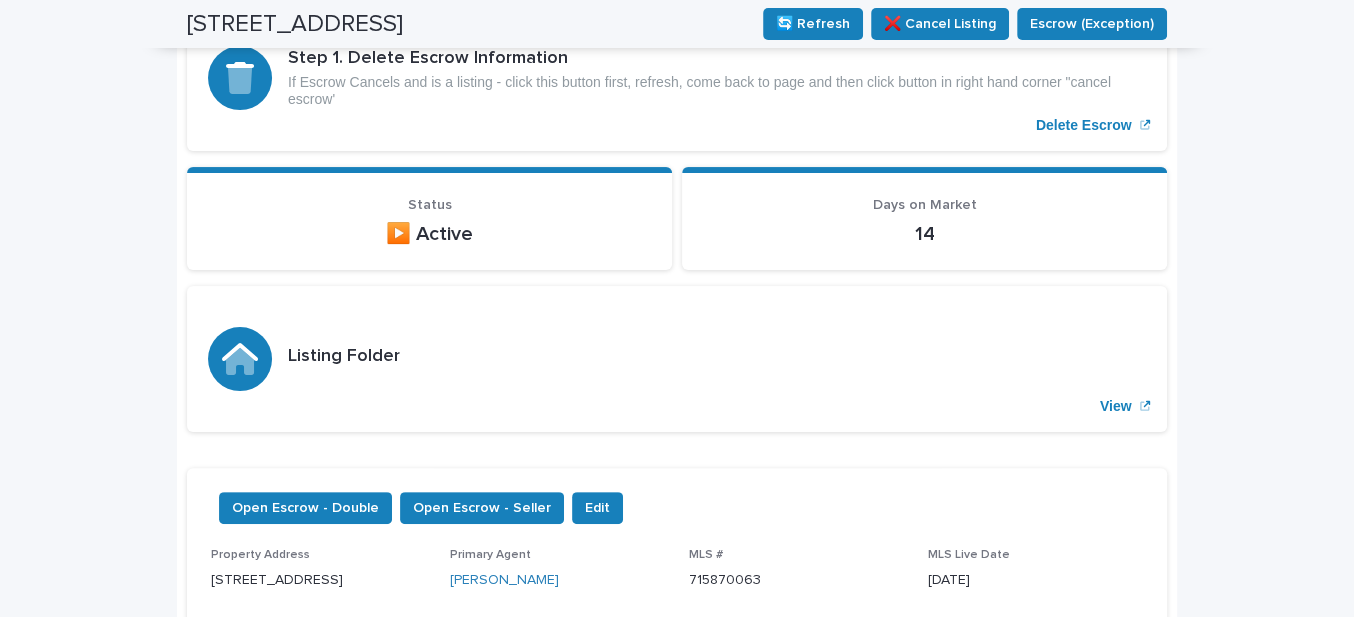 scroll, scrollTop: 0, scrollLeft: 0, axis: both 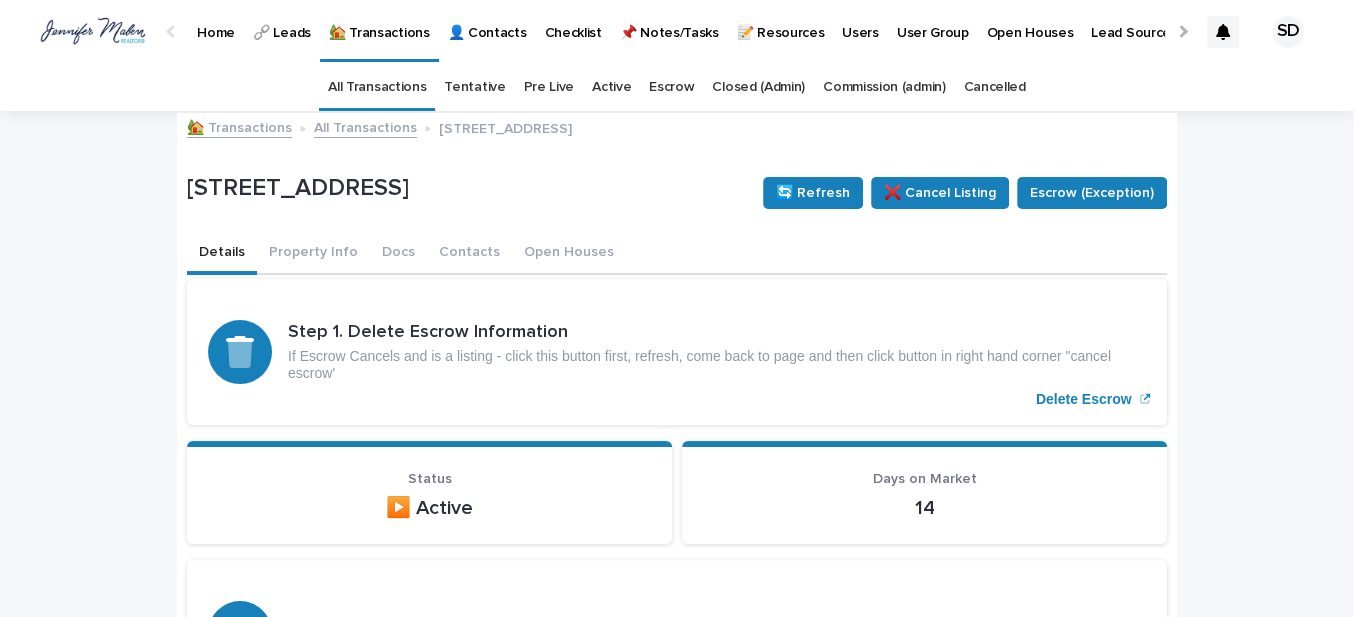 click on "🏡 Transactions" at bounding box center (239, 126) 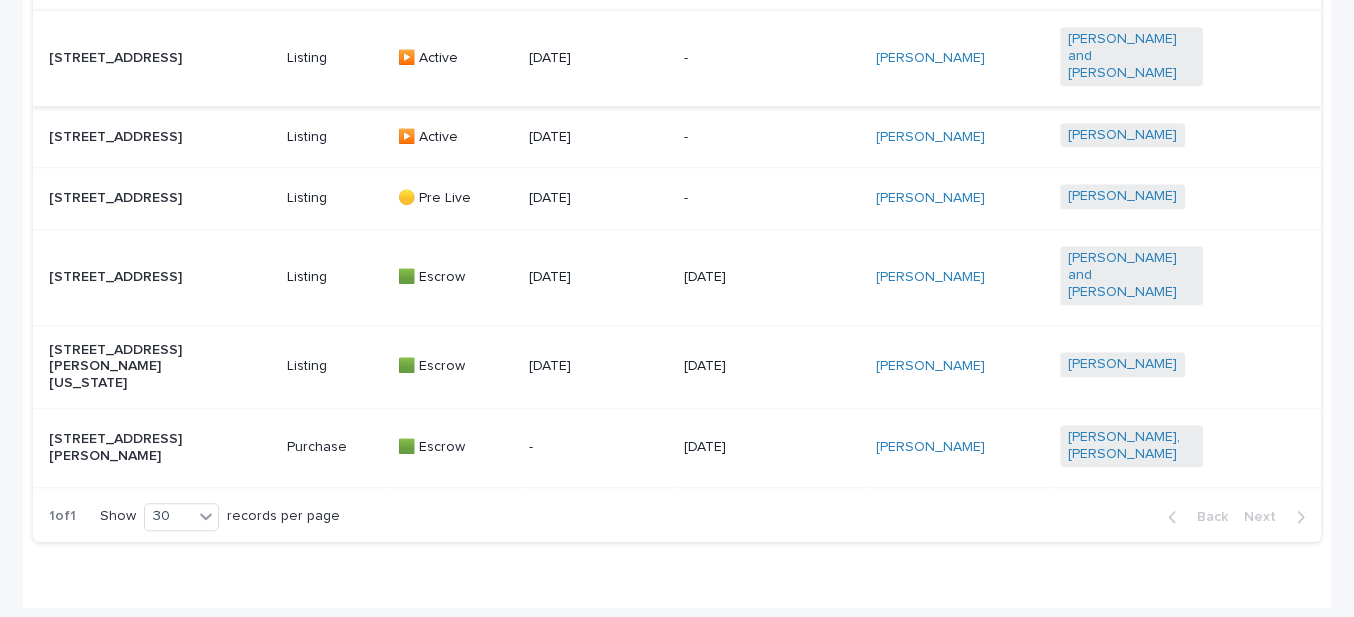 scroll, scrollTop: 1347, scrollLeft: 0, axis: vertical 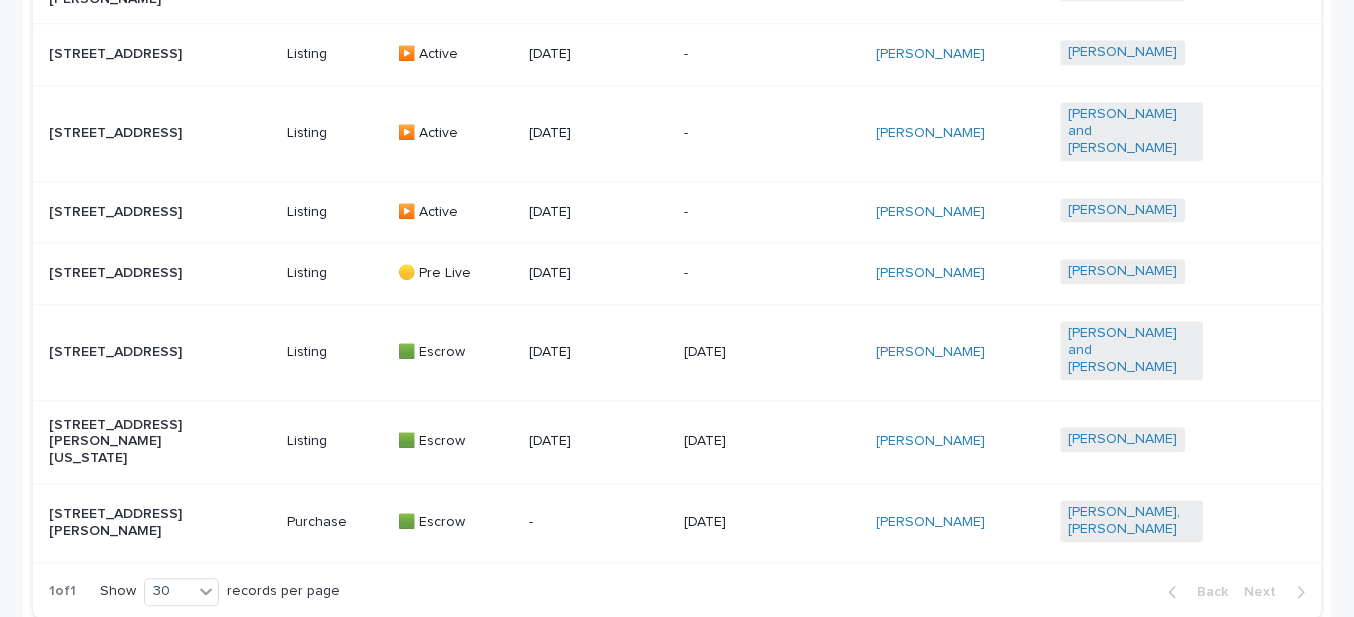 click on "[STREET_ADDRESS]" at bounding box center [120, 212] 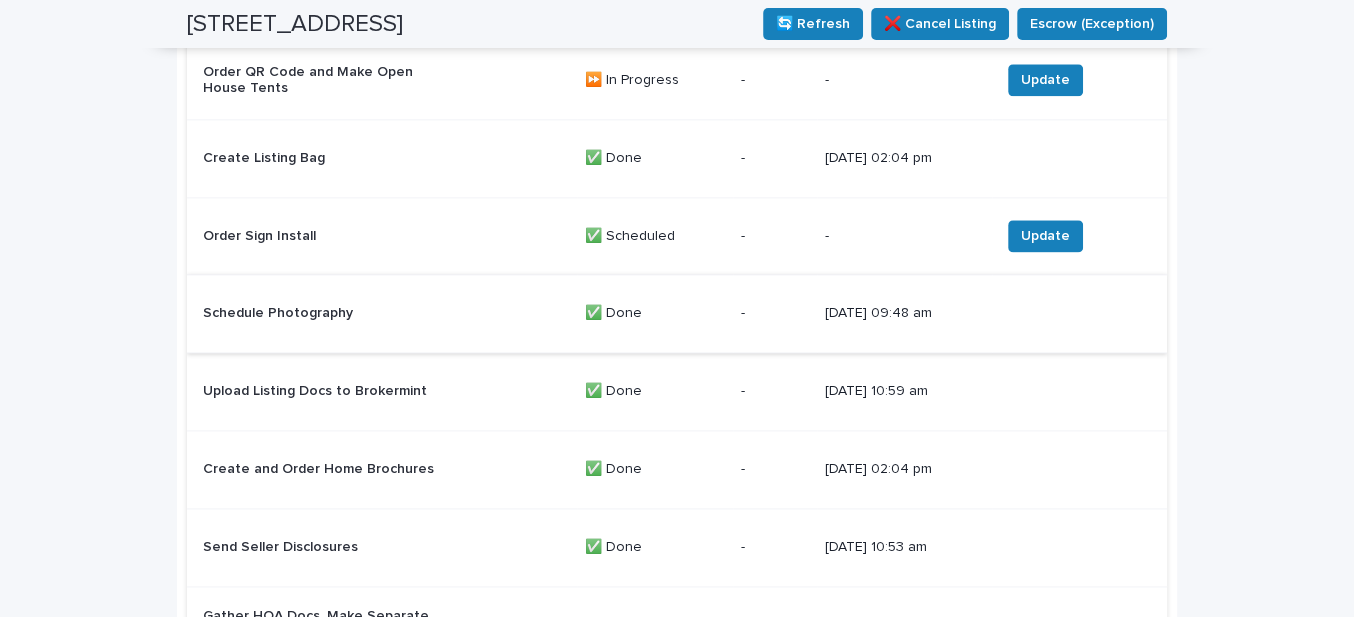 scroll, scrollTop: 1842, scrollLeft: 0, axis: vertical 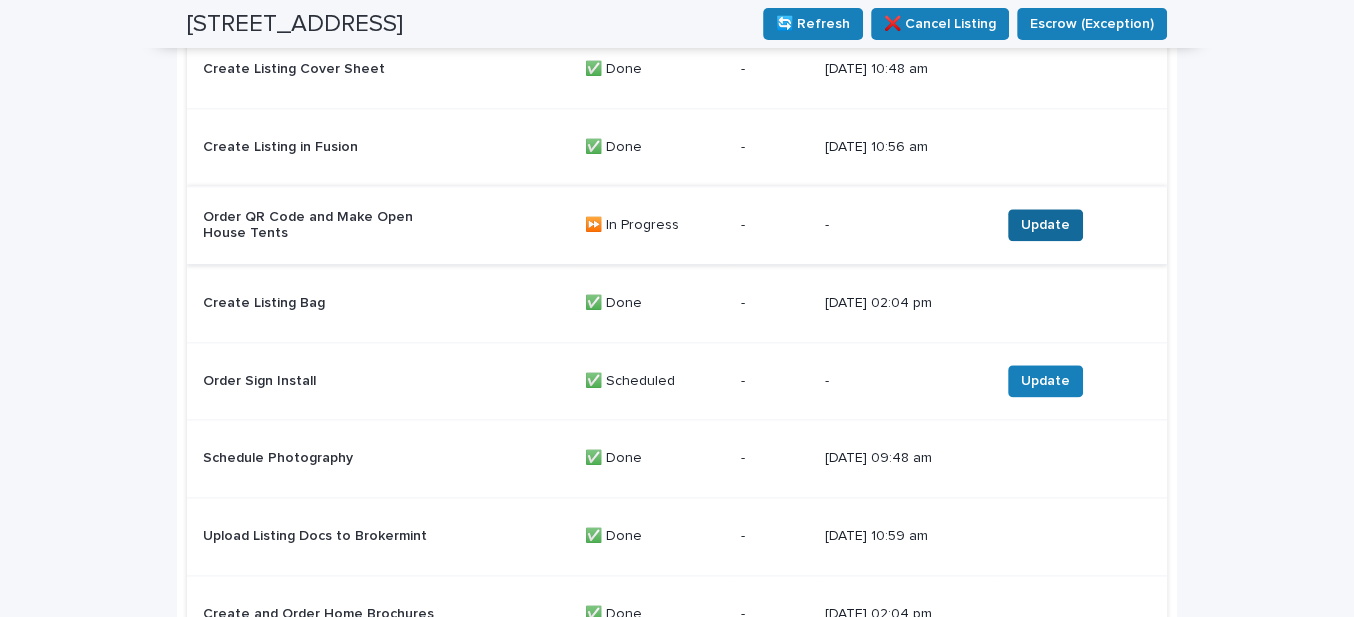 click on "Update" at bounding box center [1045, 225] 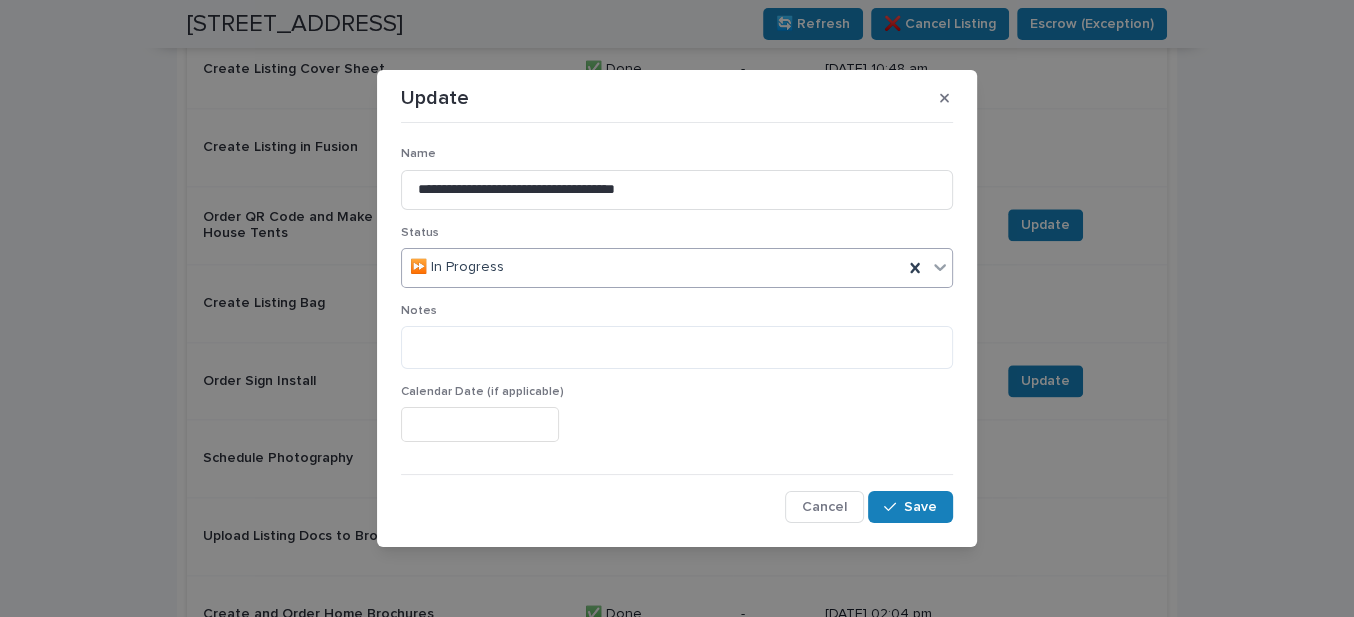 click on "⏩ In Progress" at bounding box center [652, 267] 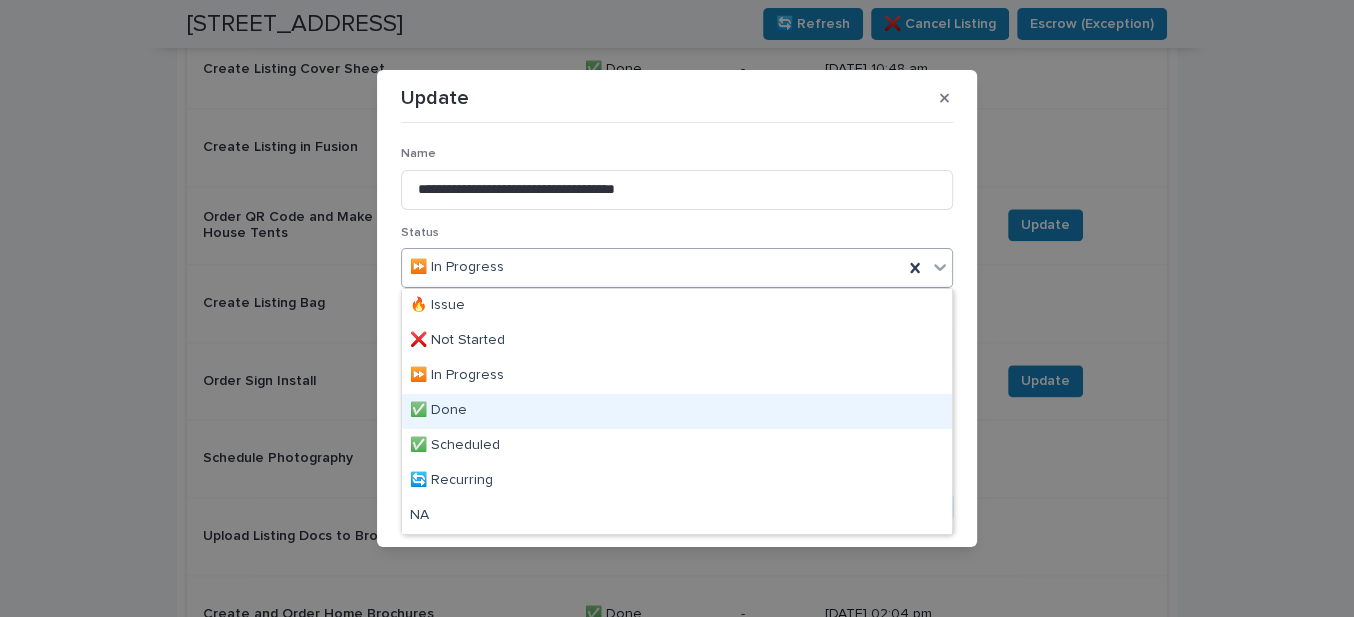 click on "✅ Done" at bounding box center [677, 411] 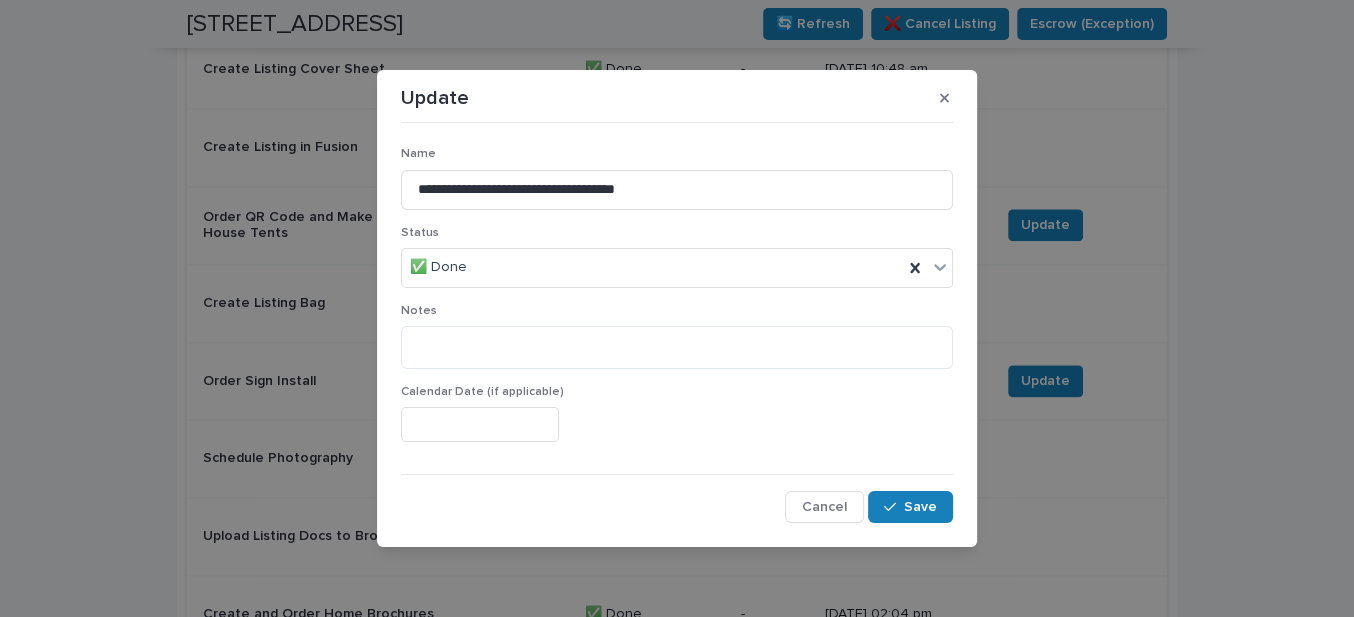 drag, startPoint x: 904, startPoint y: 503, endPoint x: 777, endPoint y: 448, distance: 138.39798 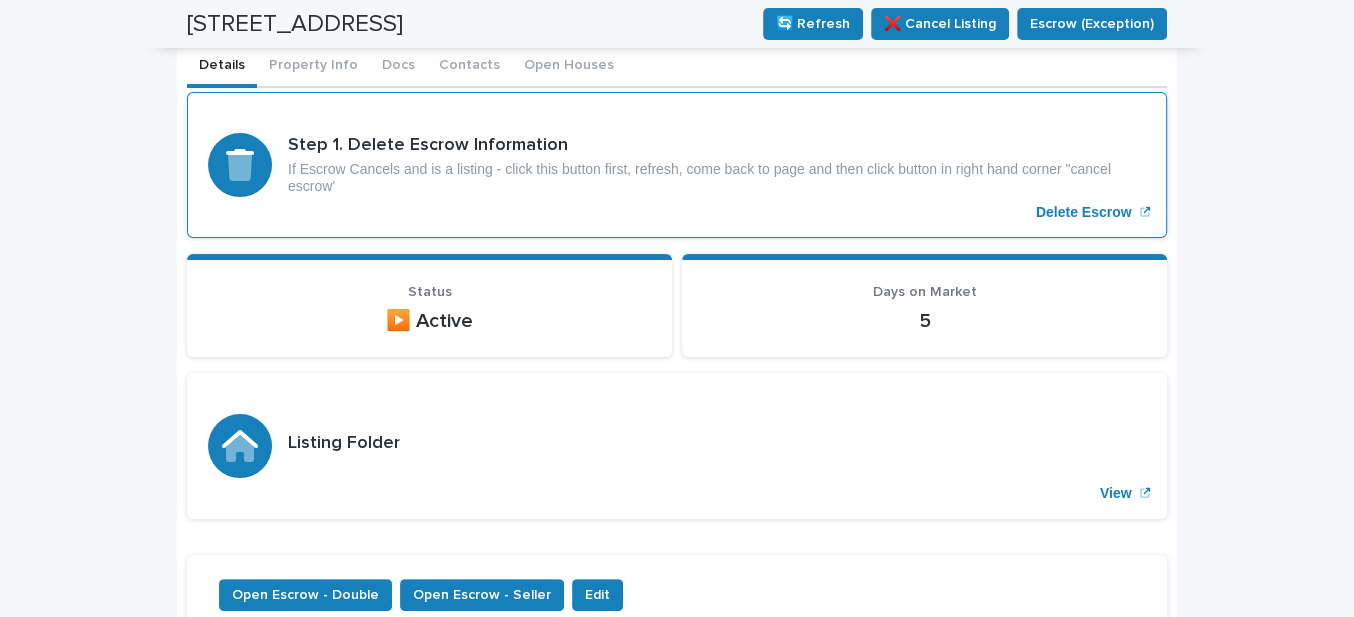 scroll, scrollTop: 0, scrollLeft: 0, axis: both 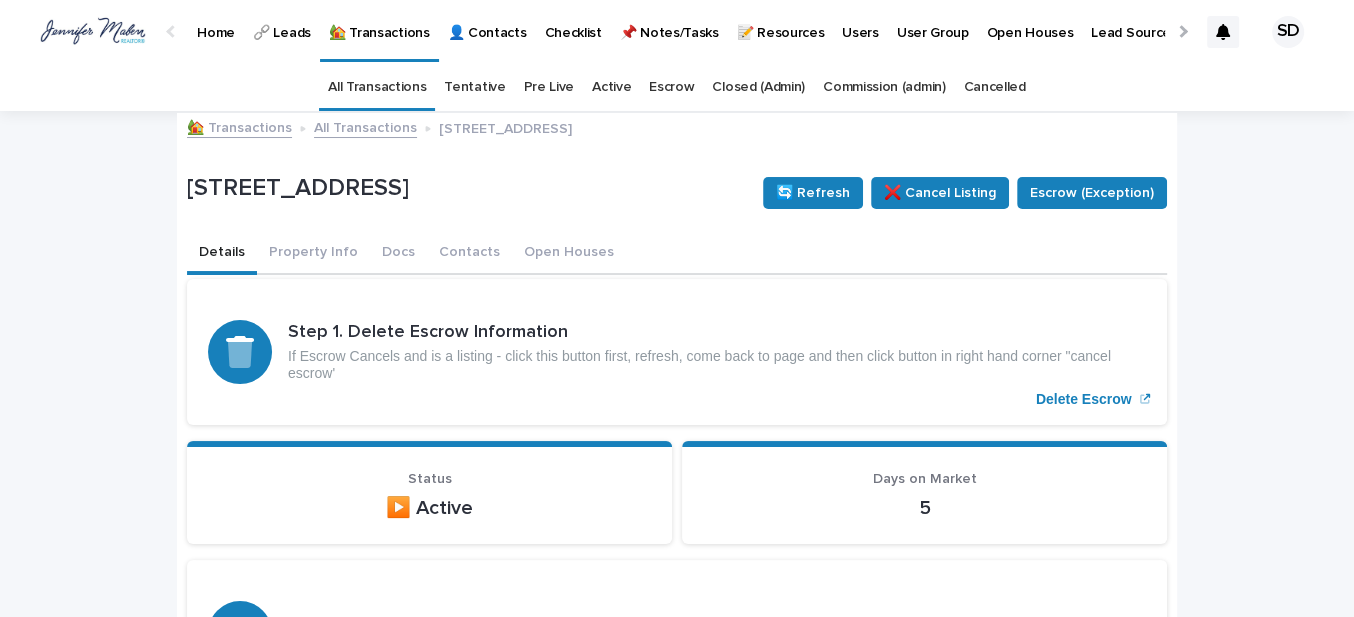 click on "🏡 Transactions" at bounding box center (239, 126) 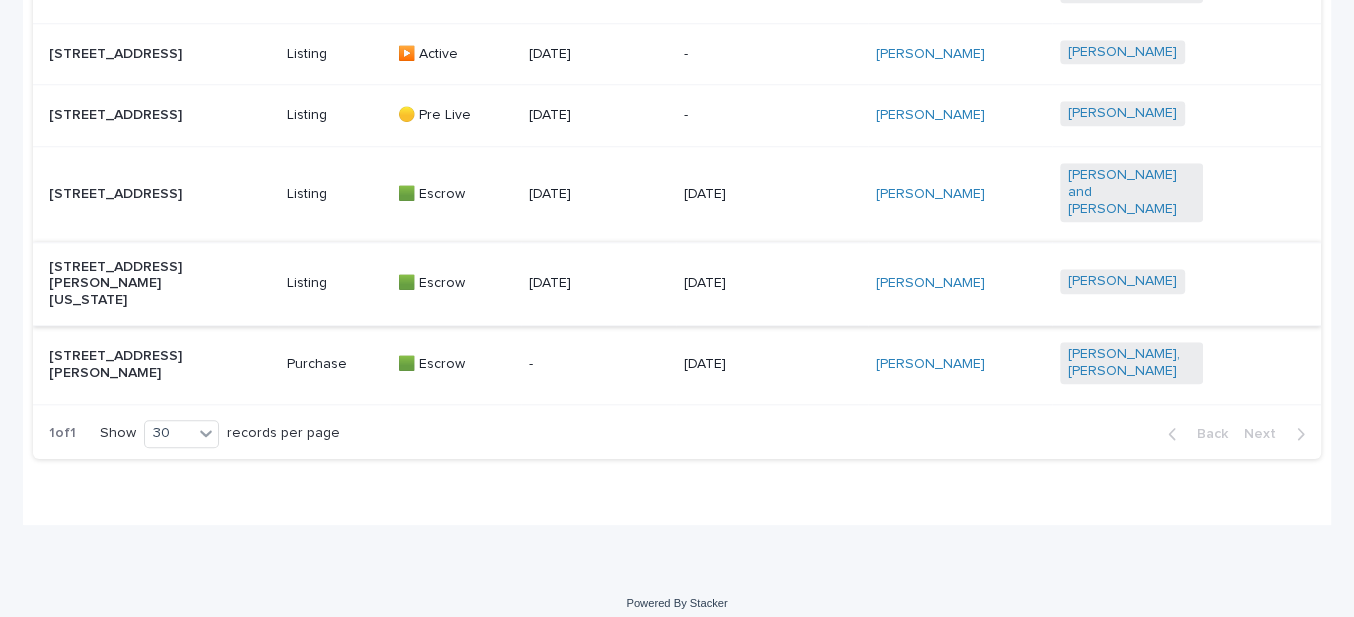 scroll, scrollTop: 1529, scrollLeft: 0, axis: vertical 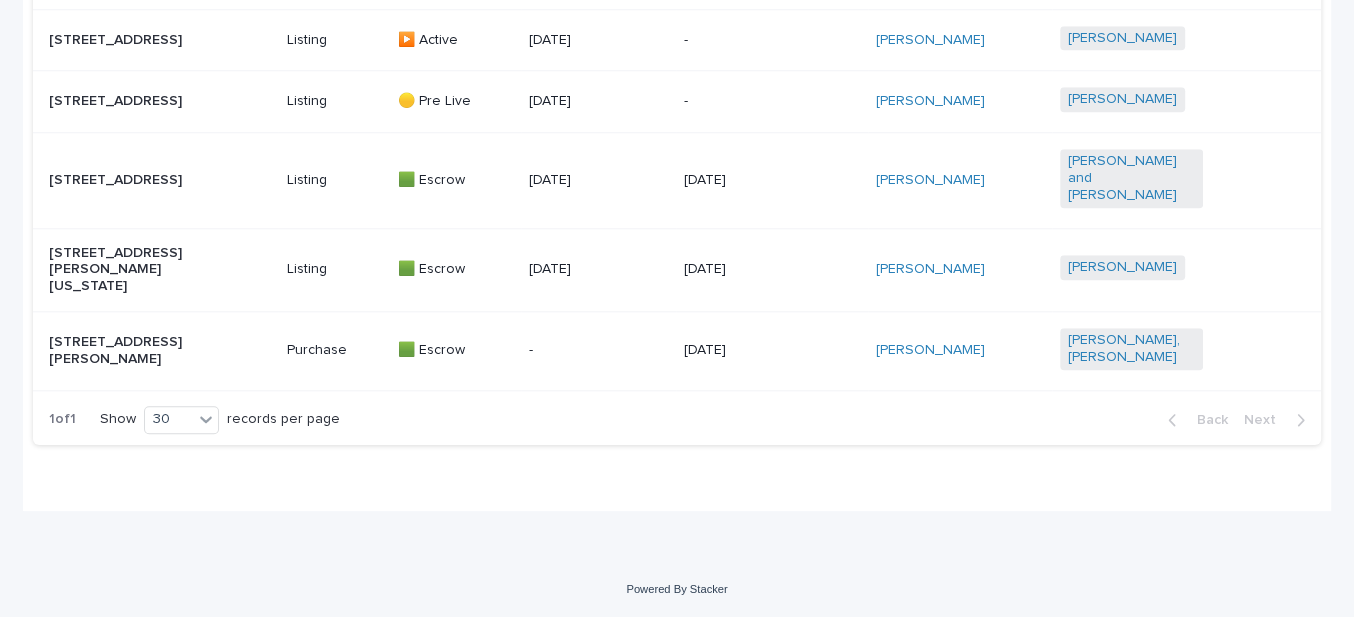 click on "[STREET_ADDRESS][PERSON_NAME][US_STATE]" at bounding box center (120, 270) 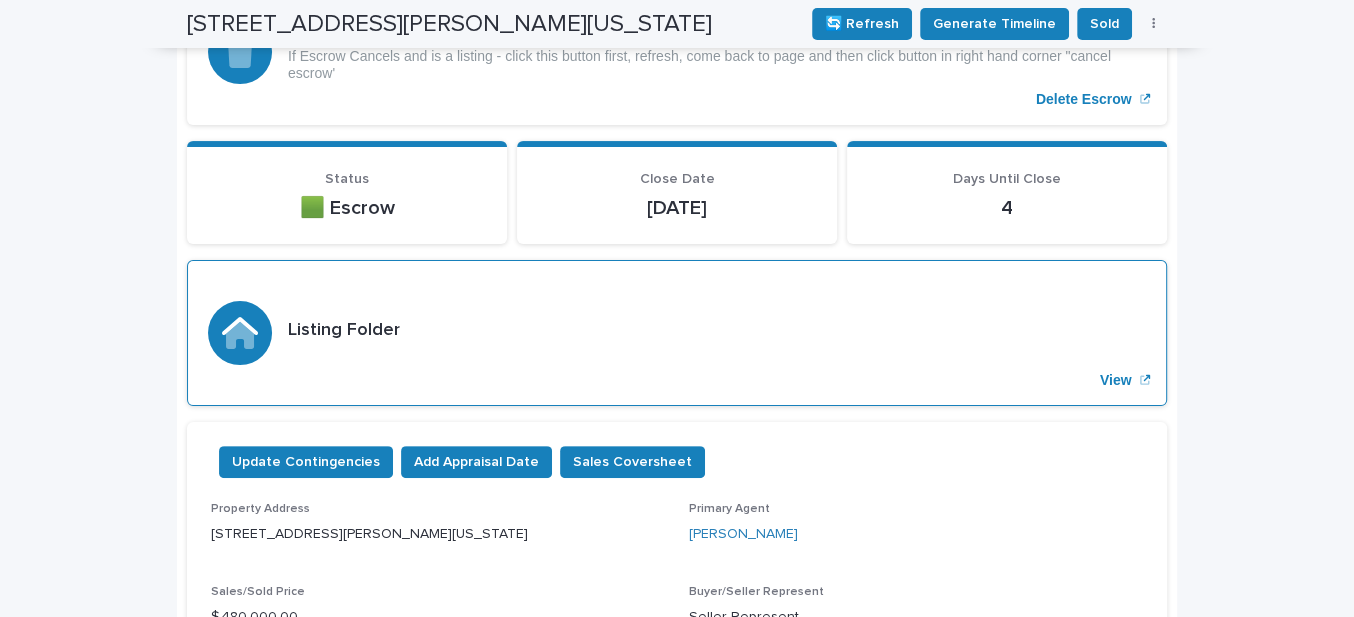 scroll, scrollTop: 0, scrollLeft: 0, axis: both 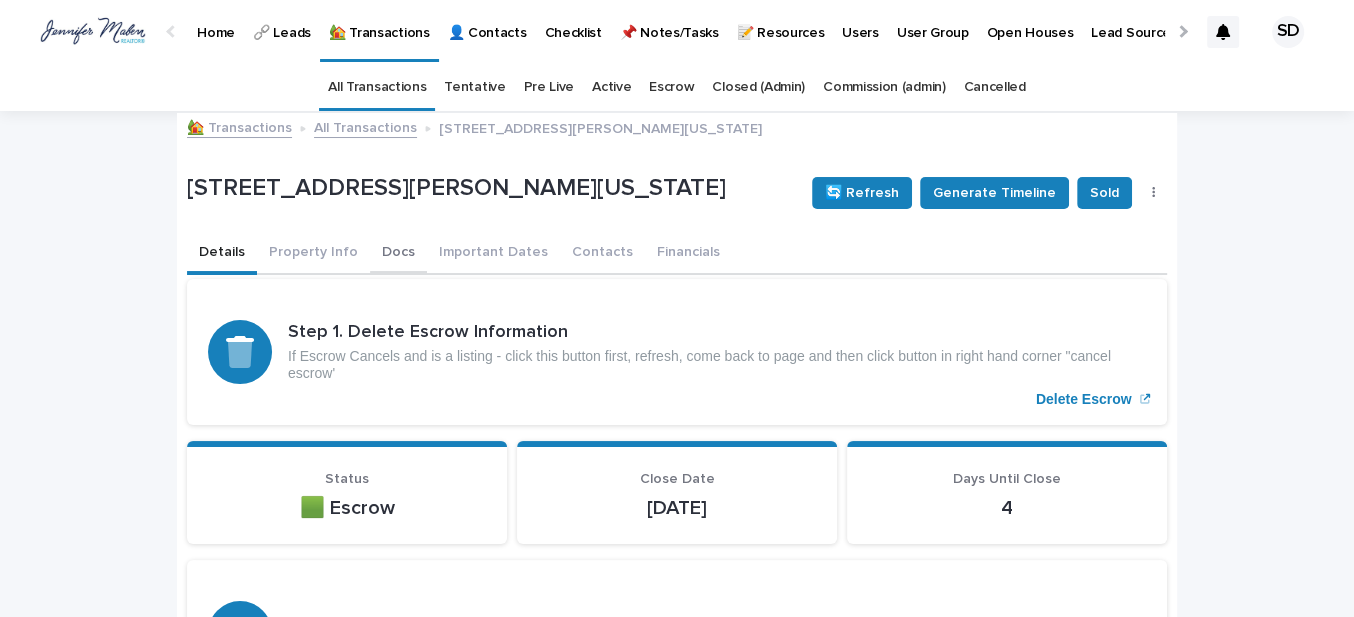 click on "Contacts" at bounding box center [602, 254] 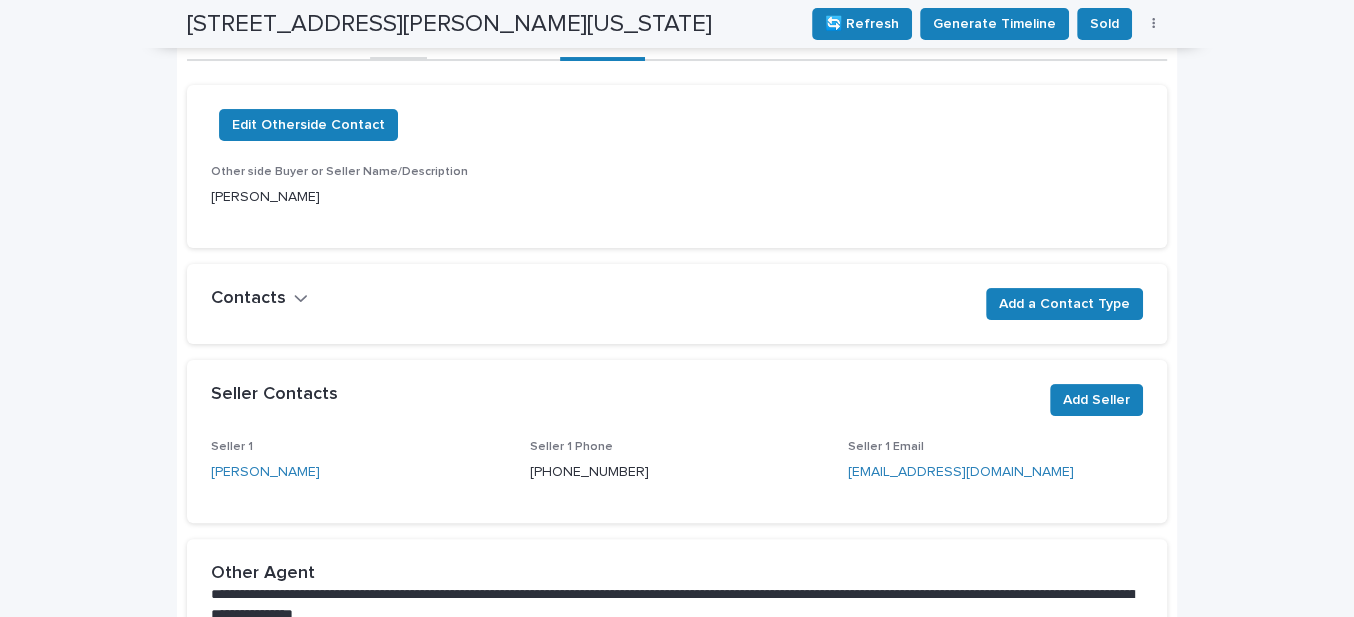 scroll, scrollTop: 0, scrollLeft: 0, axis: both 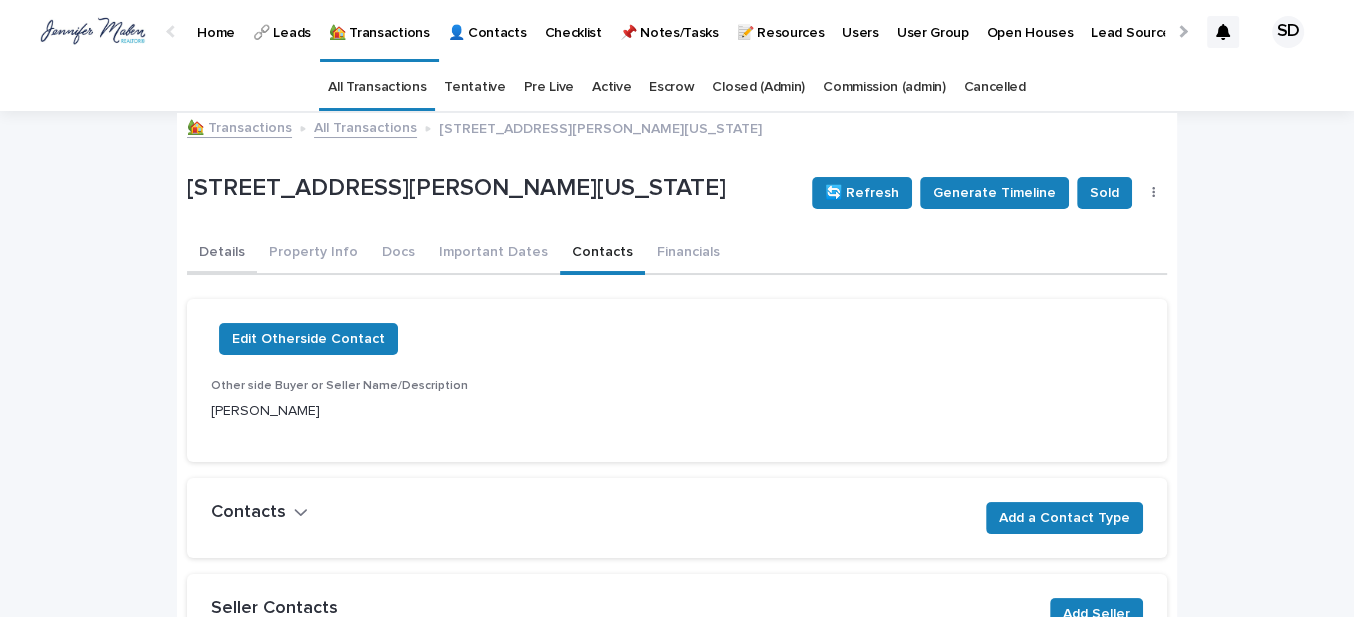 click on "Details" at bounding box center [222, 254] 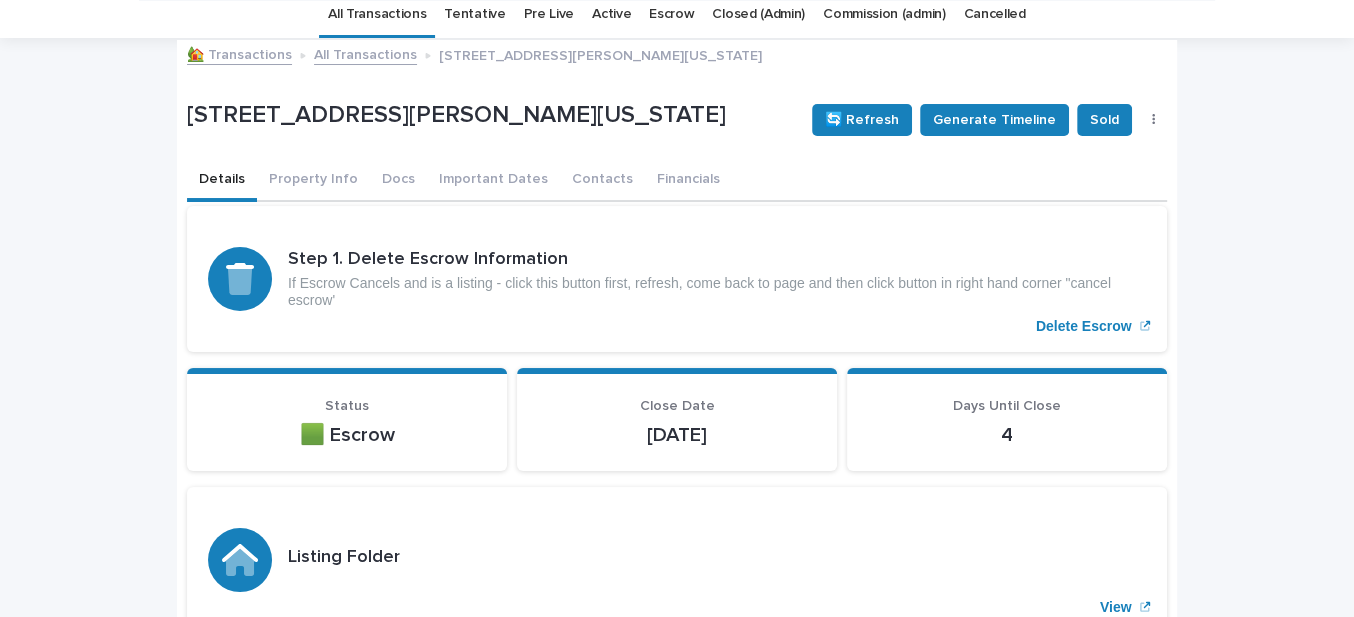 scroll, scrollTop: 0, scrollLeft: 0, axis: both 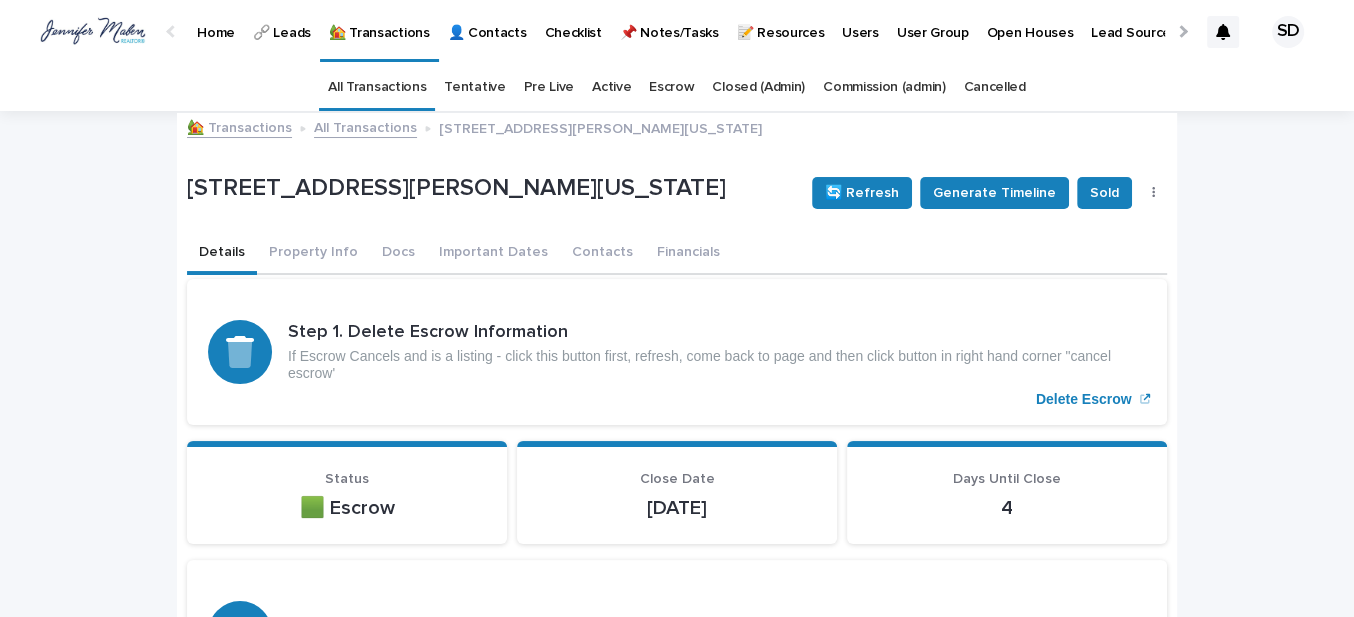 click on "🏡 Transactions" at bounding box center (239, 126) 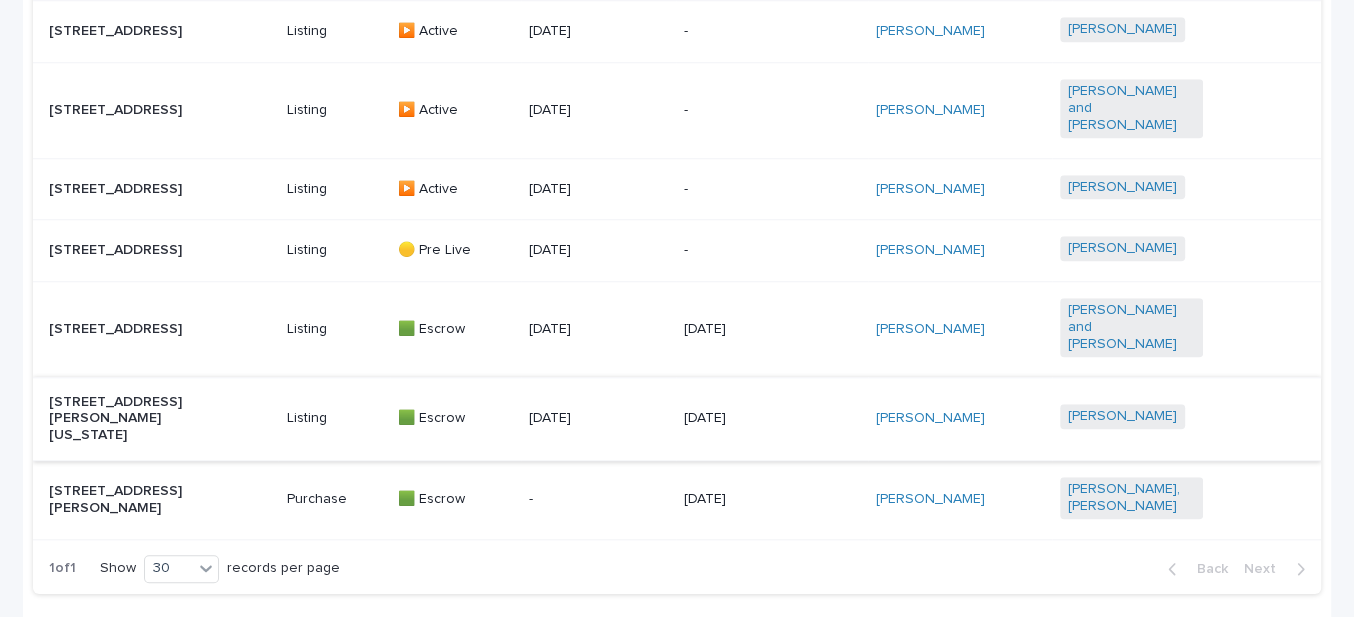 scroll, scrollTop: 1529, scrollLeft: 0, axis: vertical 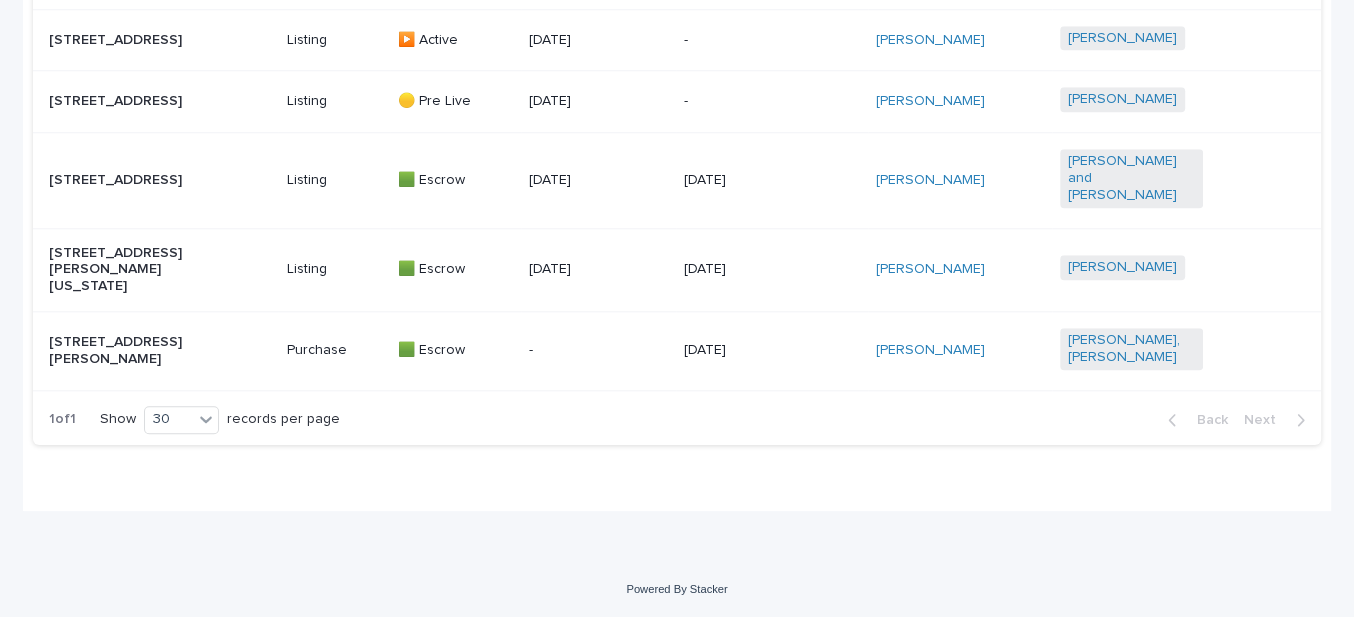 click on "[STREET_ADDRESS][PERSON_NAME]" at bounding box center (120, 351) 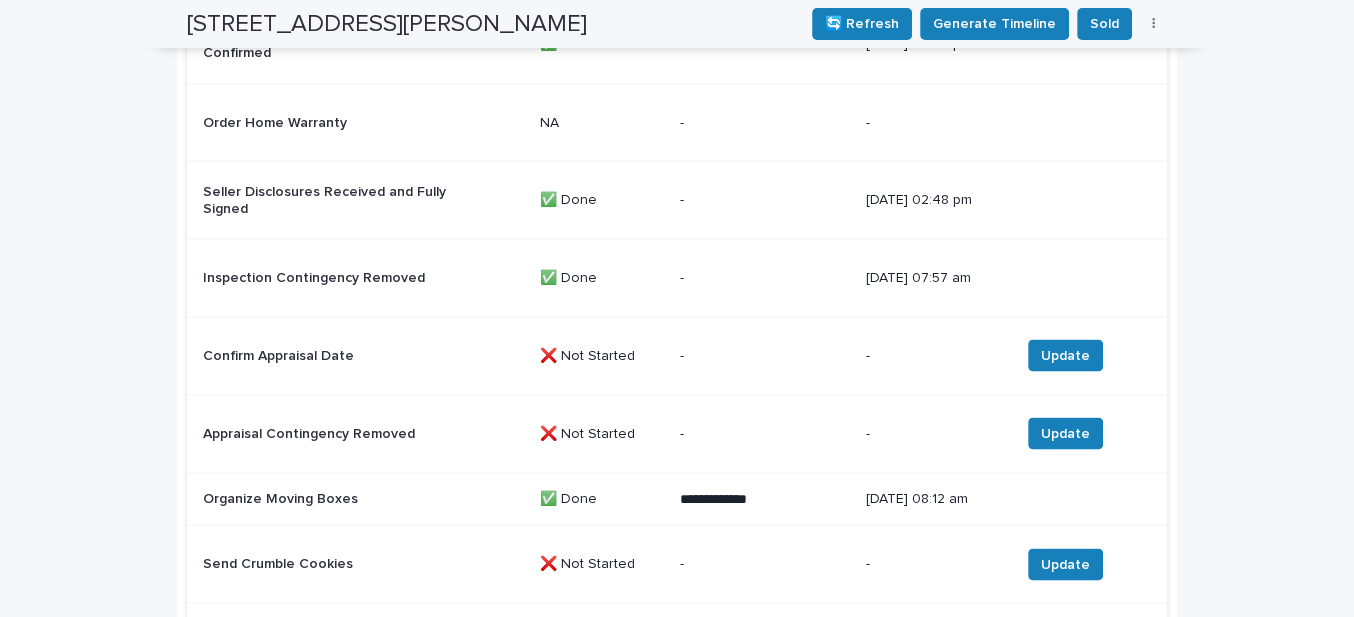 scroll, scrollTop: 2909, scrollLeft: 0, axis: vertical 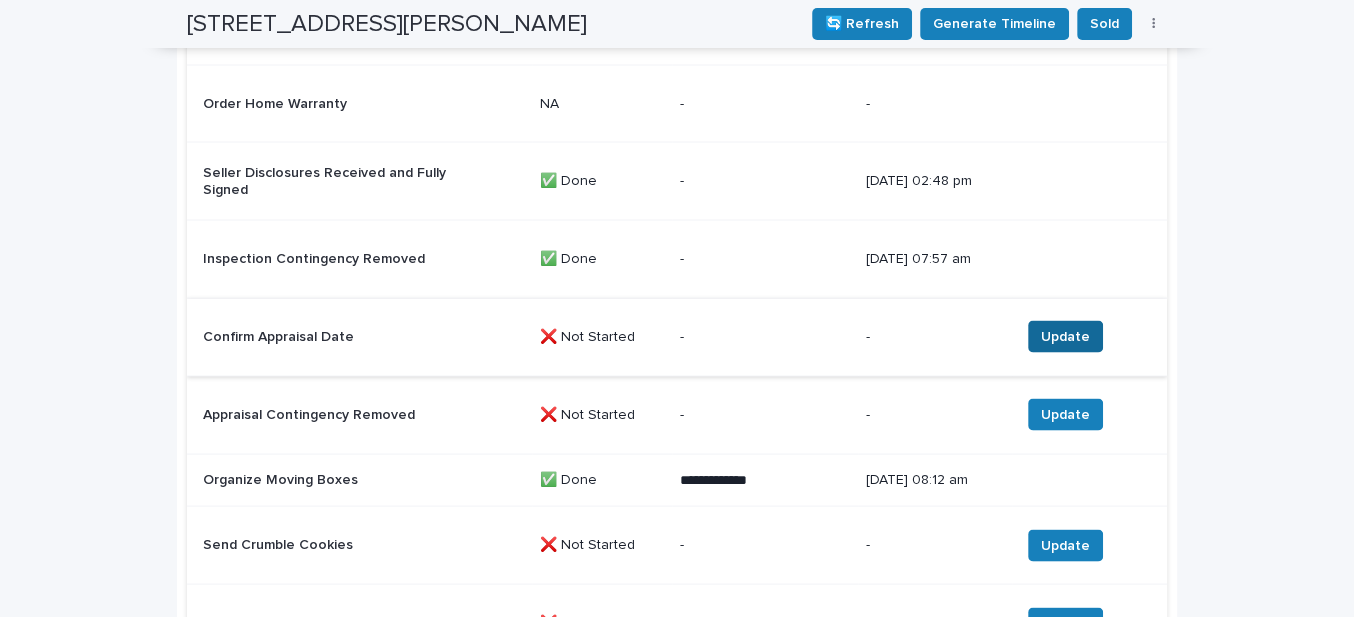 click on "Update" at bounding box center [1065, 336] 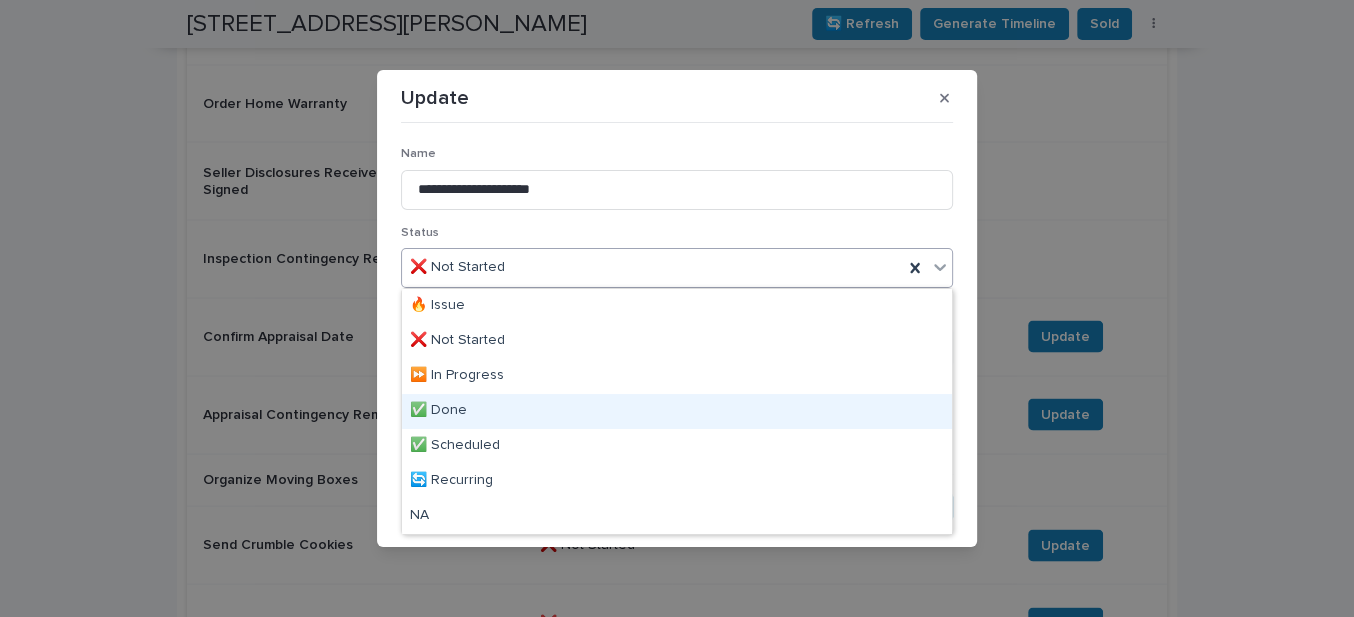 click on "✅ Done" at bounding box center [677, 411] 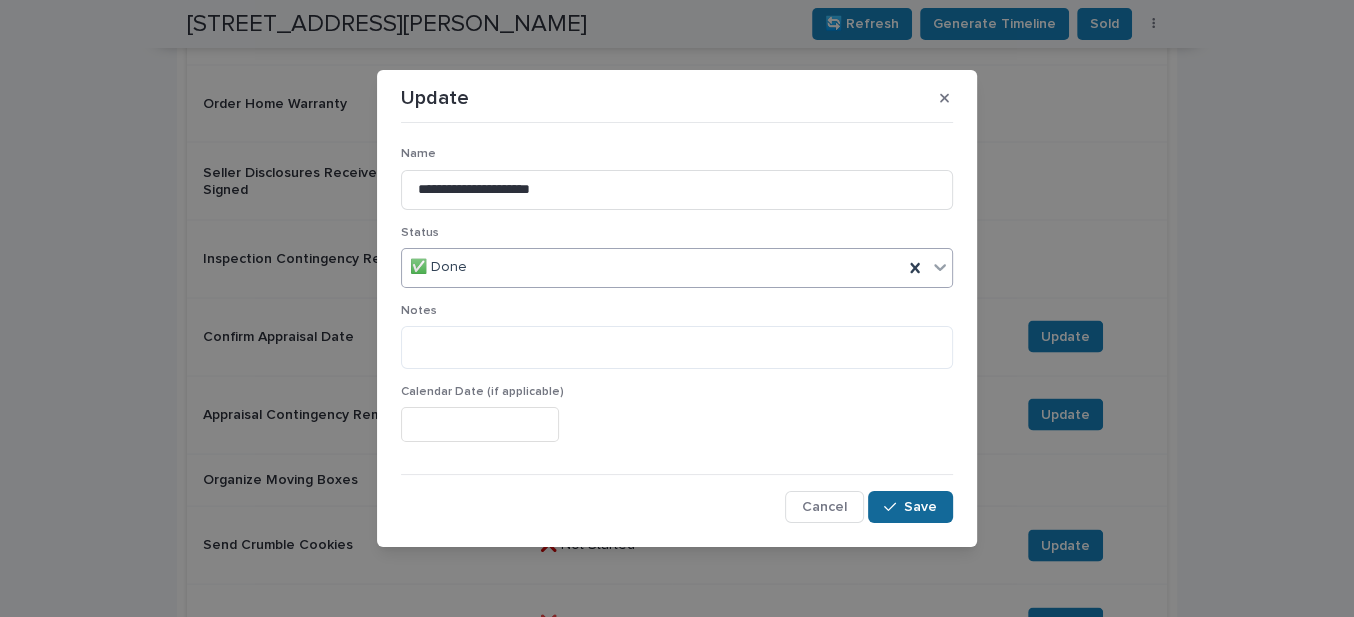 click on "Save" at bounding box center (910, 507) 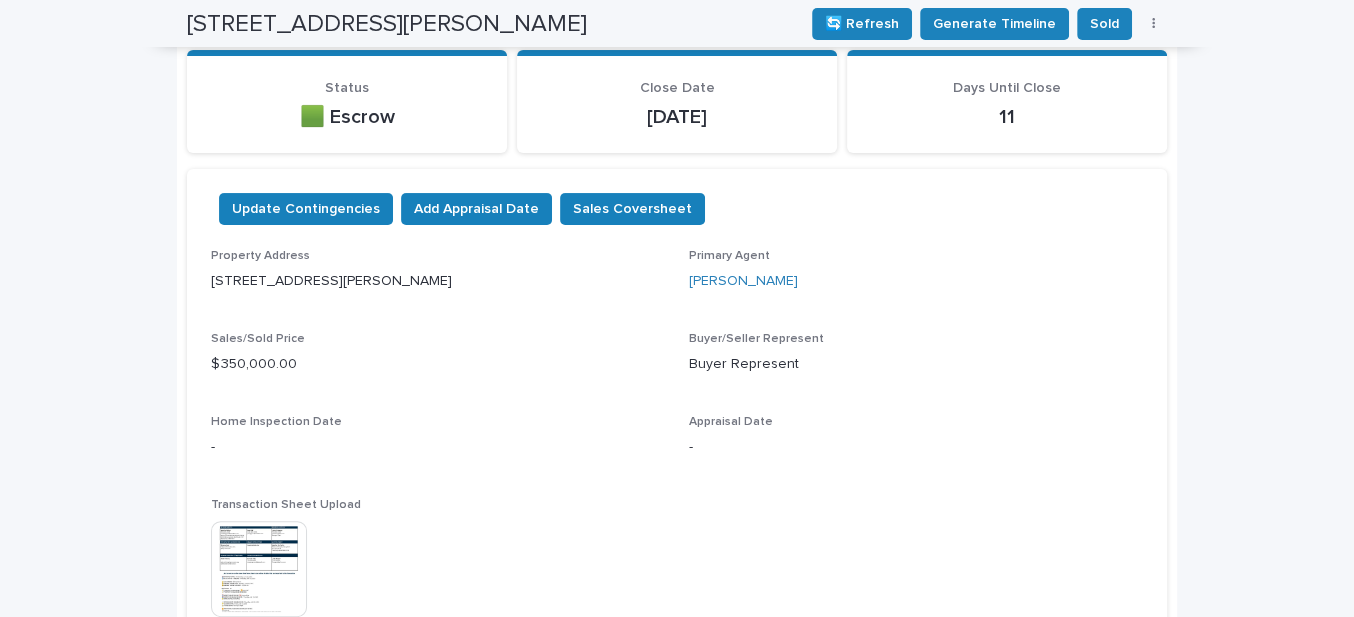 scroll, scrollTop: 0, scrollLeft: 0, axis: both 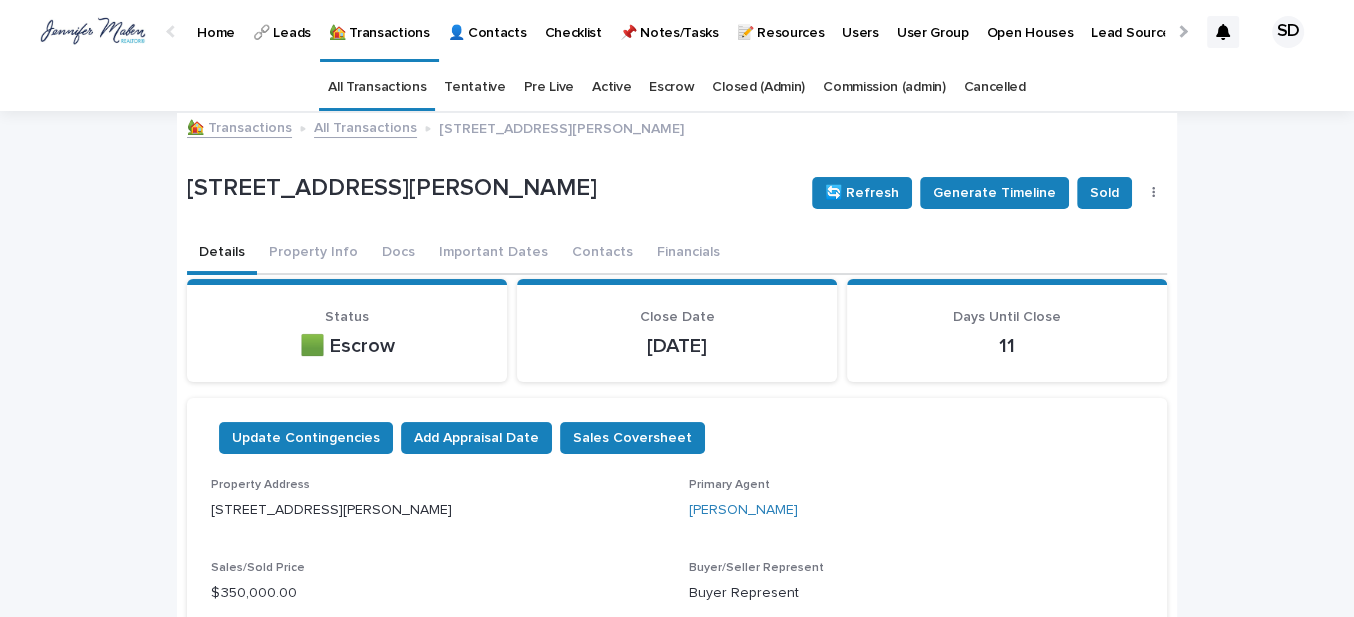 click on "🏡 Transactions" at bounding box center (239, 126) 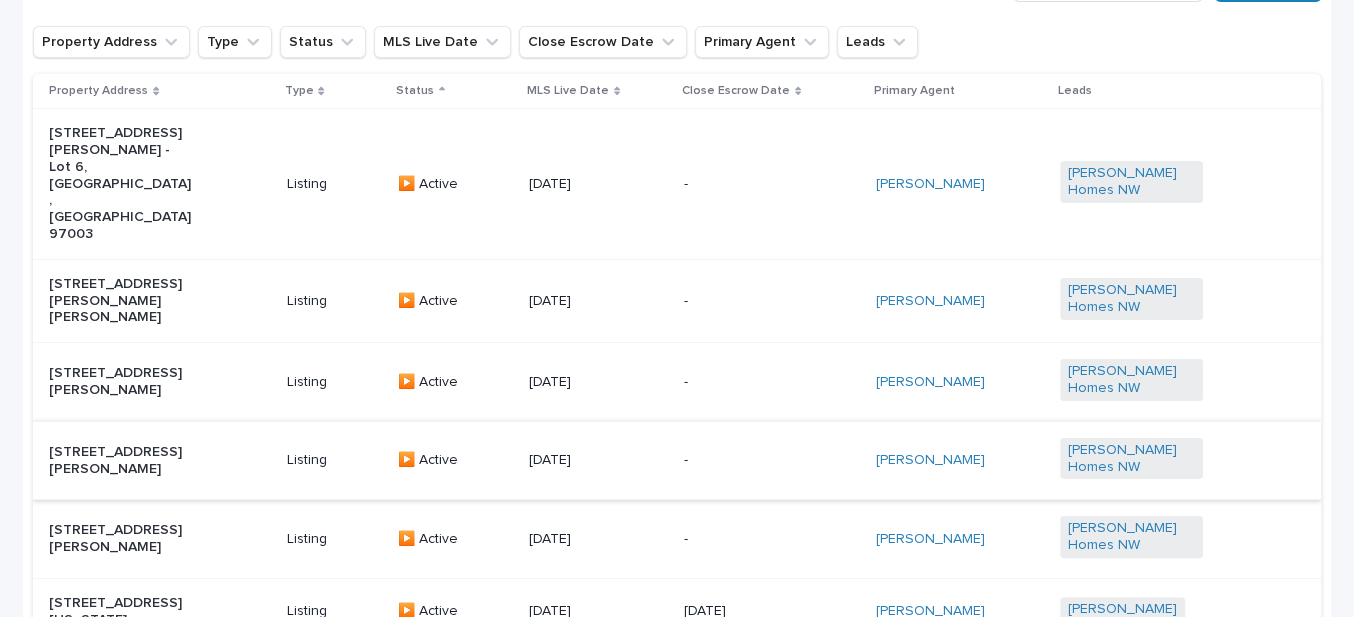 scroll, scrollTop: 0, scrollLeft: 0, axis: both 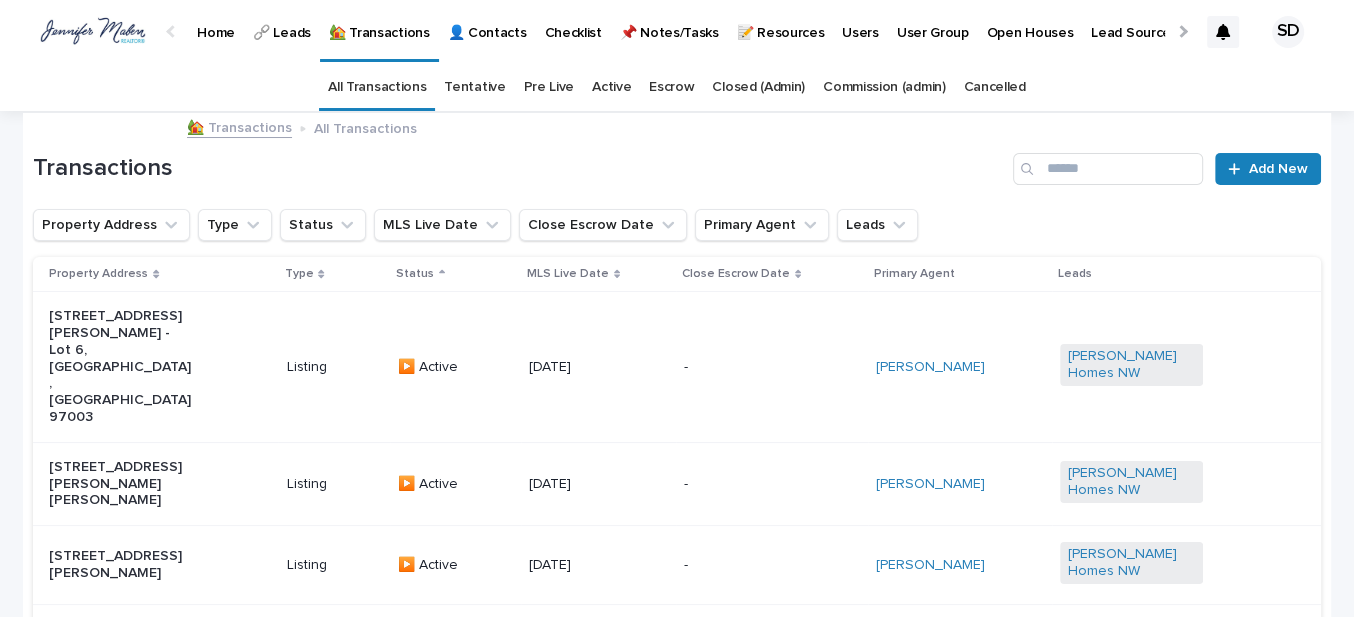 click on "🏡 Transactions" at bounding box center (239, 126) 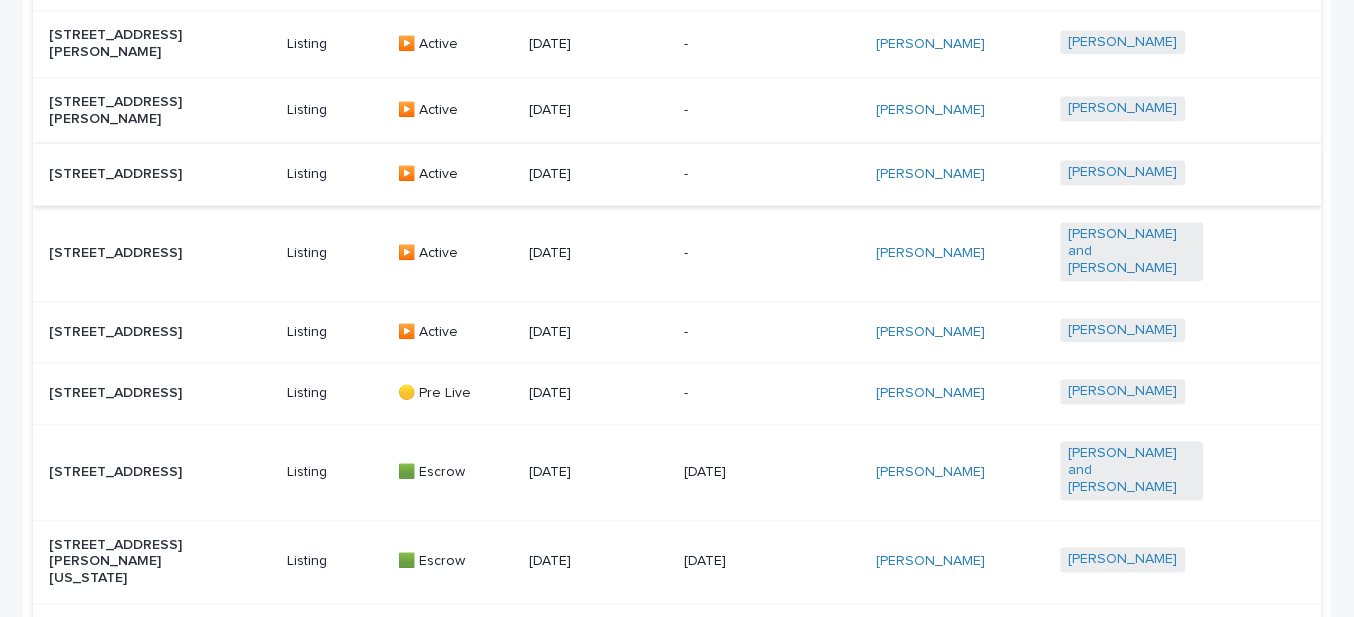 scroll, scrollTop: 1256, scrollLeft: 0, axis: vertical 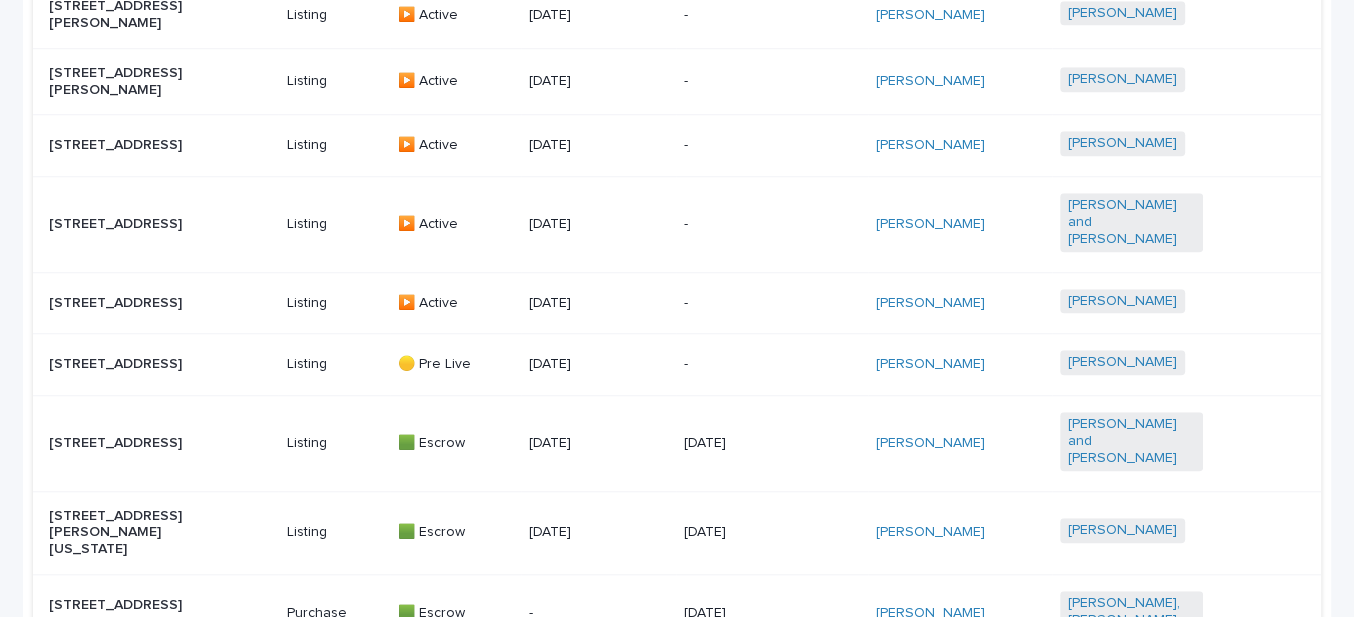 click on "[STREET_ADDRESS]" at bounding box center (120, 303) 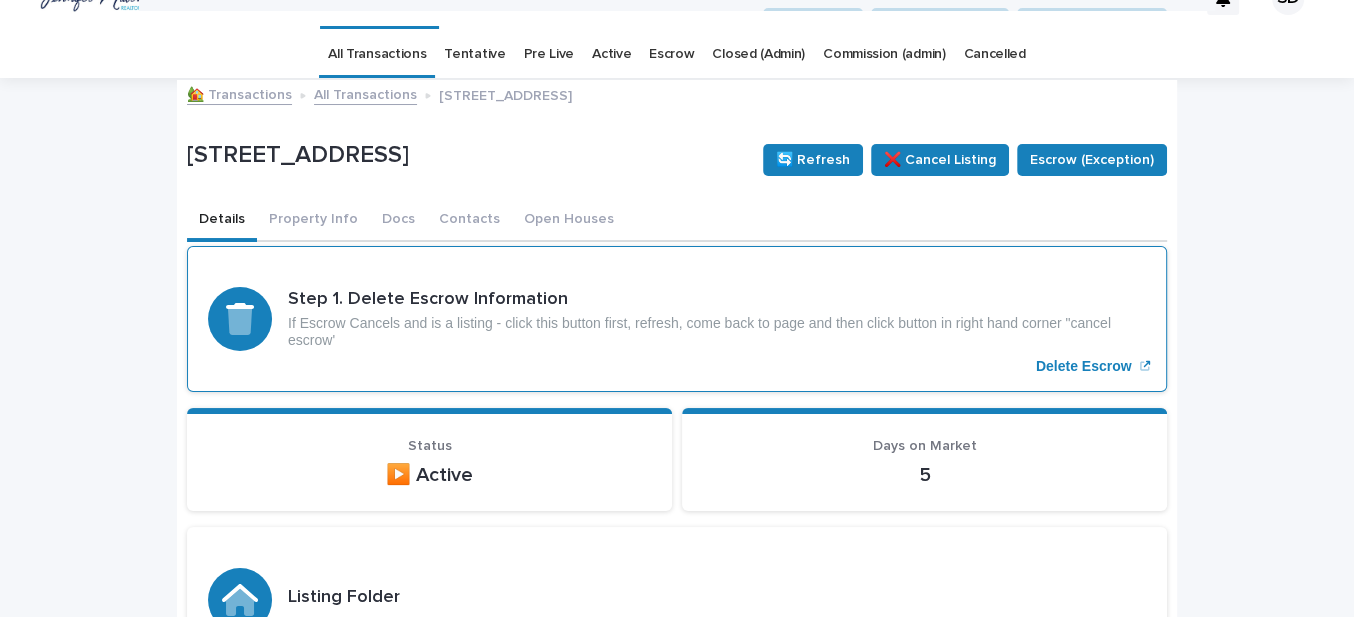 scroll, scrollTop: 0, scrollLeft: 0, axis: both 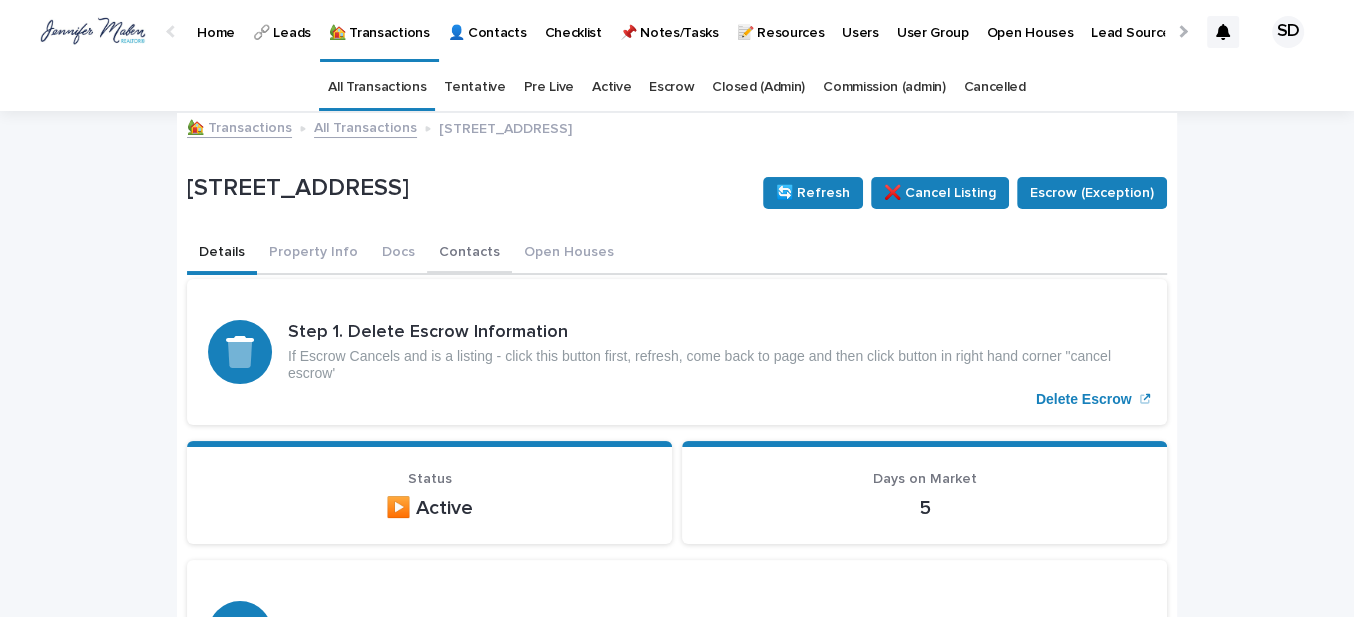 drag, startPoint x: 433, startPoint y: 248, endPoint x: 414, endPoint y: 259, distance: 21.954498 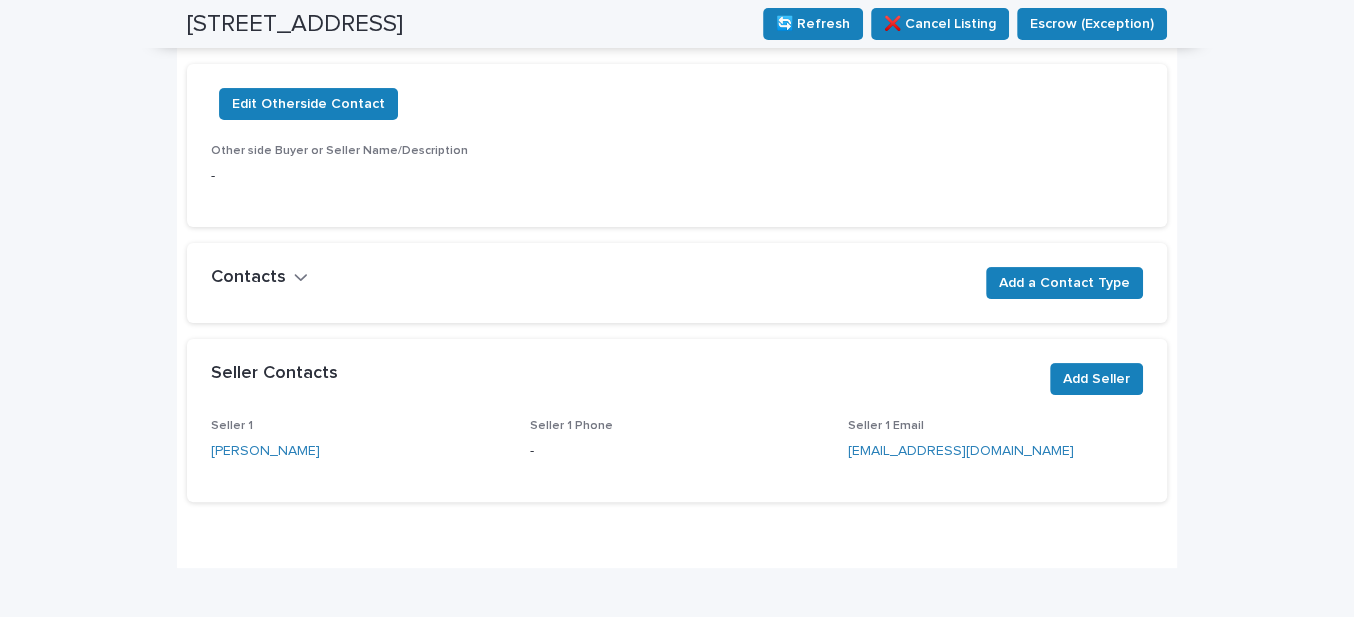 scroll, scrollTop: 0, scrollLeft: 0, axis: both 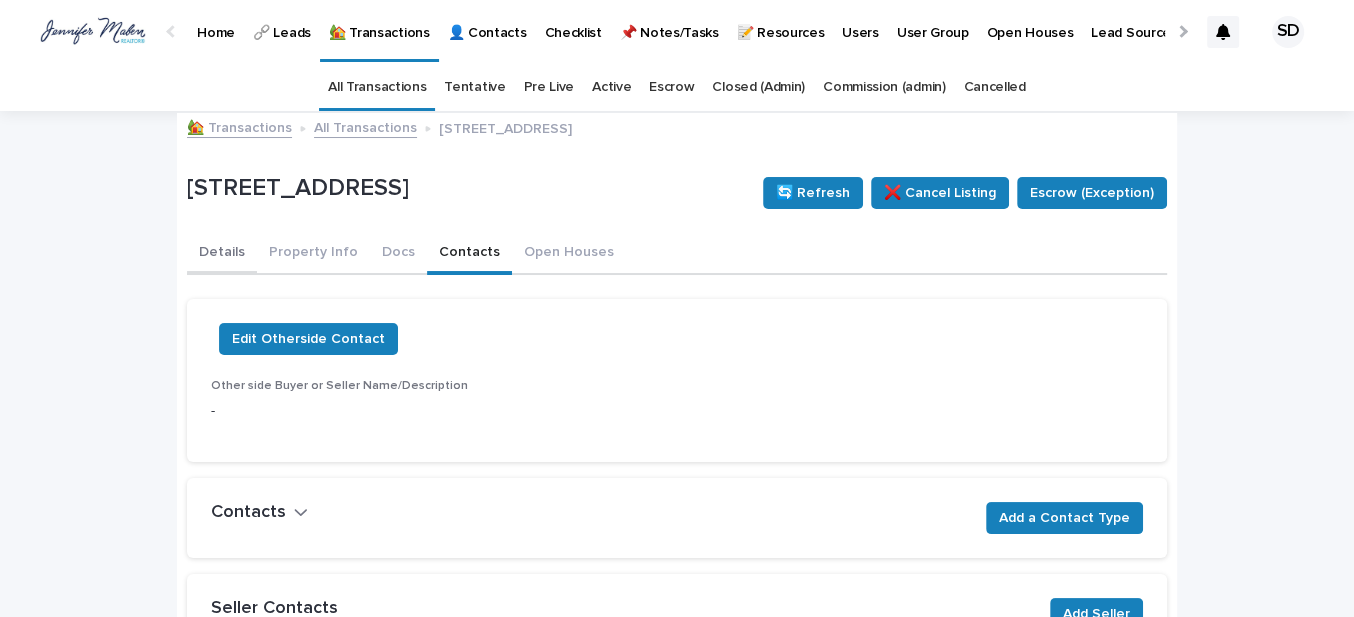 click on "Details" at bounding box center [222, 254] 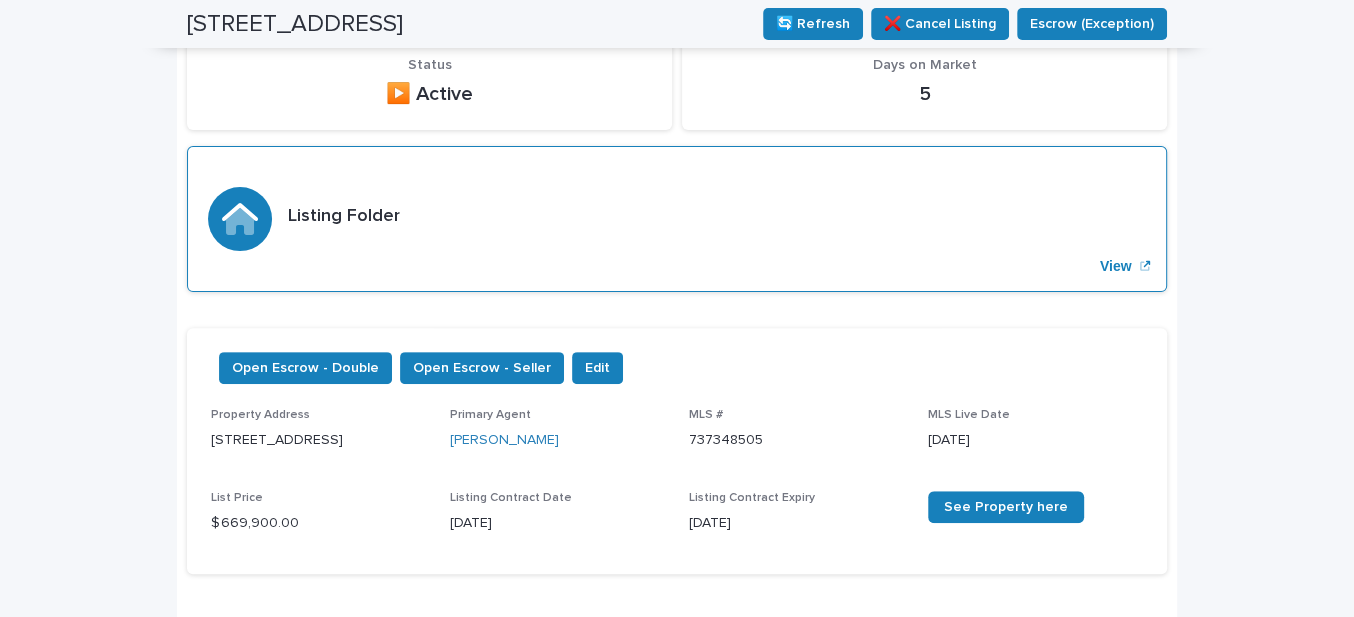 scroll, scrollTop: 0, scrollLeft: 0, axis: both 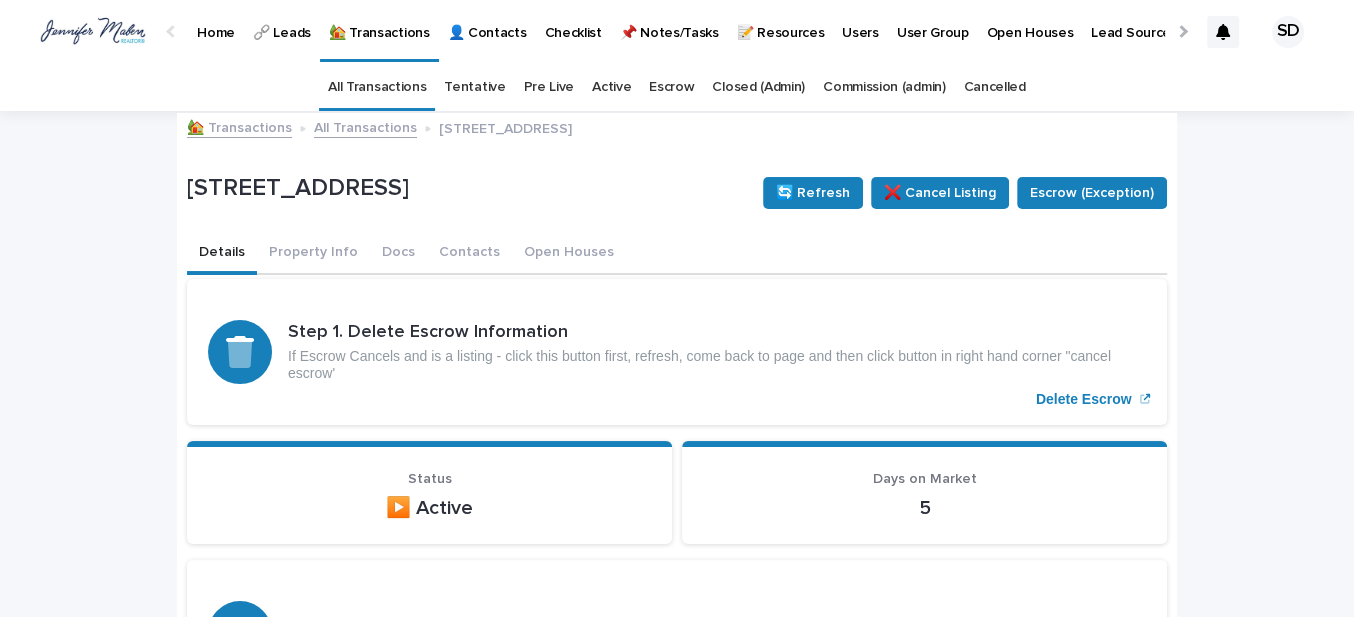 click on "🏡 Transactions" at bounding box center (239, 126) 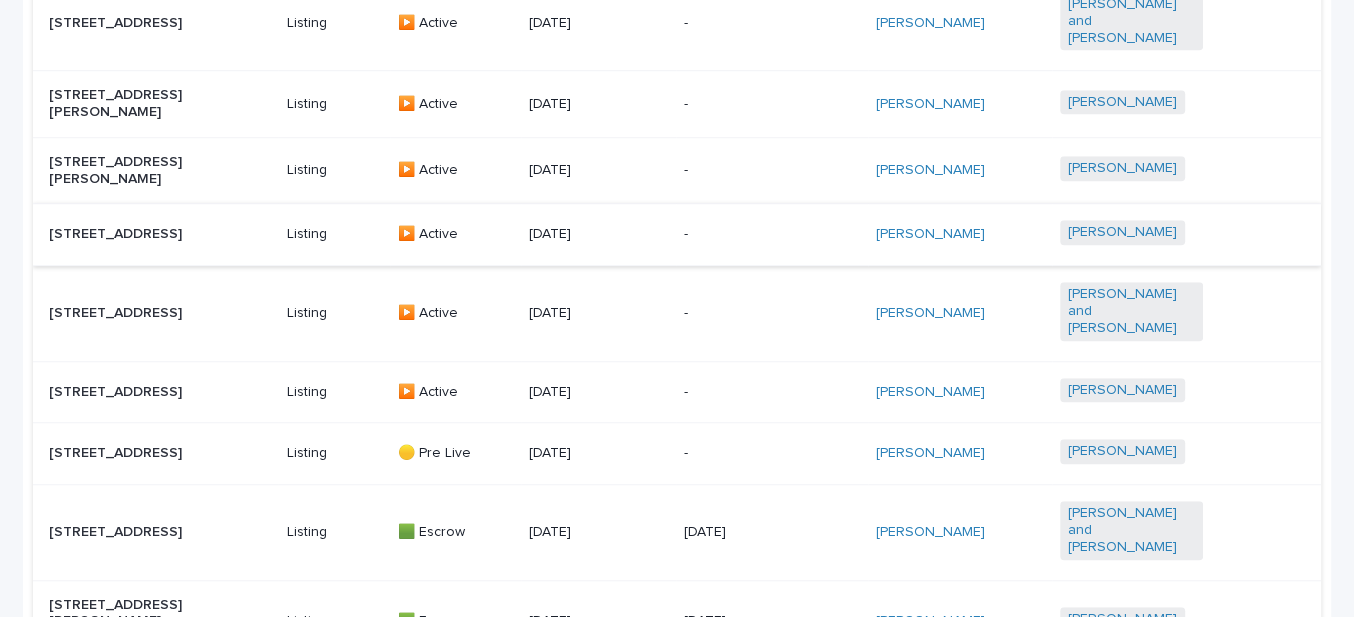 scroll, scrollTop: 1272, scrollLeft: 0, axis: vertical 